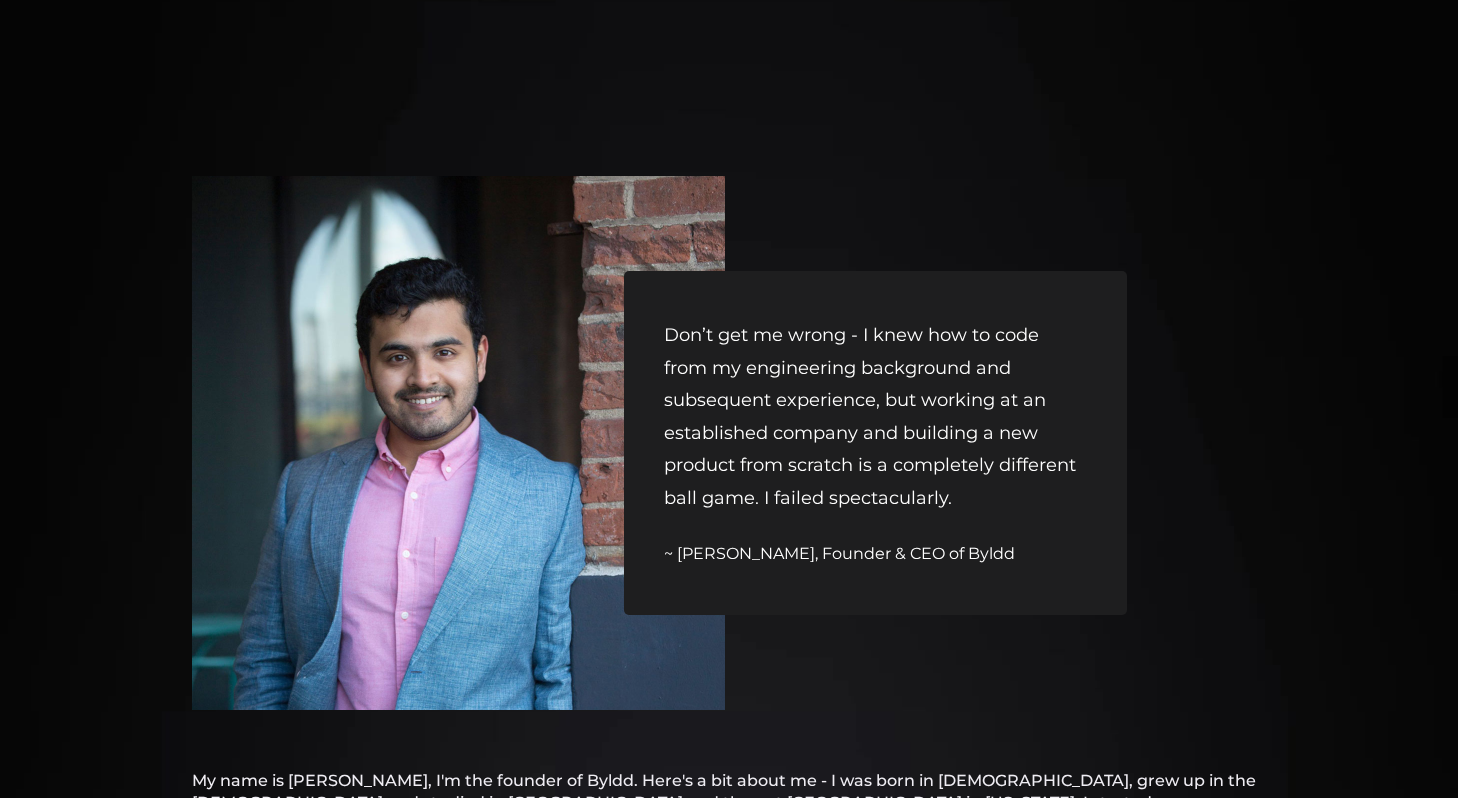 scroll, scrollTop: 18, scrollLeft: 0, axis: vertical 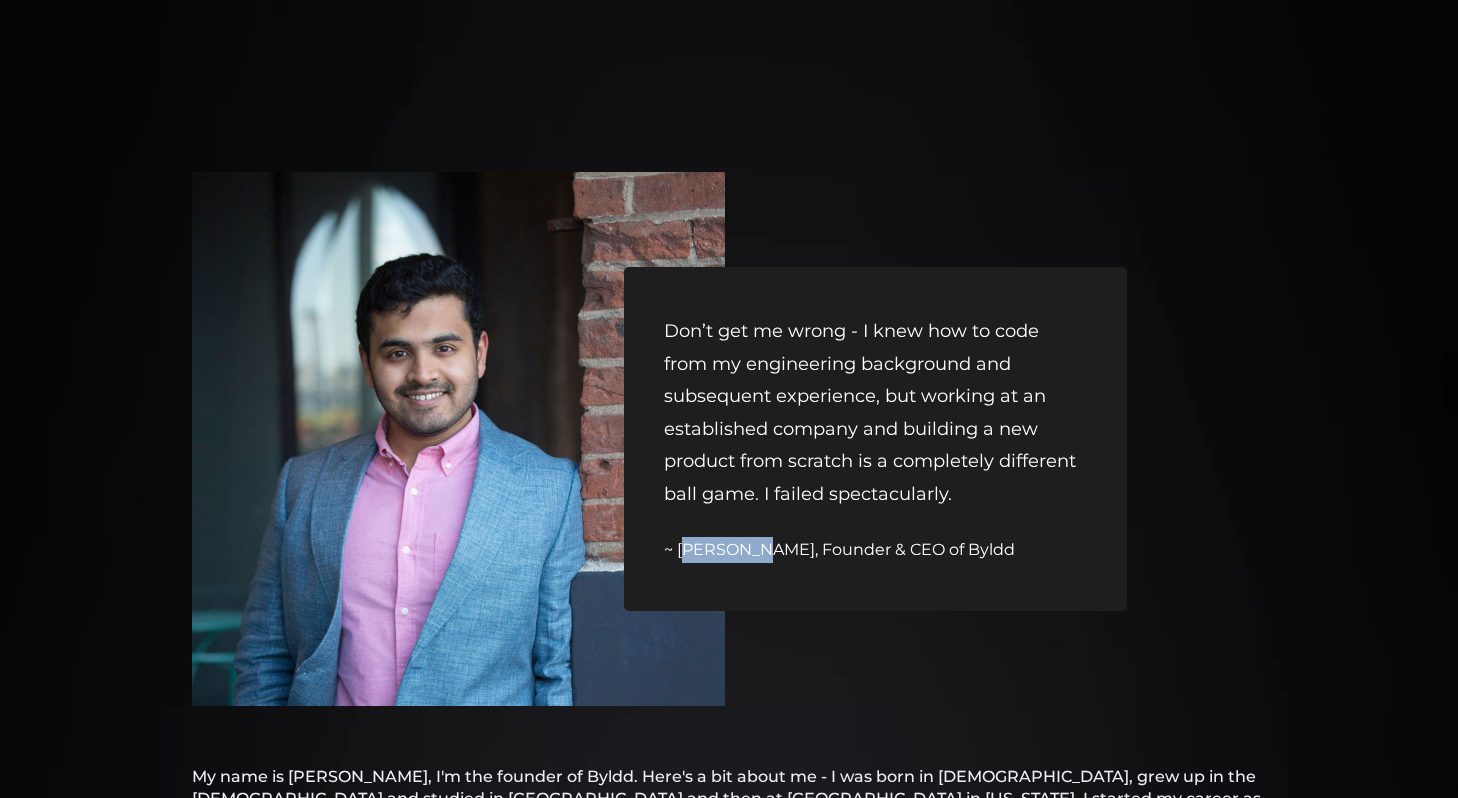 drag, startPoint x: 677, startPoint y: 547, endPoint x: 745, endPoint y: 546, distance: 68.007355 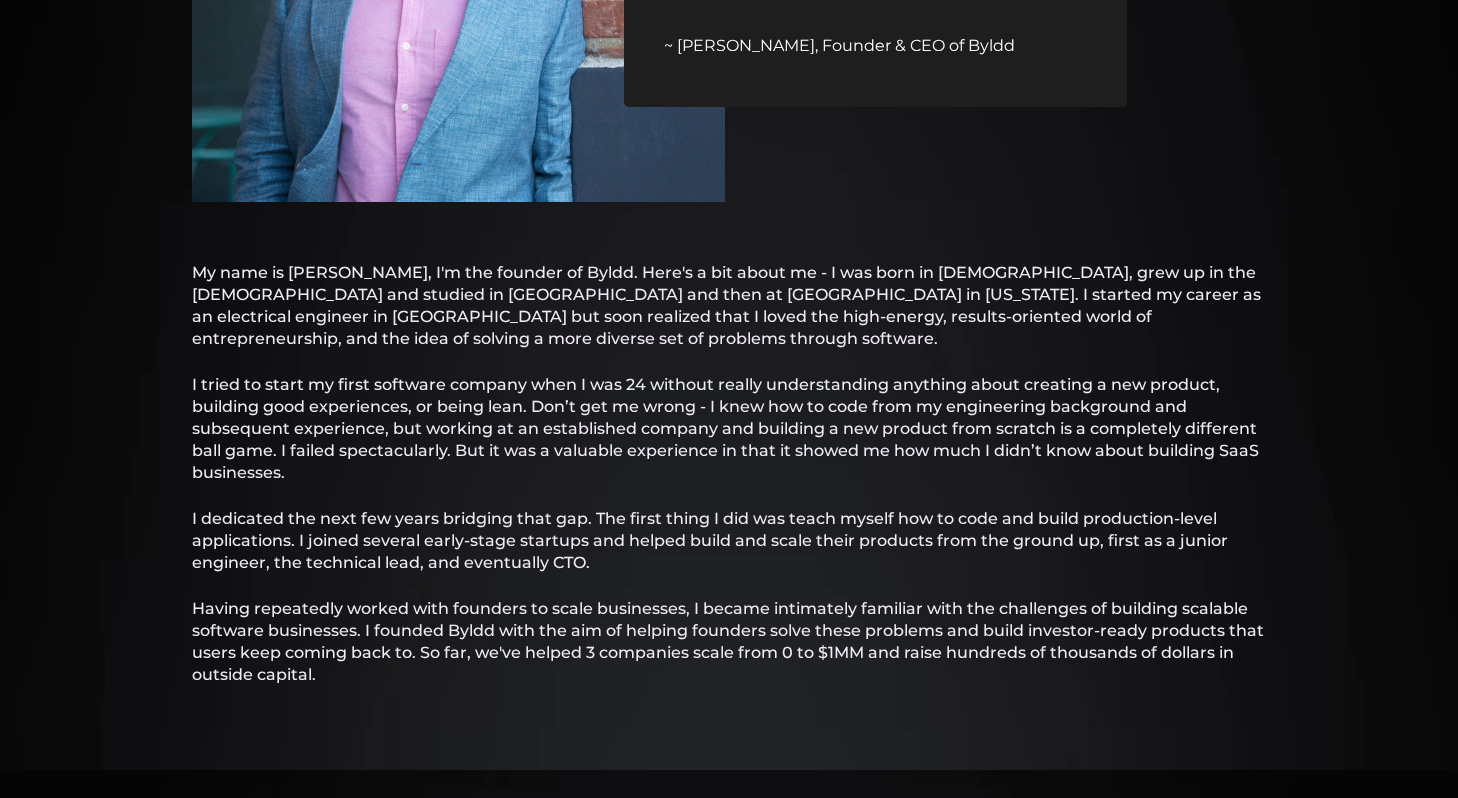 scroll, scrollTop: 523, scrollLeft: 0, axis: vertical 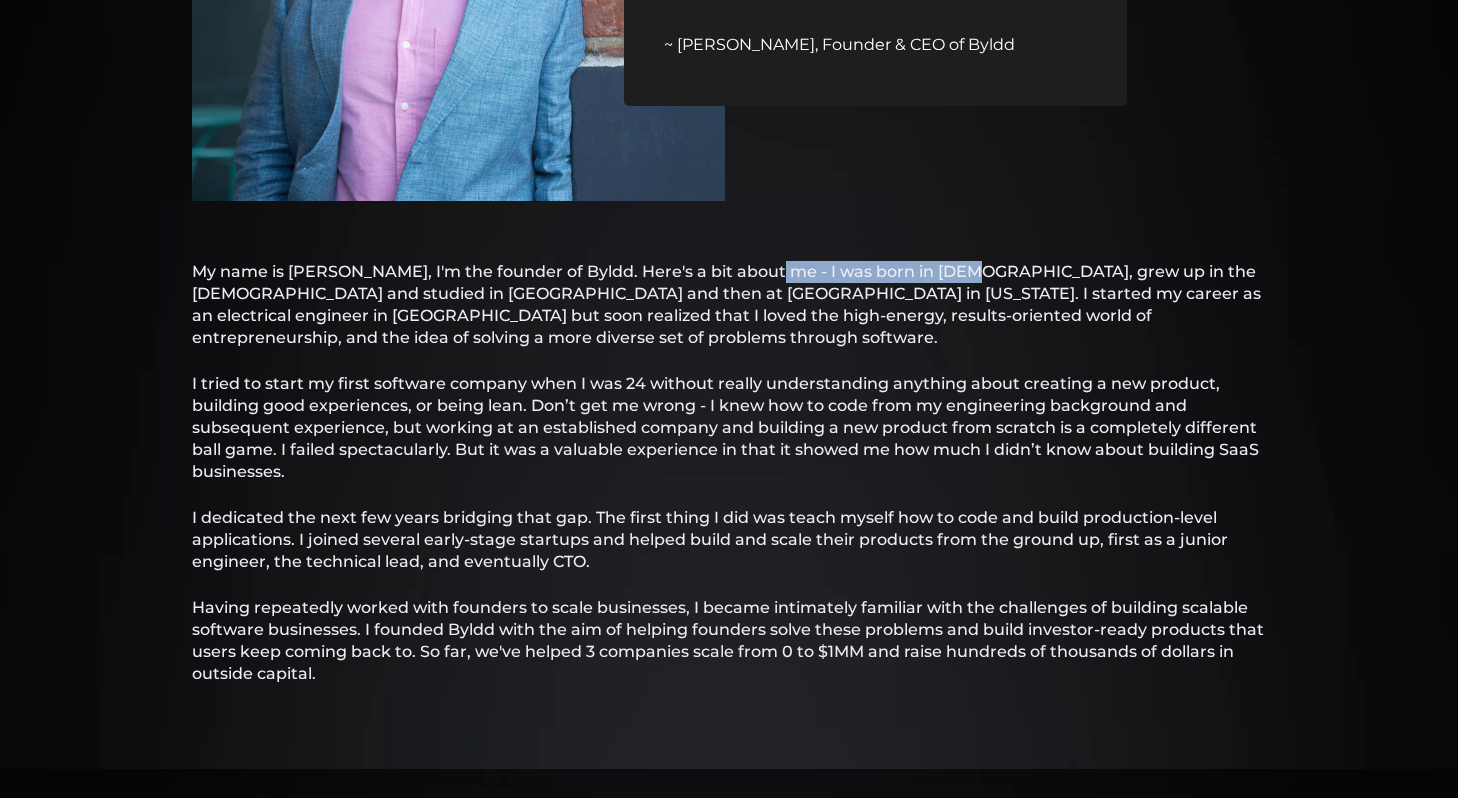 drag, startPoint x: 866, startPoint y: 276, endPoint x: 944, endPoint y: 276, distance: 78 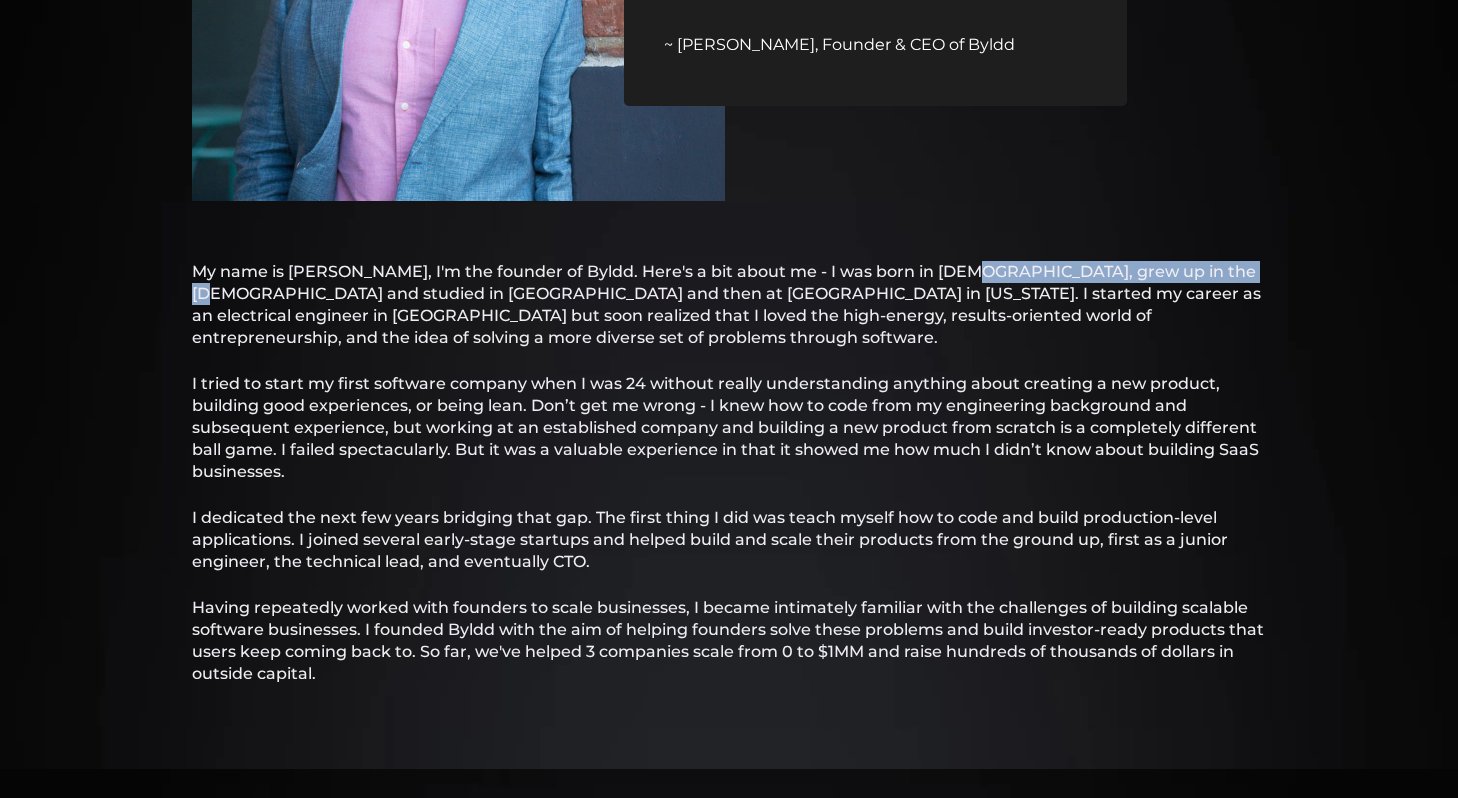 drag, startPoint x: 944, startPoint y: 276, endPoint x: 1161, endPoint y: 276, distance: 217 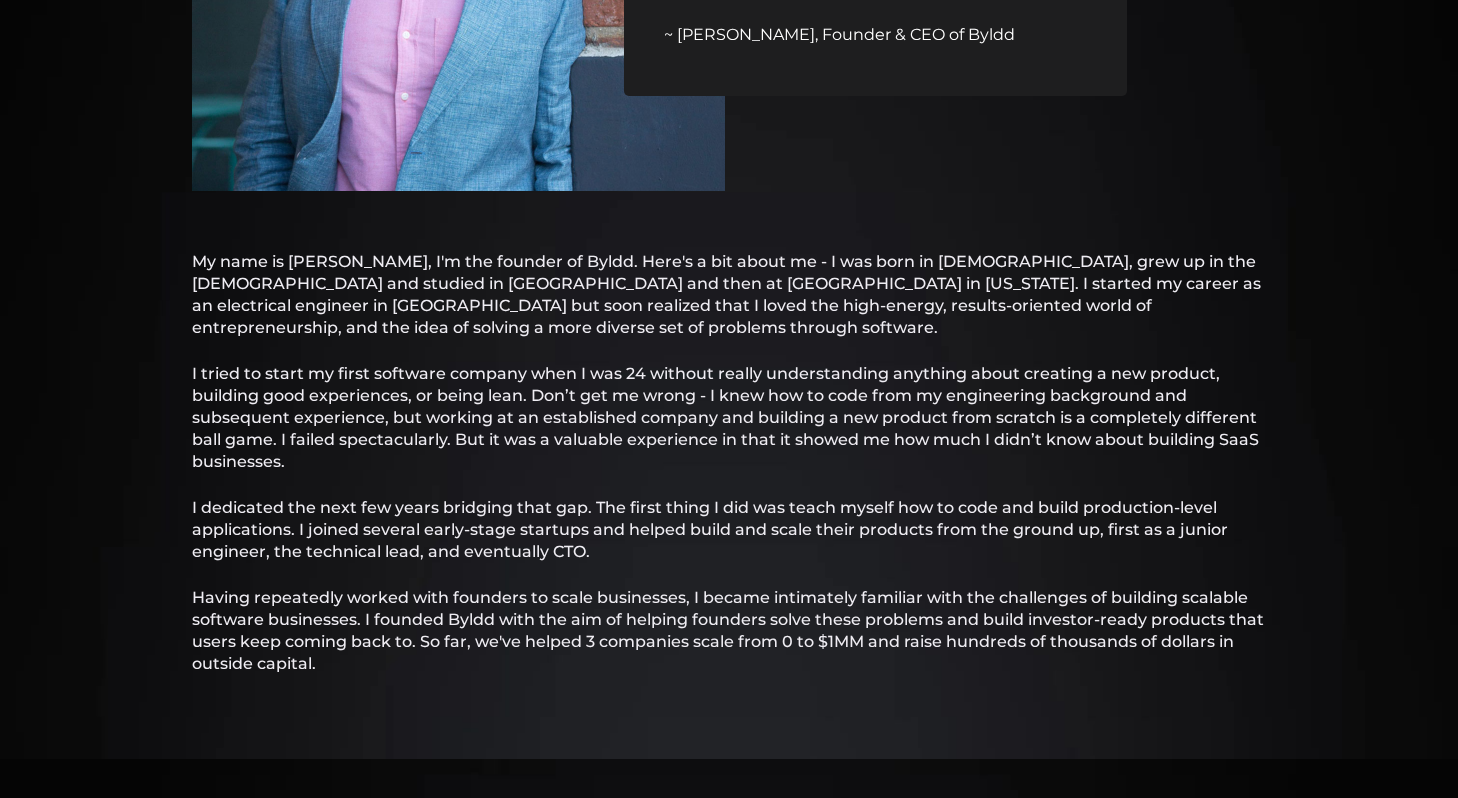 scroll, scrollTop: 535, scrollLeft: 0, axis: vertical 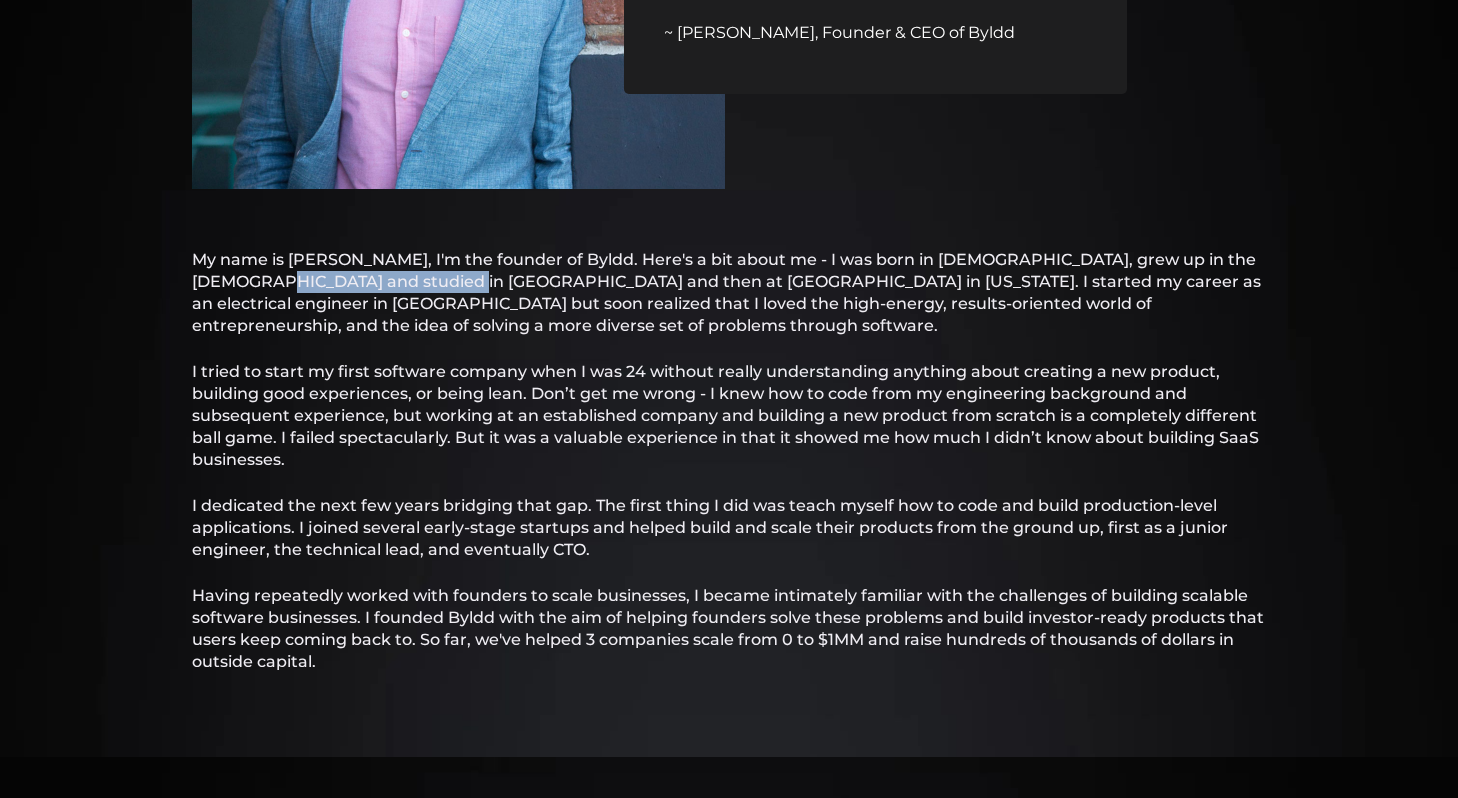 drag, startPoint x: 226, startPoint y: 282, endPoint x: 403, endPoint y: 275, distance: 177.13837 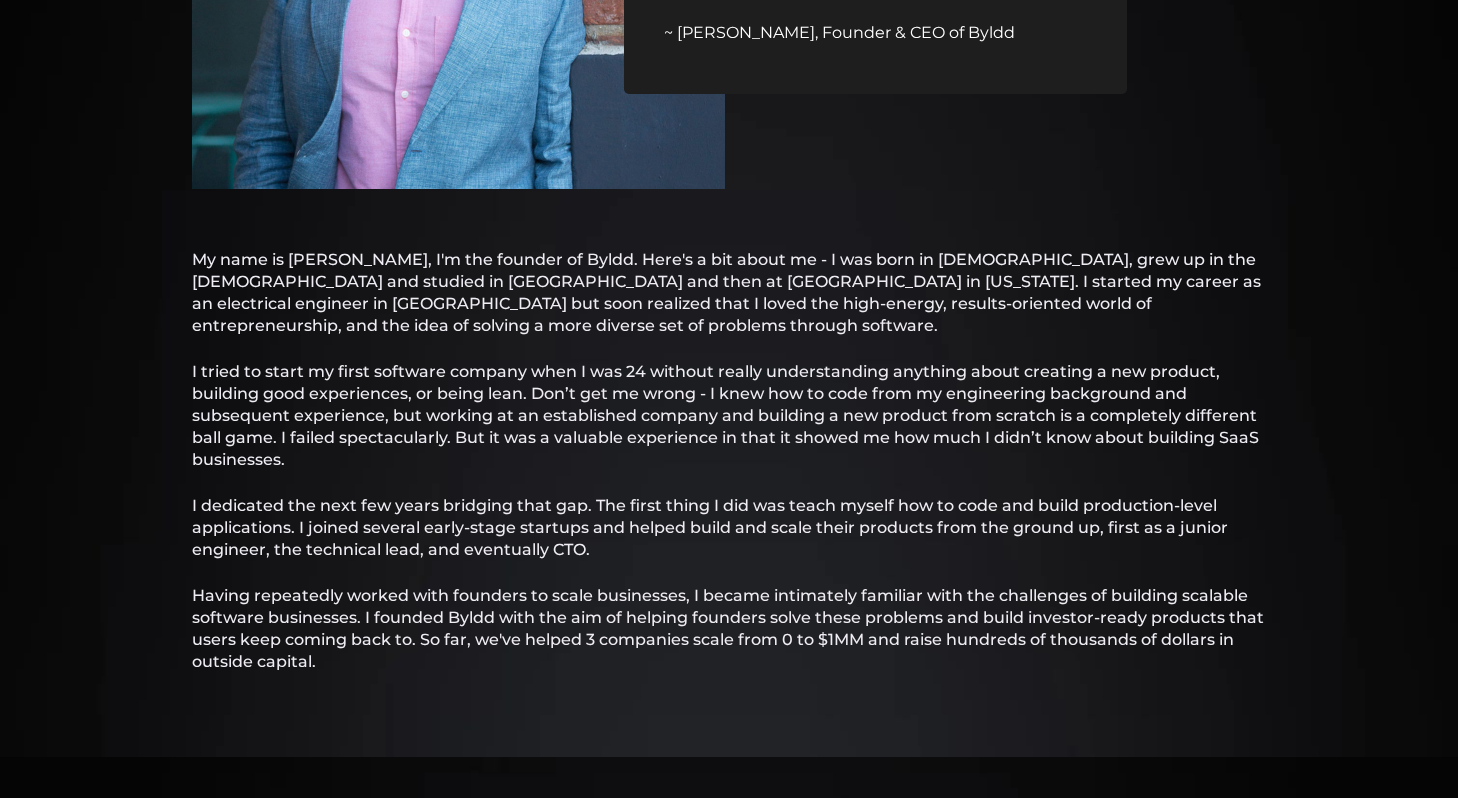 click on "My name is Ayush, I'm the founder of Byldd. Here's a bit about me - I was born in India, grew up in the Philippines and studied in Dubai and then at NYU in New York. I started my career as an electrical engineer in Dubai but soon realized that I loved the high-energy, results-oriented world of entrepreneurship, and the idea of solving a more diverse set of problems through software." at bounding box center [729, 293] 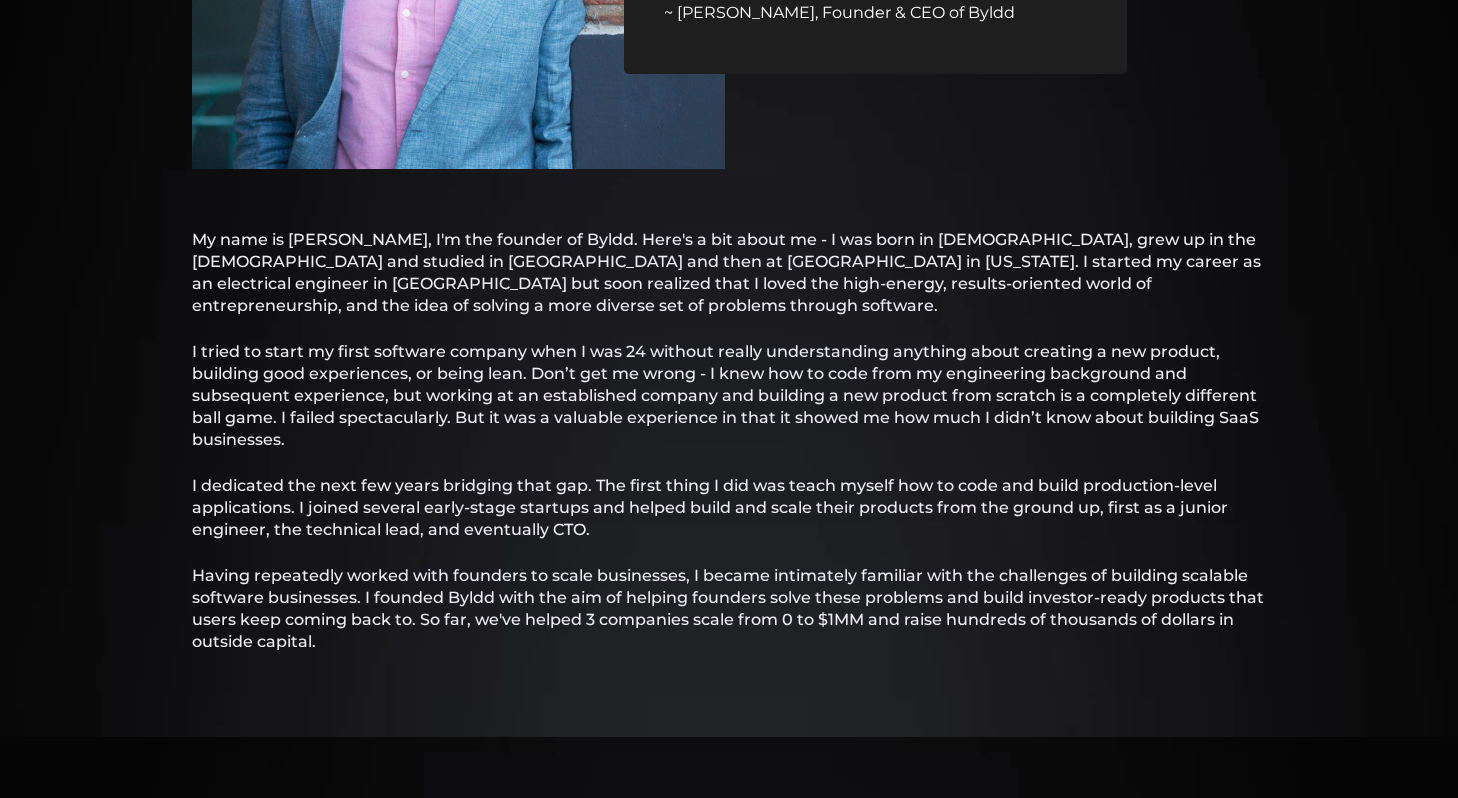 scroll, scrollTop: 556, scrollLeft: 0, axis: vertical 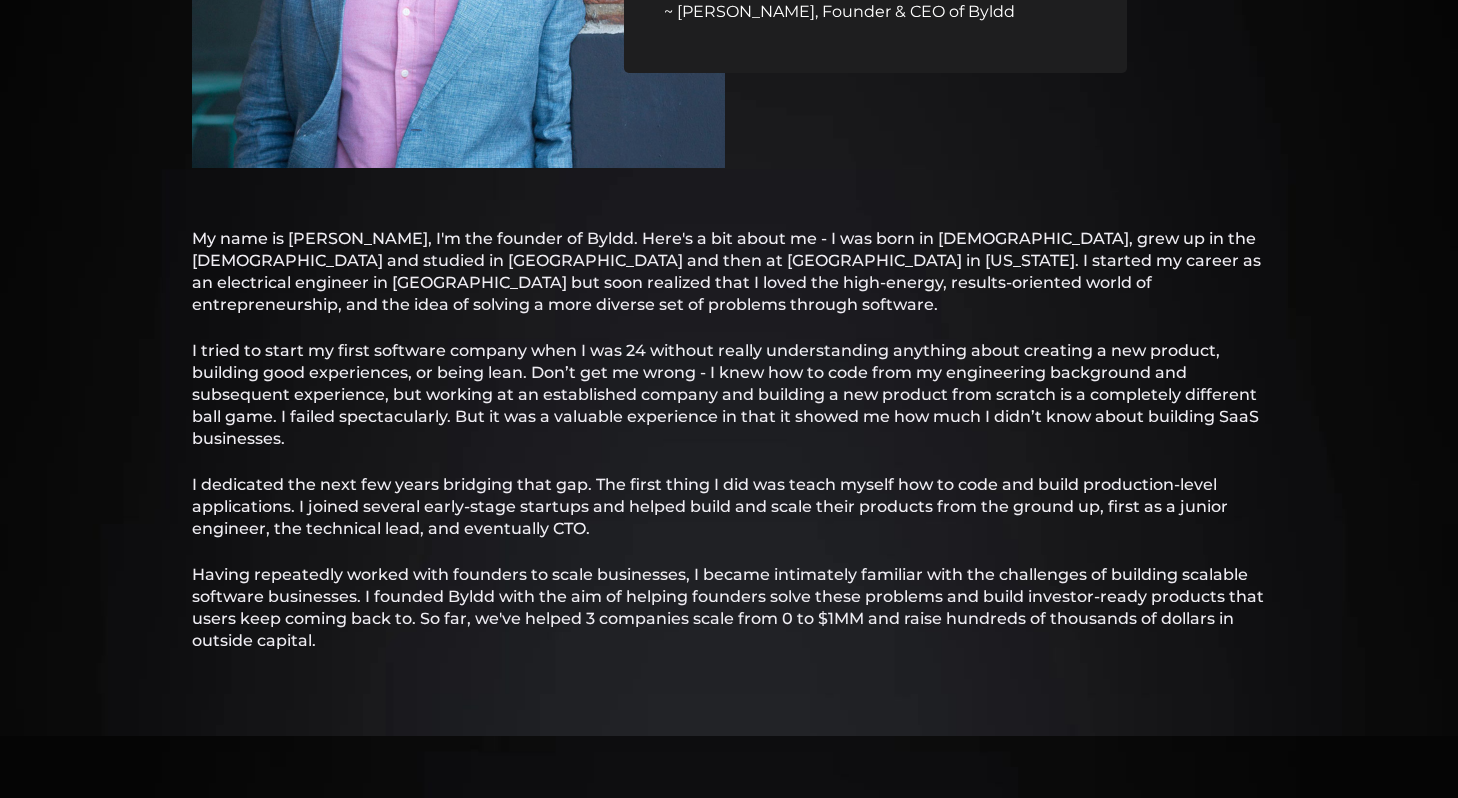 click on "My name is Ayush, I'm the founder of Byldd. Here's a bit about me - I was born in India, grew up in the Philippines and studied in Dubai and then at NYU in New York. I started my career as an electrical engineer in Dubai but soon realized that I loved the high-energy, results-oriented world of entrepreneurship, and the idea of solving a more diverse set of problems through software." at bounding box center [729, 272] 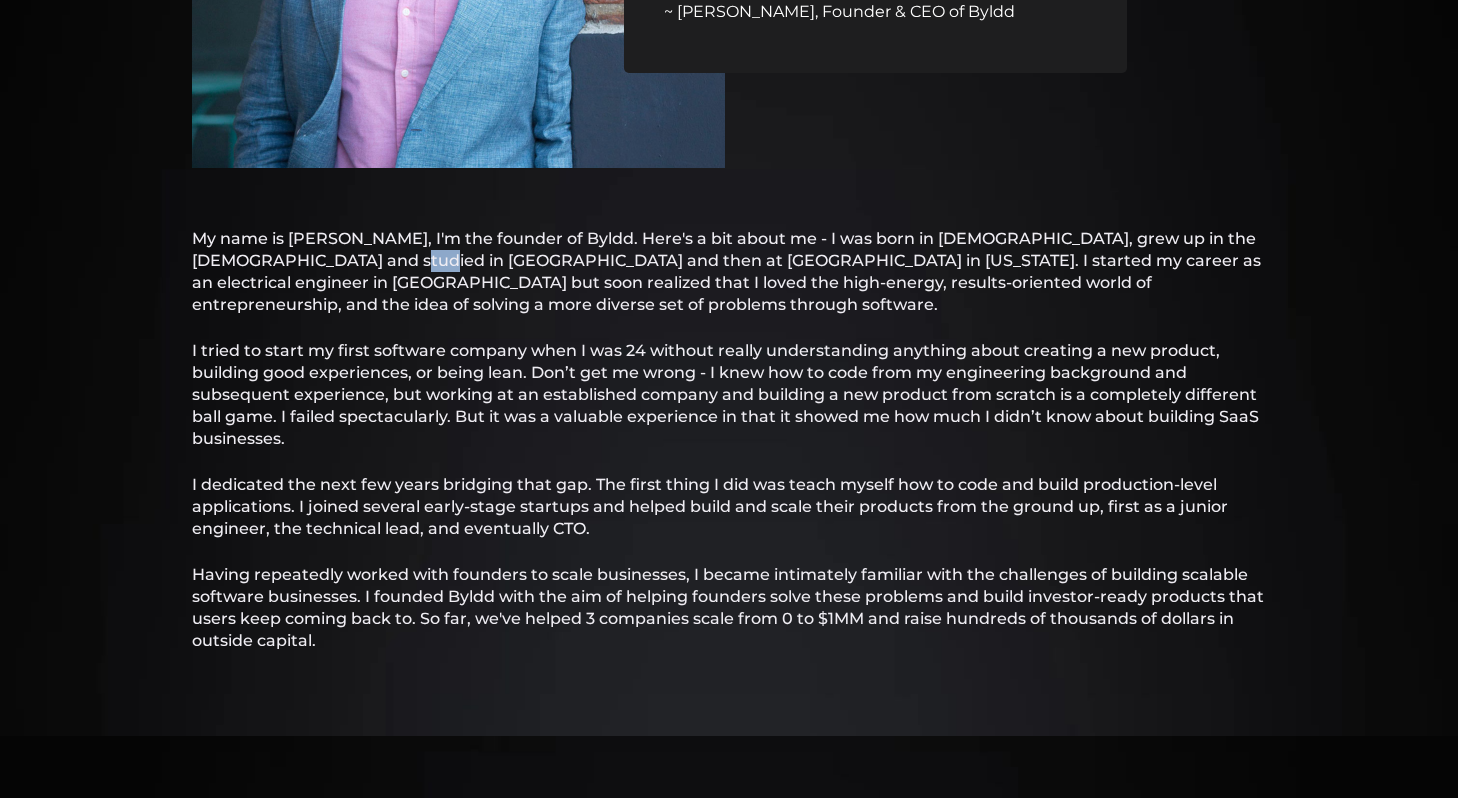 click on "My name is Ayush, I'm the founder of Byldd. Here's a bit about me - I was born in India, grew up in the Philippines and studied in Dubai and then at NYU in New York. I started my career as an electrical engineer in Dubai but soon realized that I loved the high-energy, results-oriented world of entrepreneurship, and the idea of solving a more diverse set of problems through software." at bounding box center [729, 272] 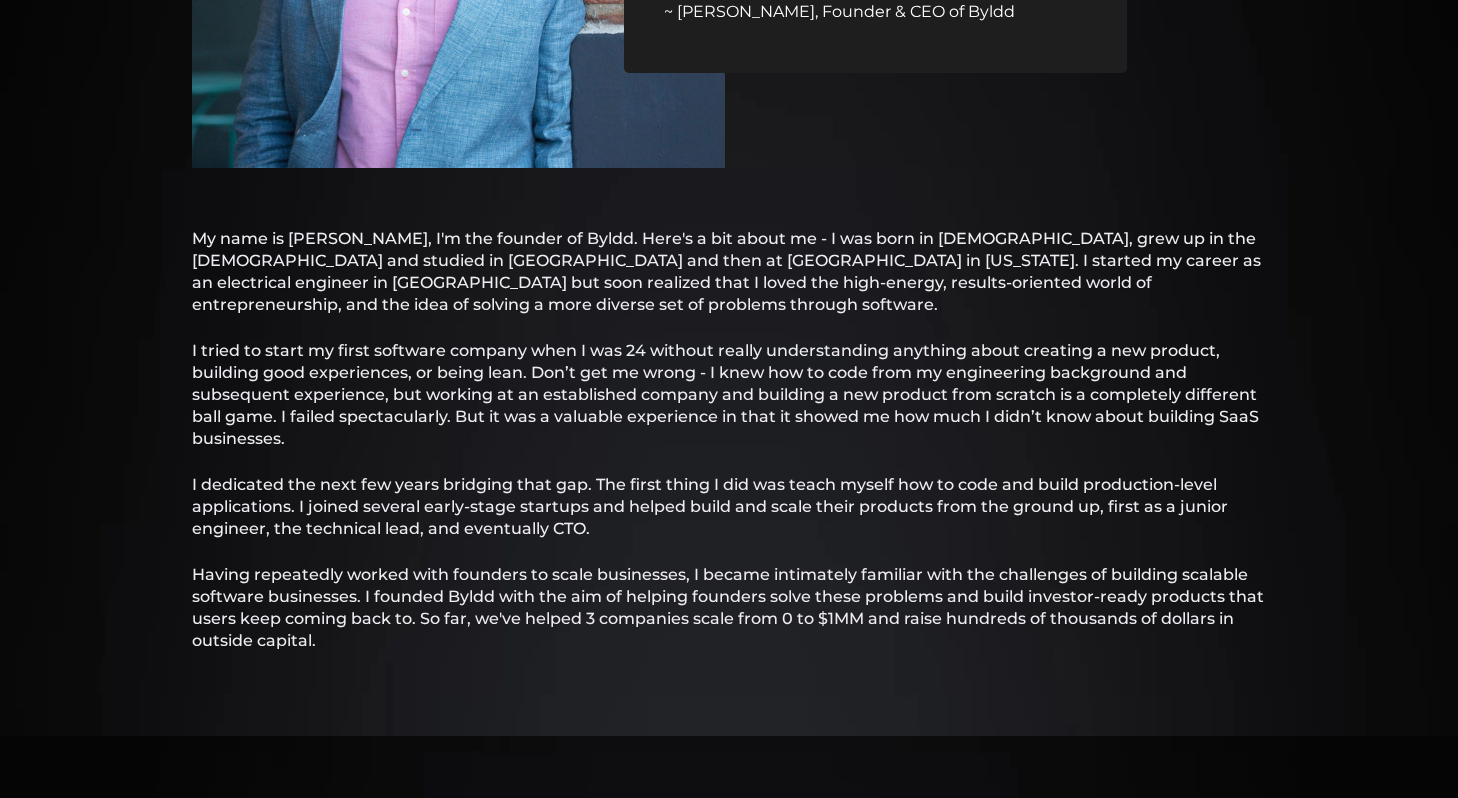 click on "My name is Ayush, I'm the founder of Byldd. Here's a bit about me - I was born in India, grew up in the Philippines and studied in Dubai and then at NYU in New York. I started my career as an electrical engineer in Dubai but soon realized that I loved the high-energy, results-oriented world of entrepreneurship, and the idea of solving a more diverse set of problems through software." at bounding box center (729, 272) 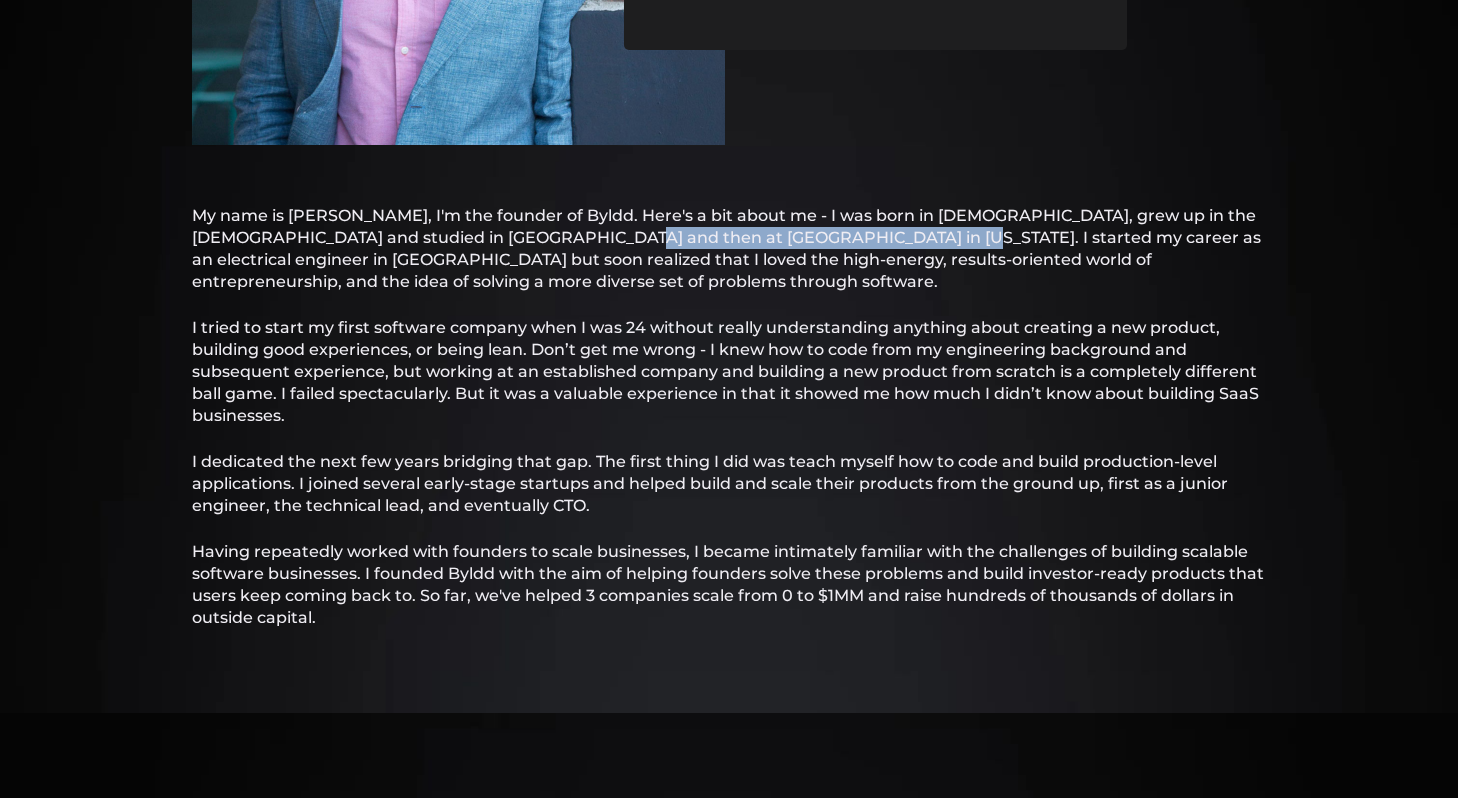 drag, startPoint x: 546, startPoint y: 232, endPoint x: 850, endPoint y: 235, distance: 304.0148 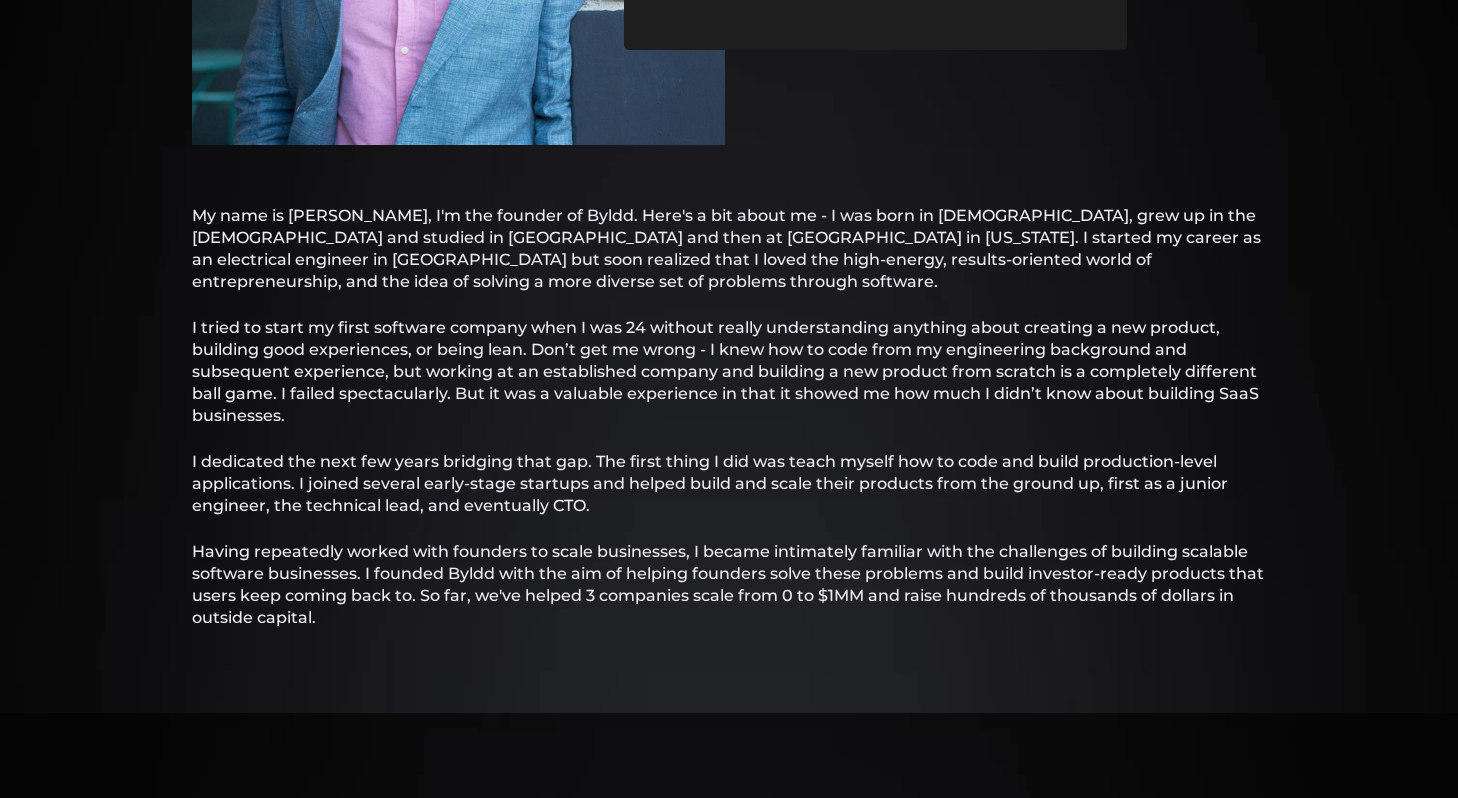 click on "My name is Ayush, I'm the founder of Byldd. Here's a bit about me - I was born in India, grew up in the Philippines and studied in Dubai and then at NYU in New York. I started my career as an electrical engineer in Dubai but soon realized that I loved the high-energy, results-oriented world of entrepreneurship, and the idea of solving a more diverse set of problems through software." at bounding box center (729, 249) 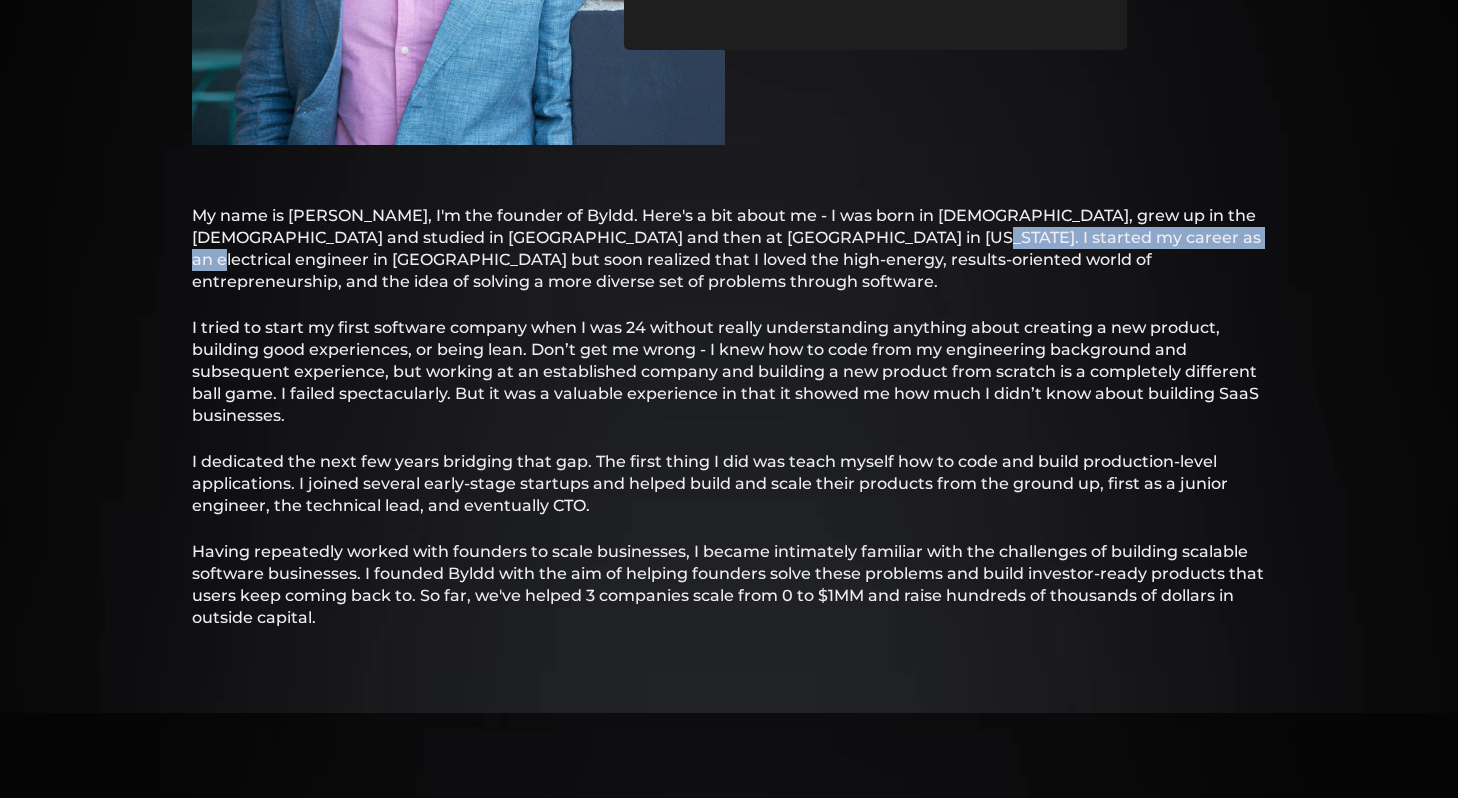 drag, startPoint x: 850, startPoint y: 235, endPoint x: 1137, endPoint y: 229, distance: 287.0627 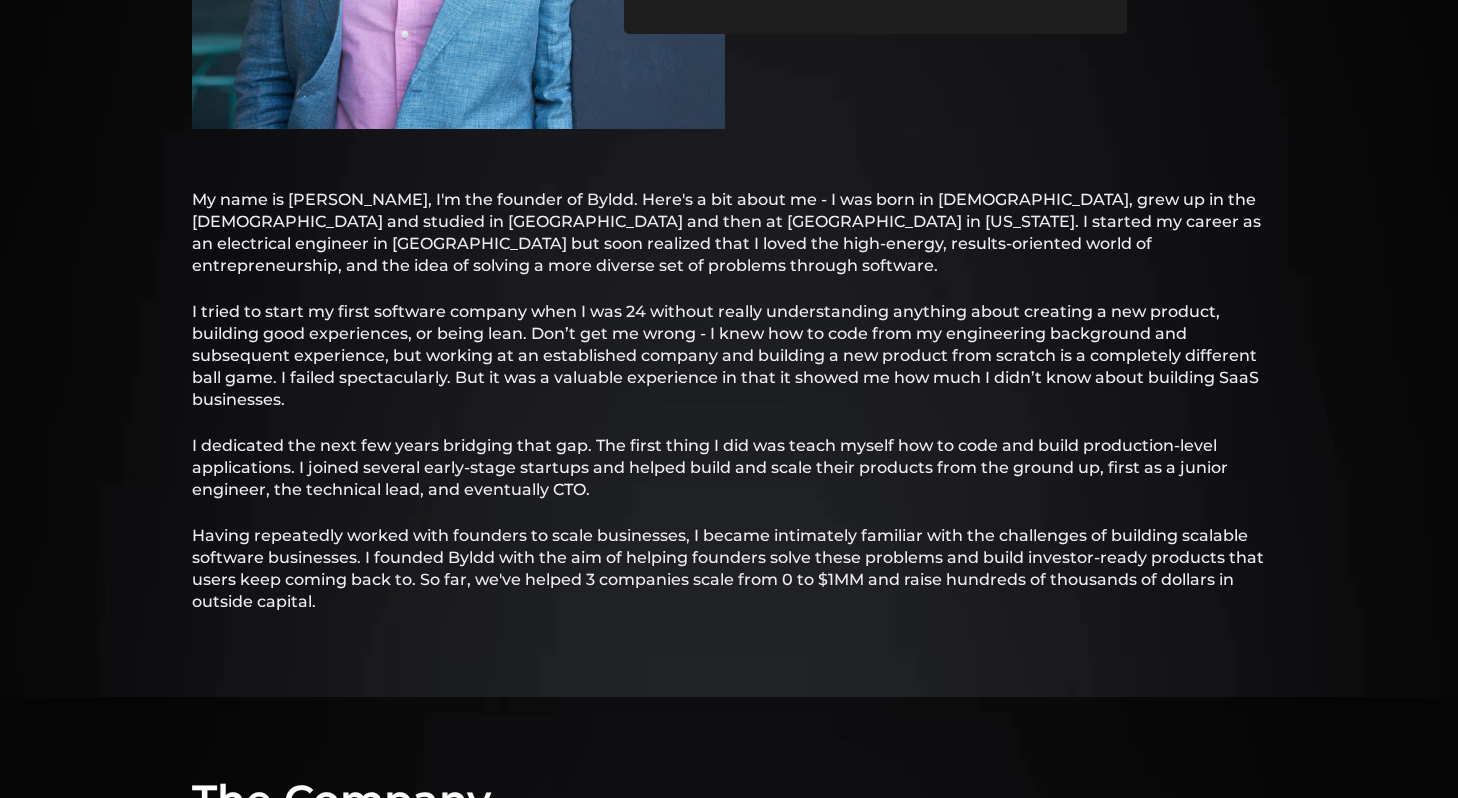 scroll, scrollTop: 596, scrollLeft: 0, axis: vertical 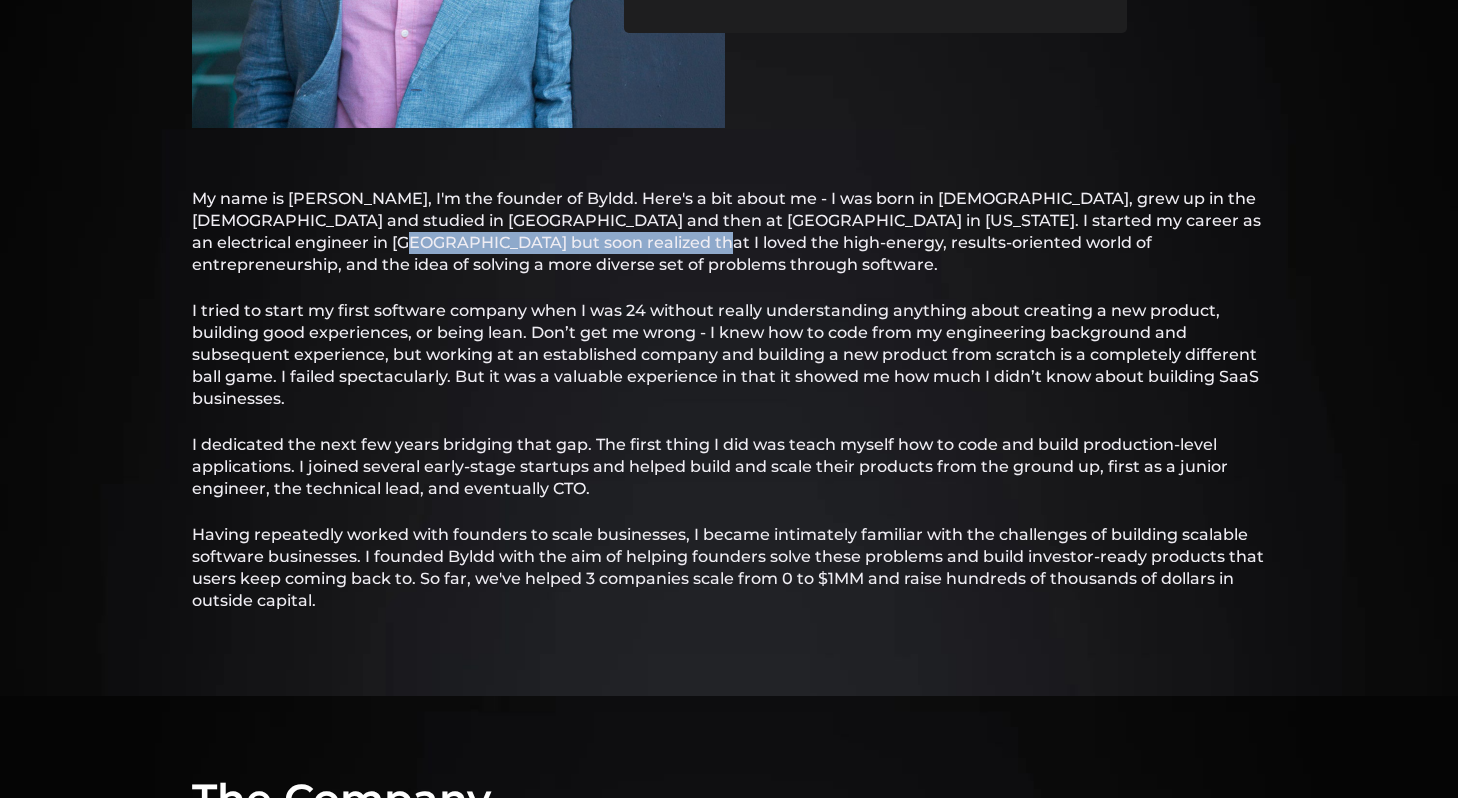 drag, startPoint x: 302, startPoint y: 245, endPoint x: 590, endPoint y: 247, distance: 288.00696 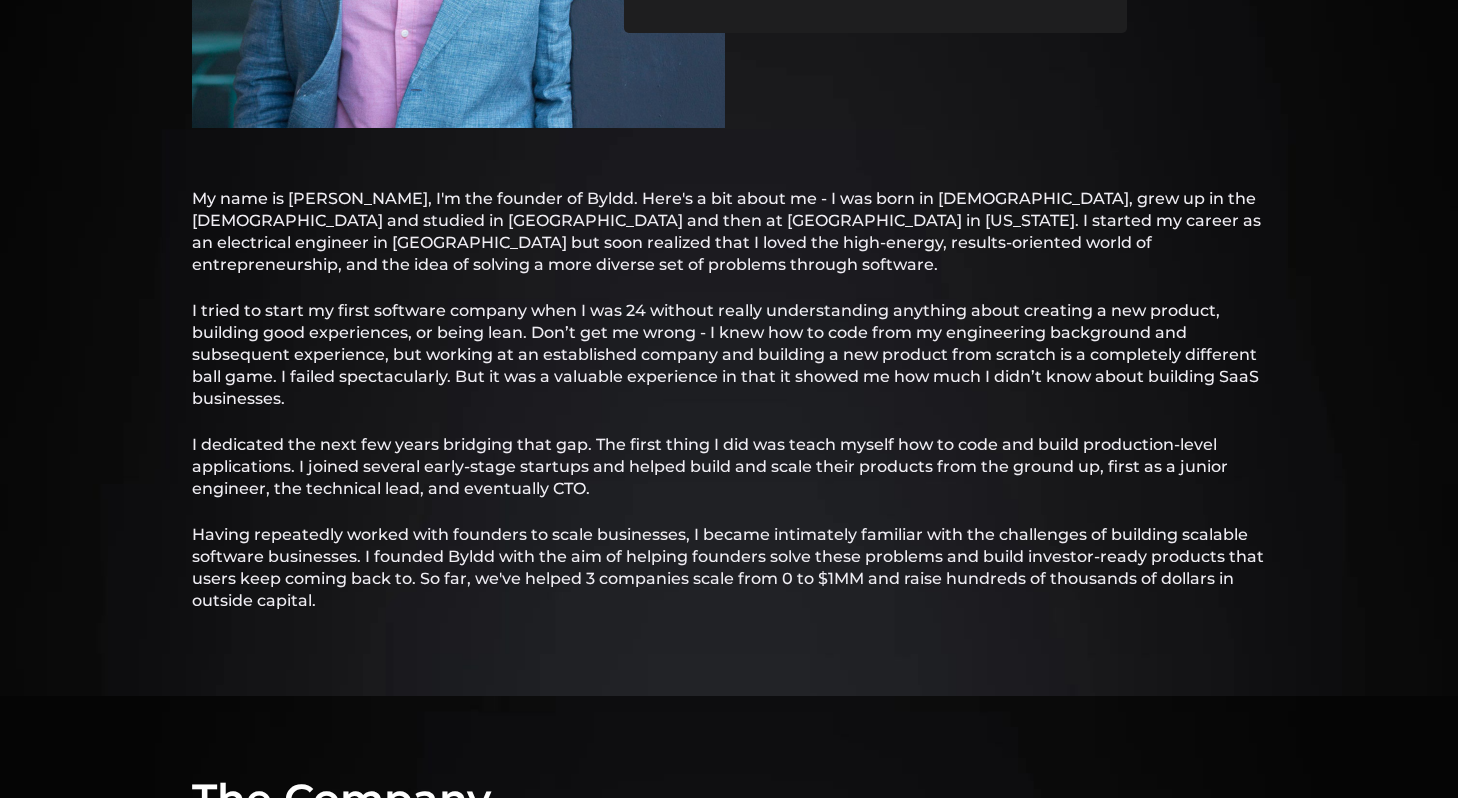 click on "My name is Ayush, I'm the founder of Byldd. Here's a bit about me - I was born in India, grew up in the Philippines and studied in Dubai and then at NYU in New York. I started my career as an electrical engineer in Dubai but soon realized that I loved the high-energy, results-oriented world of entrepreneurship, and the idea of solving a more diverse set of problems through software." at bounding box center [729, 232] 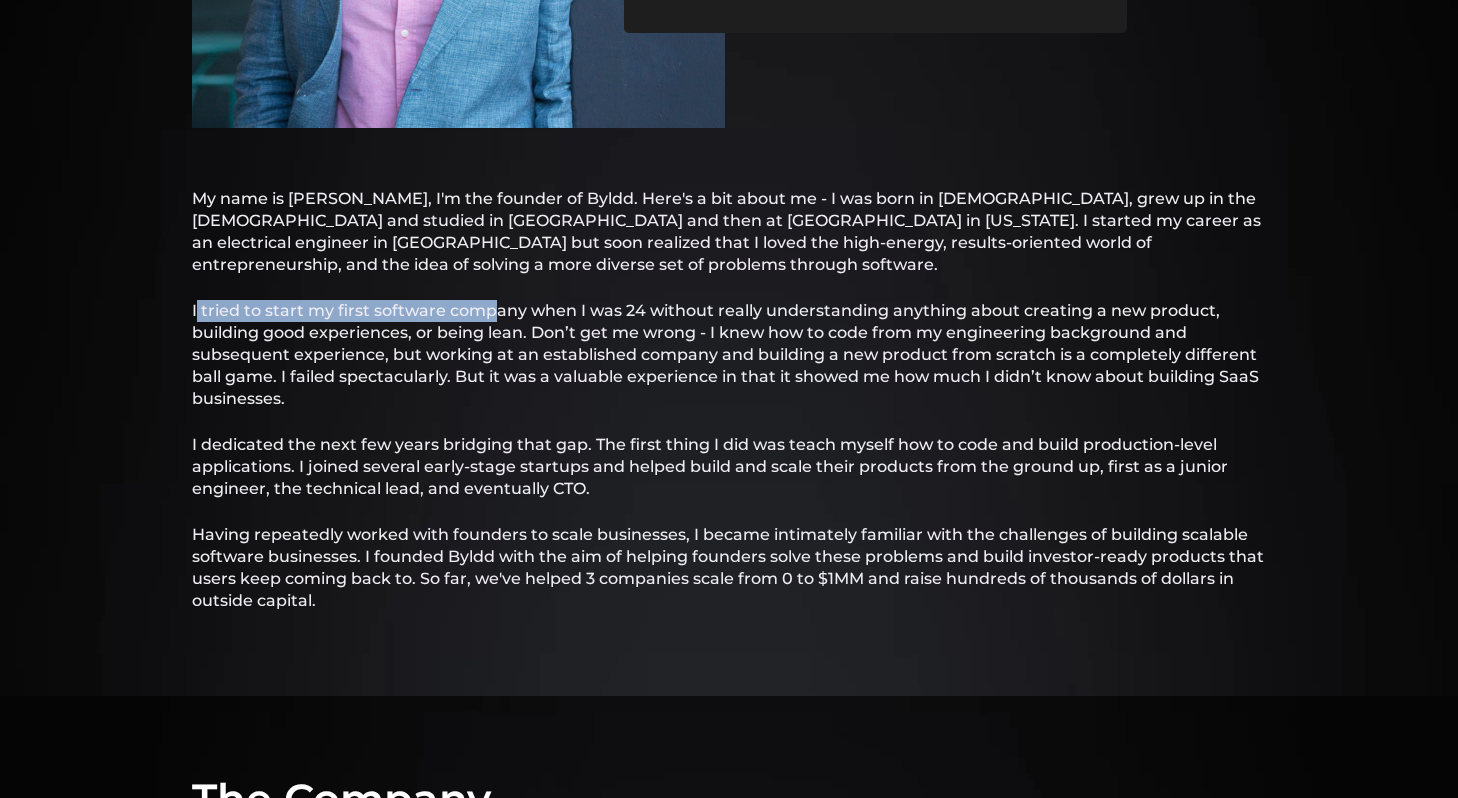 drag, startPoint x: 195, startPoint y: 288, endPoint x: 490, endPoint y: 291, distance: 295.01526 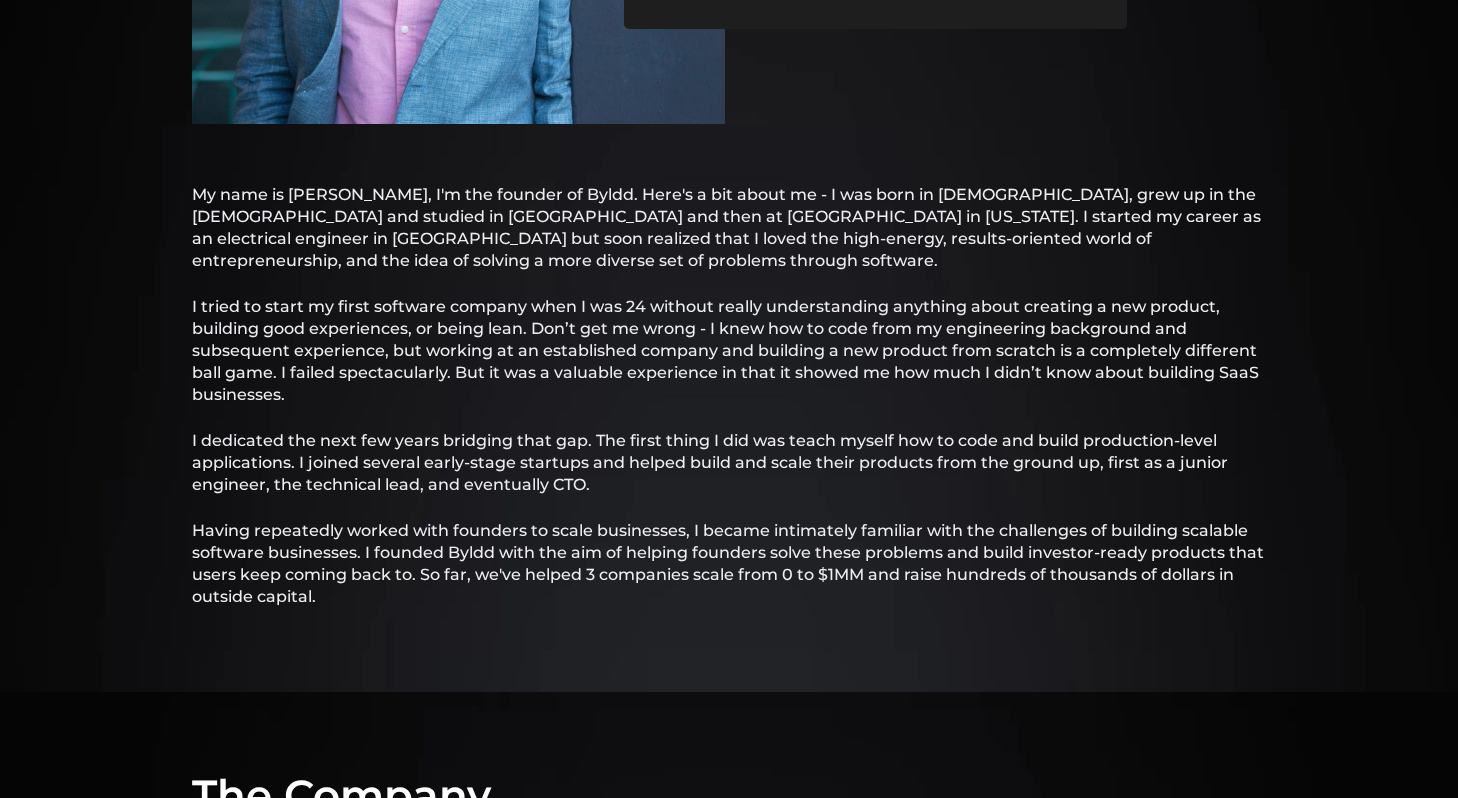 scroll, scrollTop: 609, scrollLeft: 0, axis: vertical 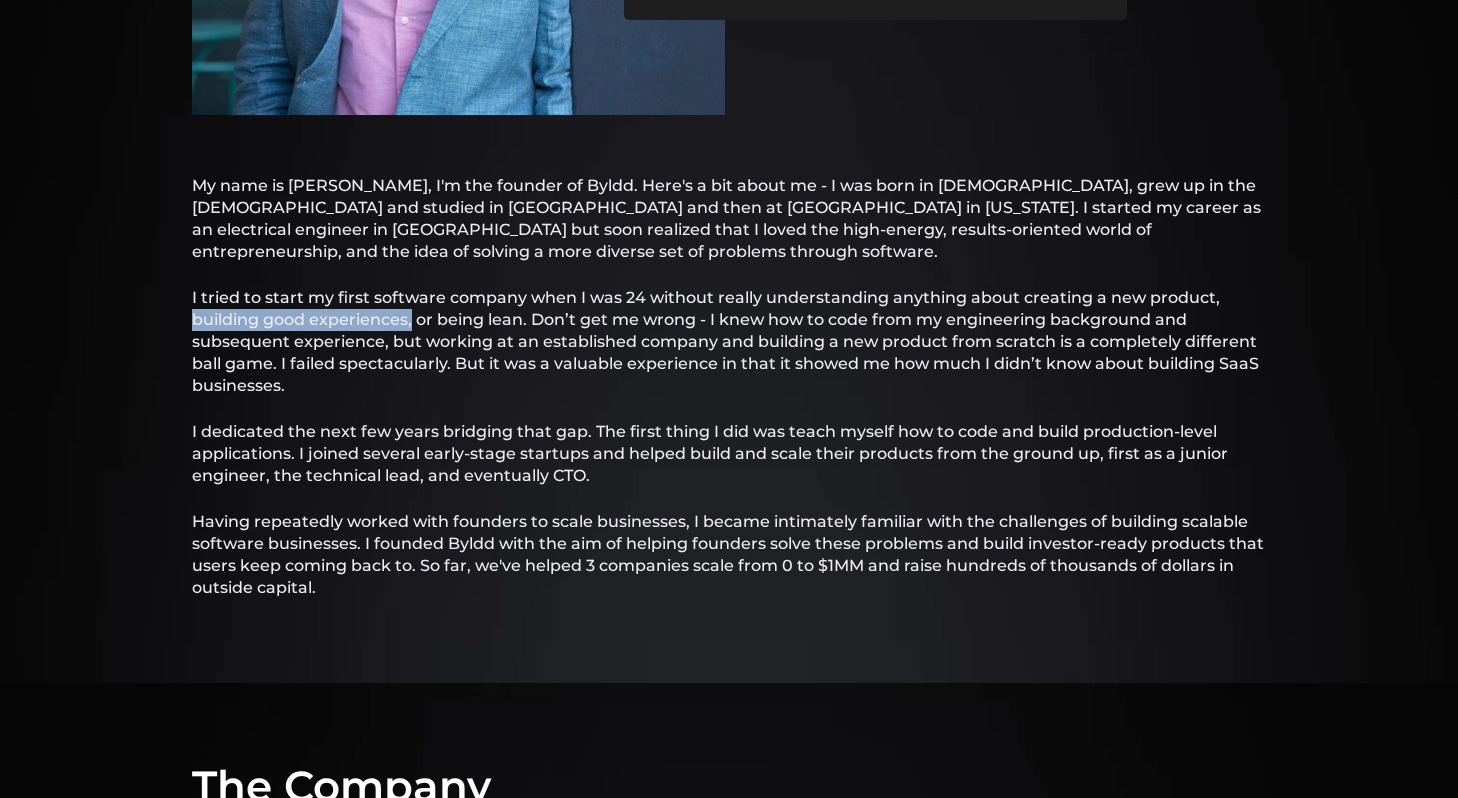 drag, startPoint x: 184, startPoint y: 289, endPoint x: 420, endPoint y: 290, distance: 236.00212 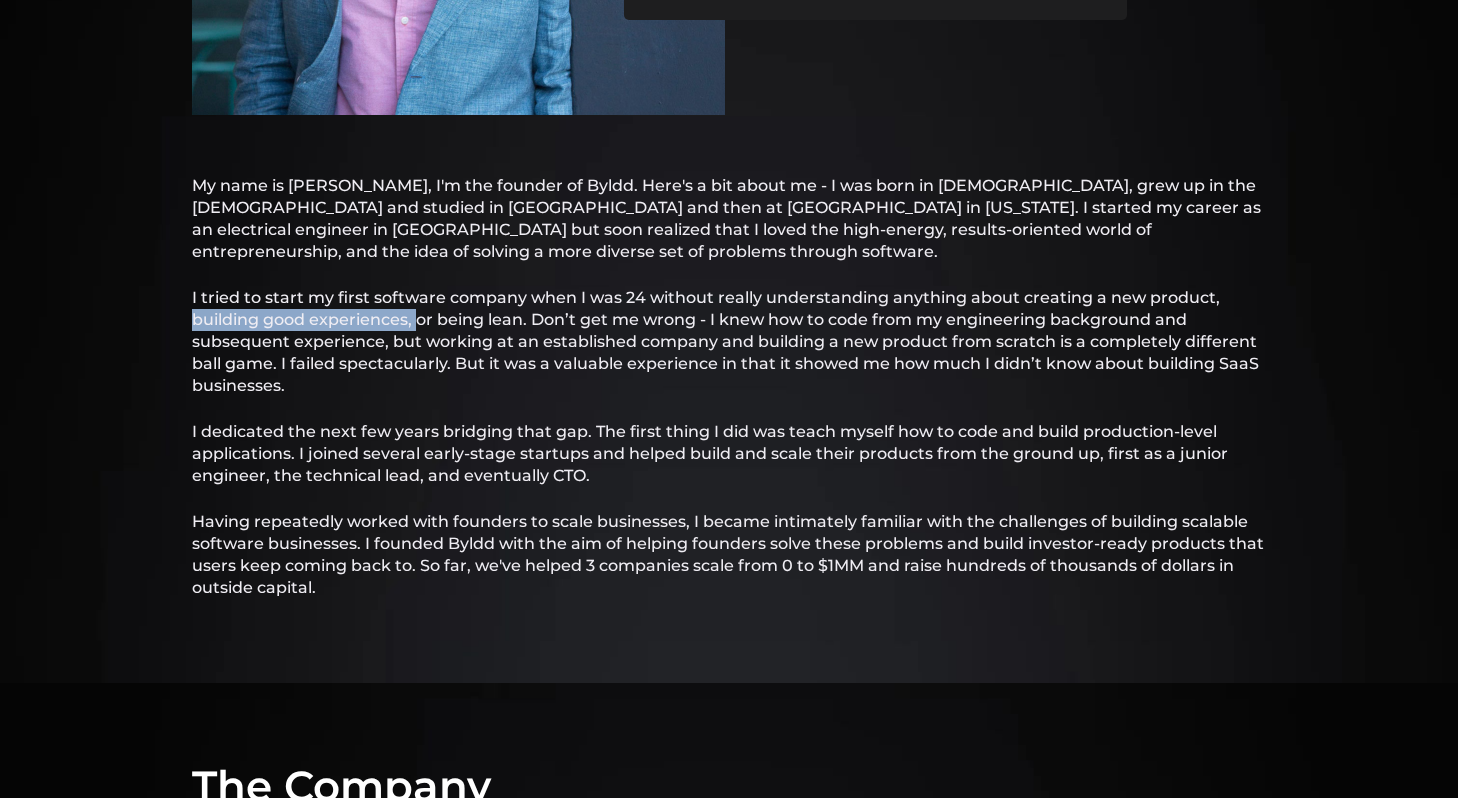 click on "I tried to start my first software company when I was 24 without really understanding anything about creating a new product, building good experiences, or being lean. Don’t get me wrong - I knew how to code from my engineering background and subsequent experience, but working at an established company and building a new product from scratch is a completely different ball game. I failed spectacularly. But it was a valuable experience in that it showed me how much I didn’t know about building SaaS businesses." at bounding box center (729, 342) 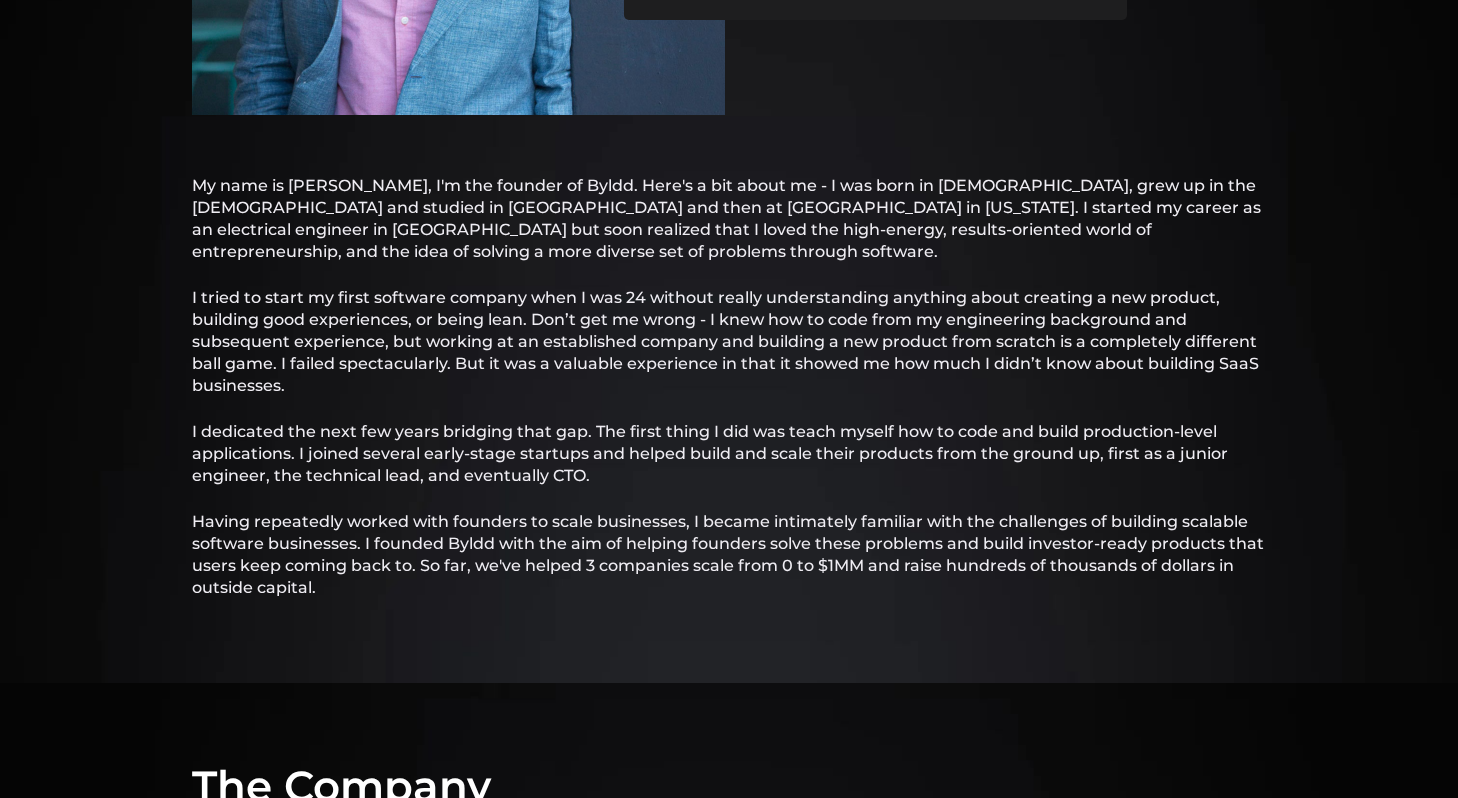 click on "I tried to start my first software company when I was 24 without really understanding anything about creating a new product, building good experiences, or being lean. Don’t get me wrong - I knew how to code from my engineering background and subsequent experience, but working at an established company and building a new product from scratch is a completely different ball game. I failed spectacularly. But it was a valuable experience in that it showed me how much I didn’t know about building SaaS businesses." at bounding box center [729, 342] 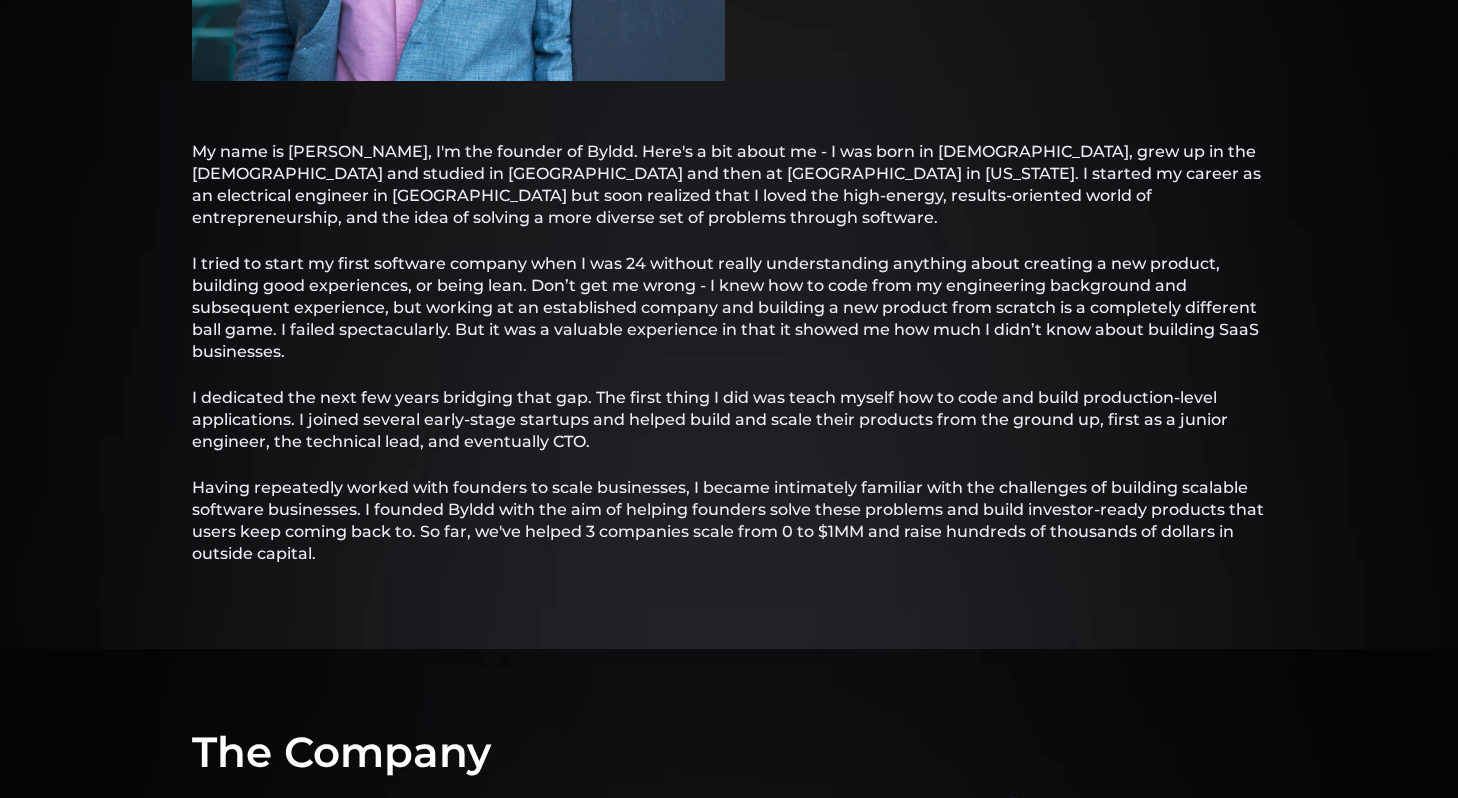 click on "I tried to start my first software company when I was 24 without really understanding anything about creating a new product, building good experiences, or being lean. Don’t get me wrong - I knew how to code from my engineering background and subsequent experience, but working at an established company and building a new product from scratch is a completely different ball game. I failed spectacularly. But it was a valuable experience in that it showed me how much I didn’t know about building SaaS businesses." at bounding box center (729, 308) 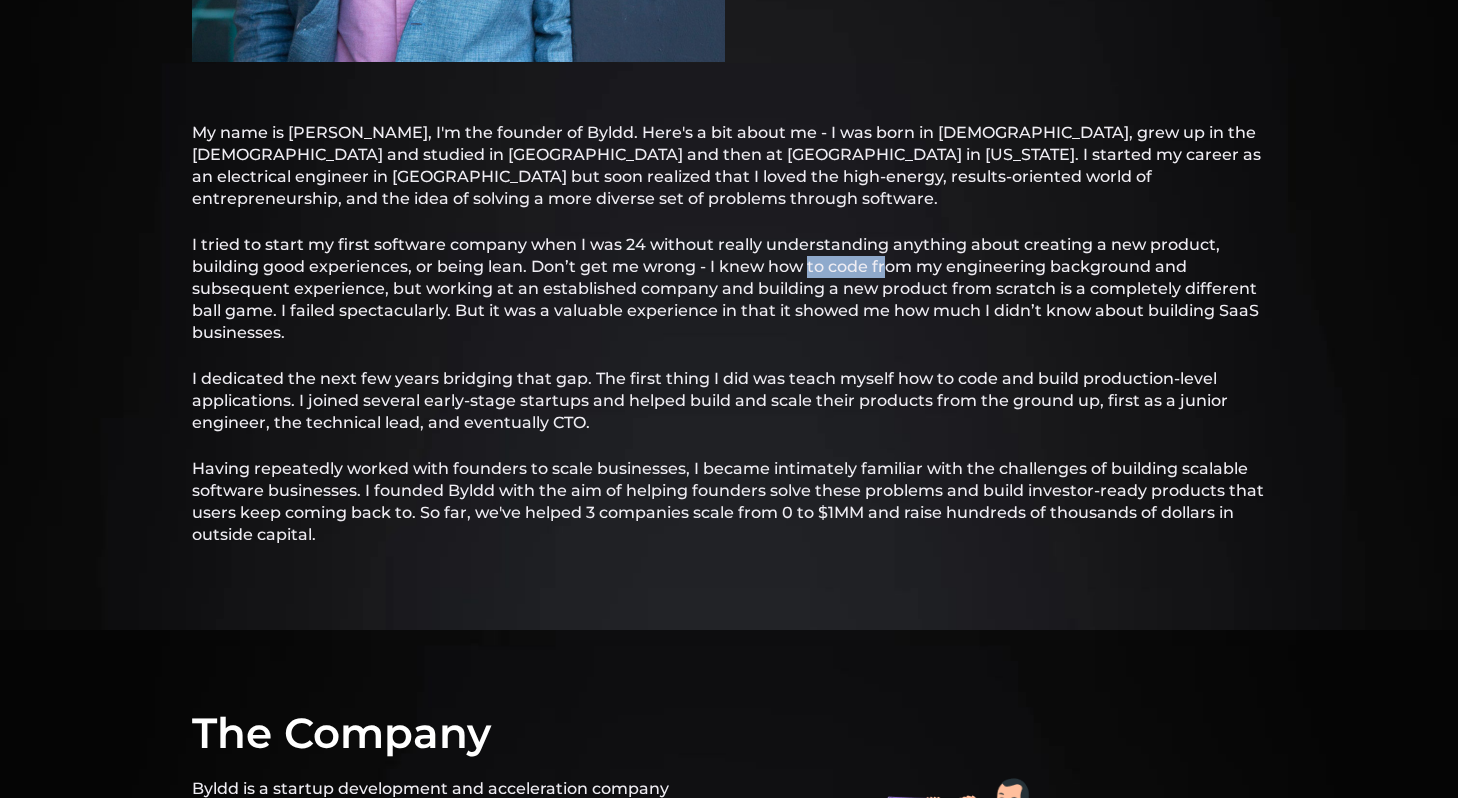 drag, startPoint x: 806, startPoint y: 246, endPoint x: 892, endPoint y: 246, distance: 86 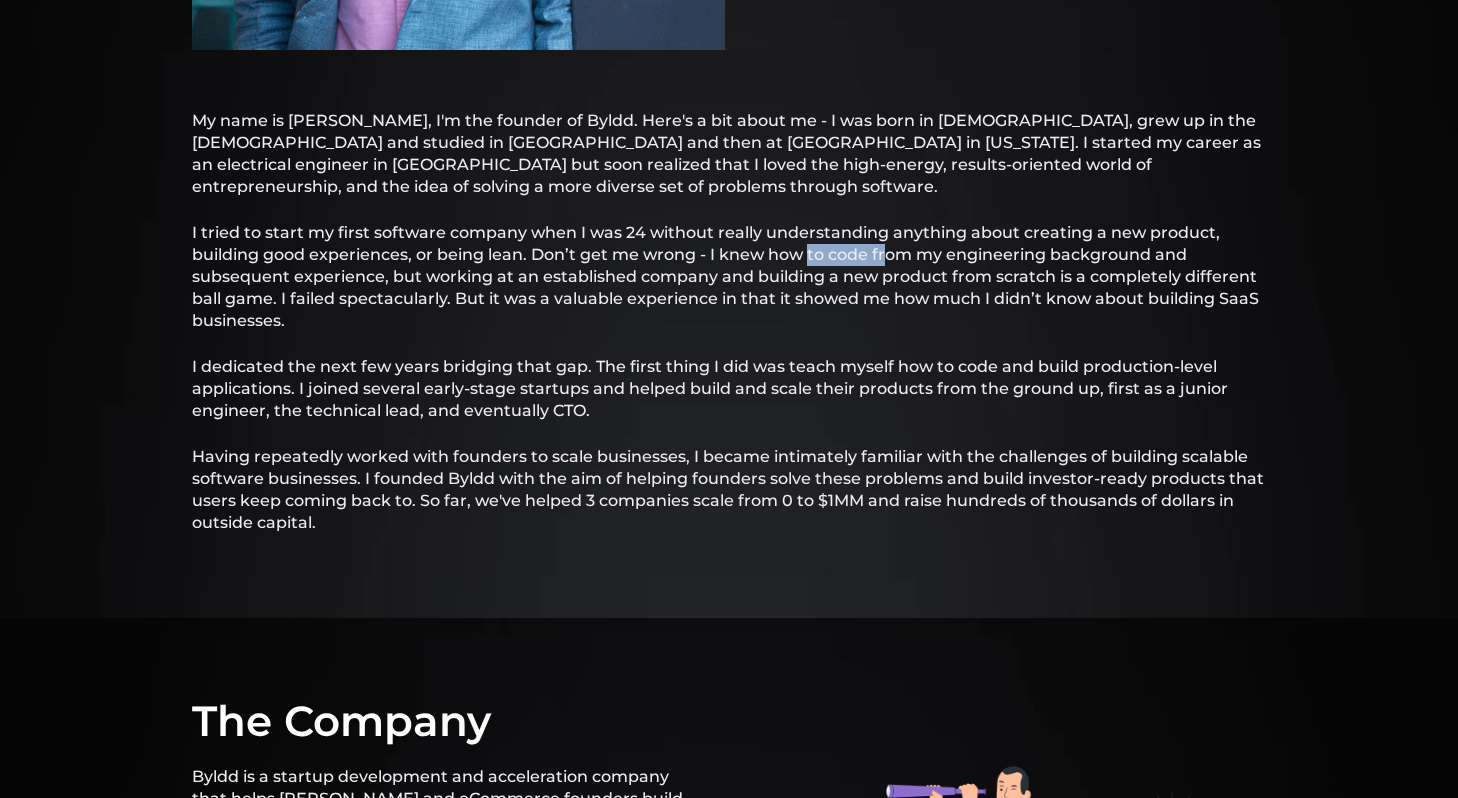 scroll, scrollTop: 677, scrollLeft: 0, axis: vertical 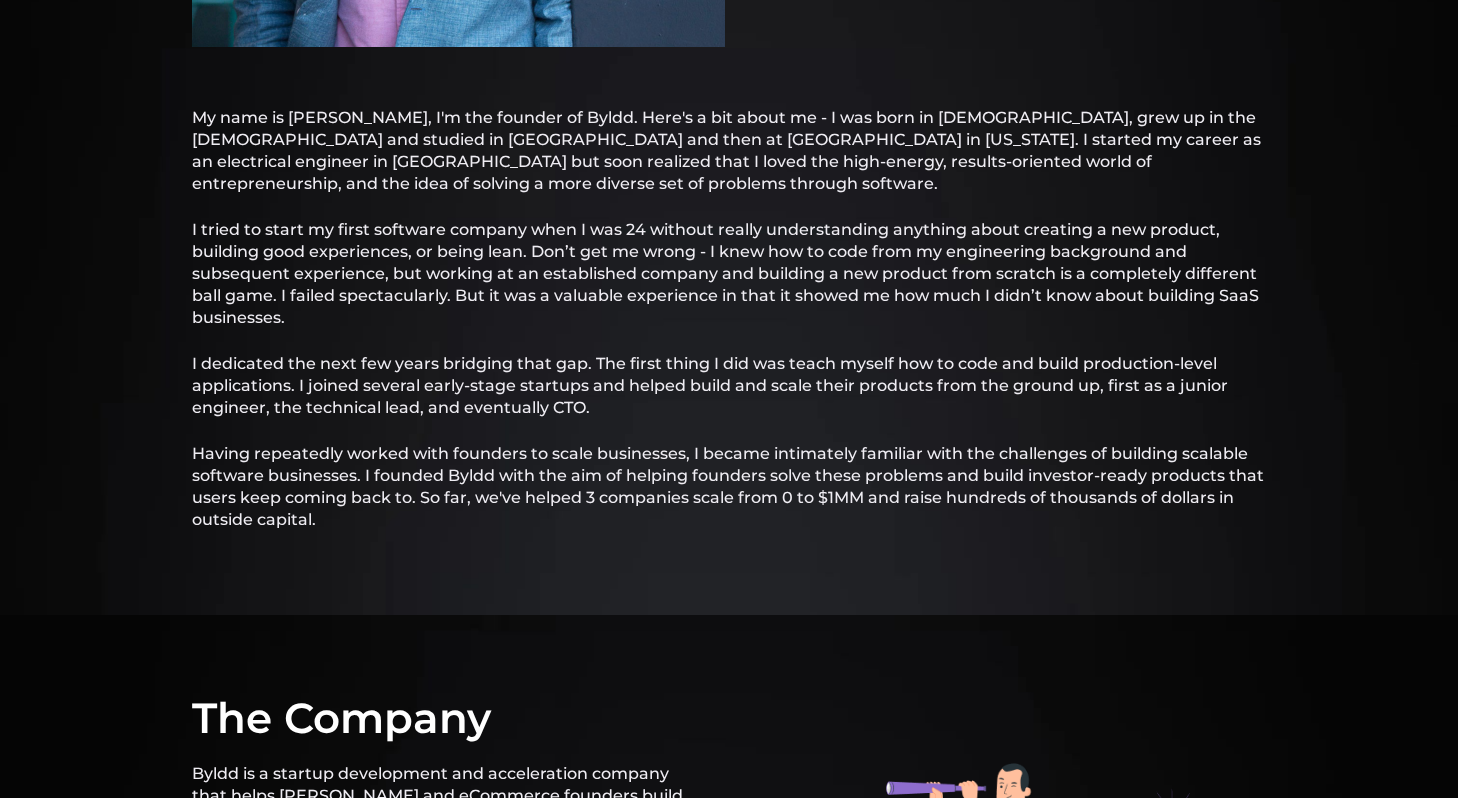 click on "I tried to start my first software company when I was 24 without really understanding anything about creating a new product, building good experiences, or being lean. Don’t get me wrong - I knew how to code from my engineering background and subsequent experience, but working at an established company and building a new product from scratch is a completely different ball game. I failed spectacularly. But it was a valuable experience in that it showed me how much I didn’t know about building SaaS businesses." at bounding box center (729, 274) 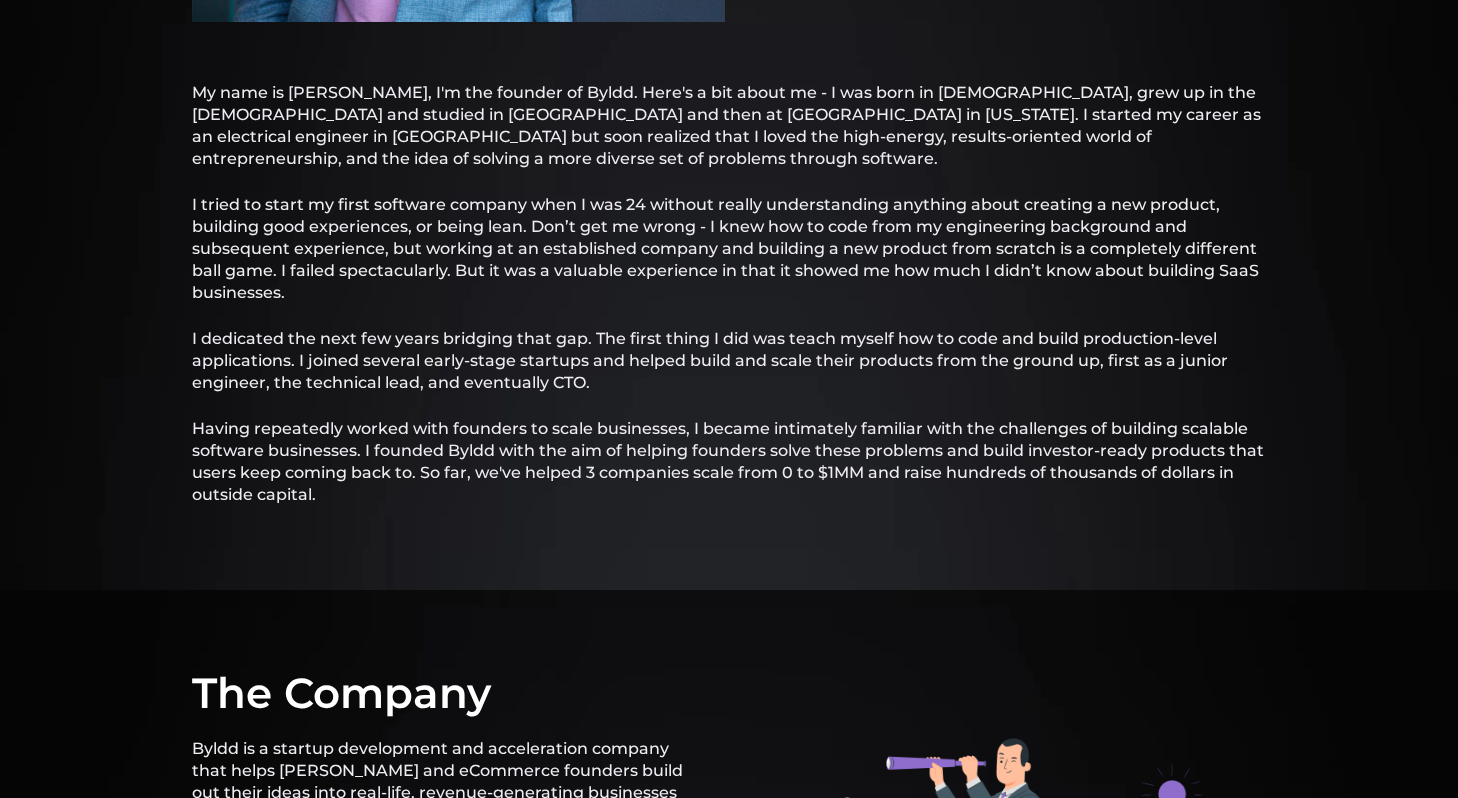 scroll, scrollTop: 705, scrollLeft: 0, axis: vertical 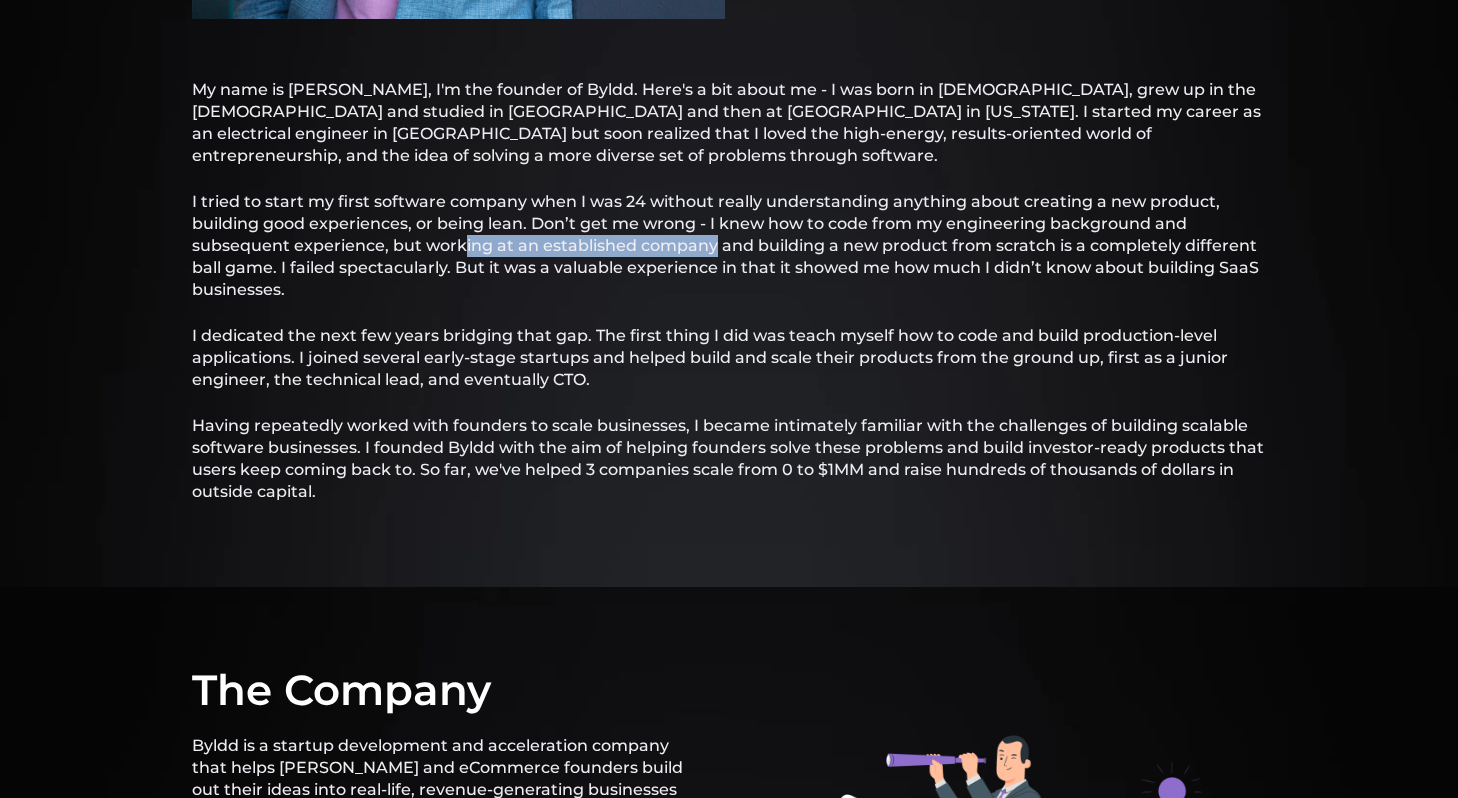 drag, startPoint x: 461, startPoint y: 225, endPoint x: 719, endPoint y: 228, distance: 258.01746 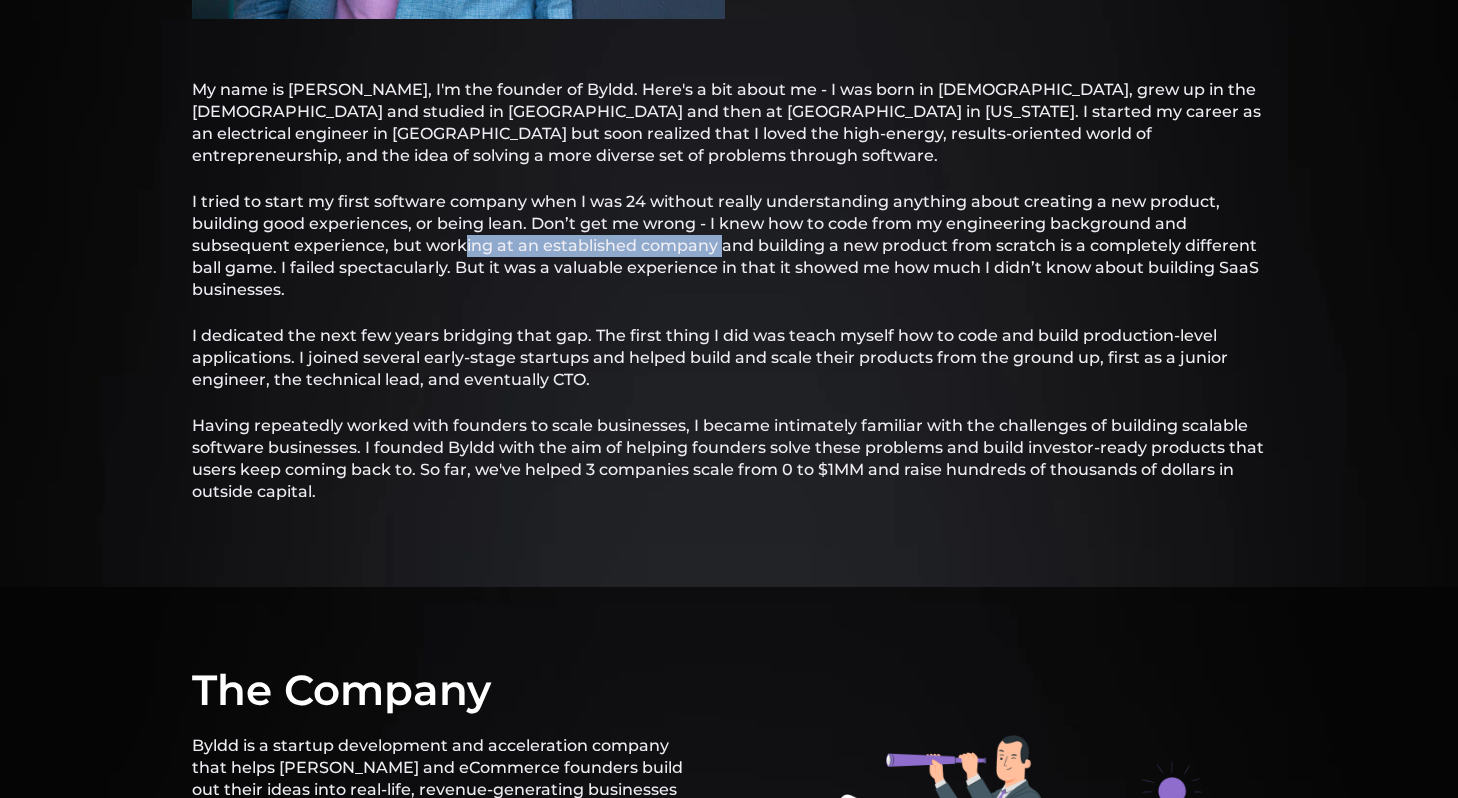 click on "I tried to start my first software company when I was 24 without really understanding anything about creating a new product, building good experiences, or being lean. Don’t get me wrong - I knew how to code from my engineering background and subsequent experience, but working at an established company and building a new product from scratch is a completely different ball game. I failed spectacularly. But it was a valuable experience in that it showed me how much I didn’t know about building SaaS businesses." at bounding box center [729, 246] 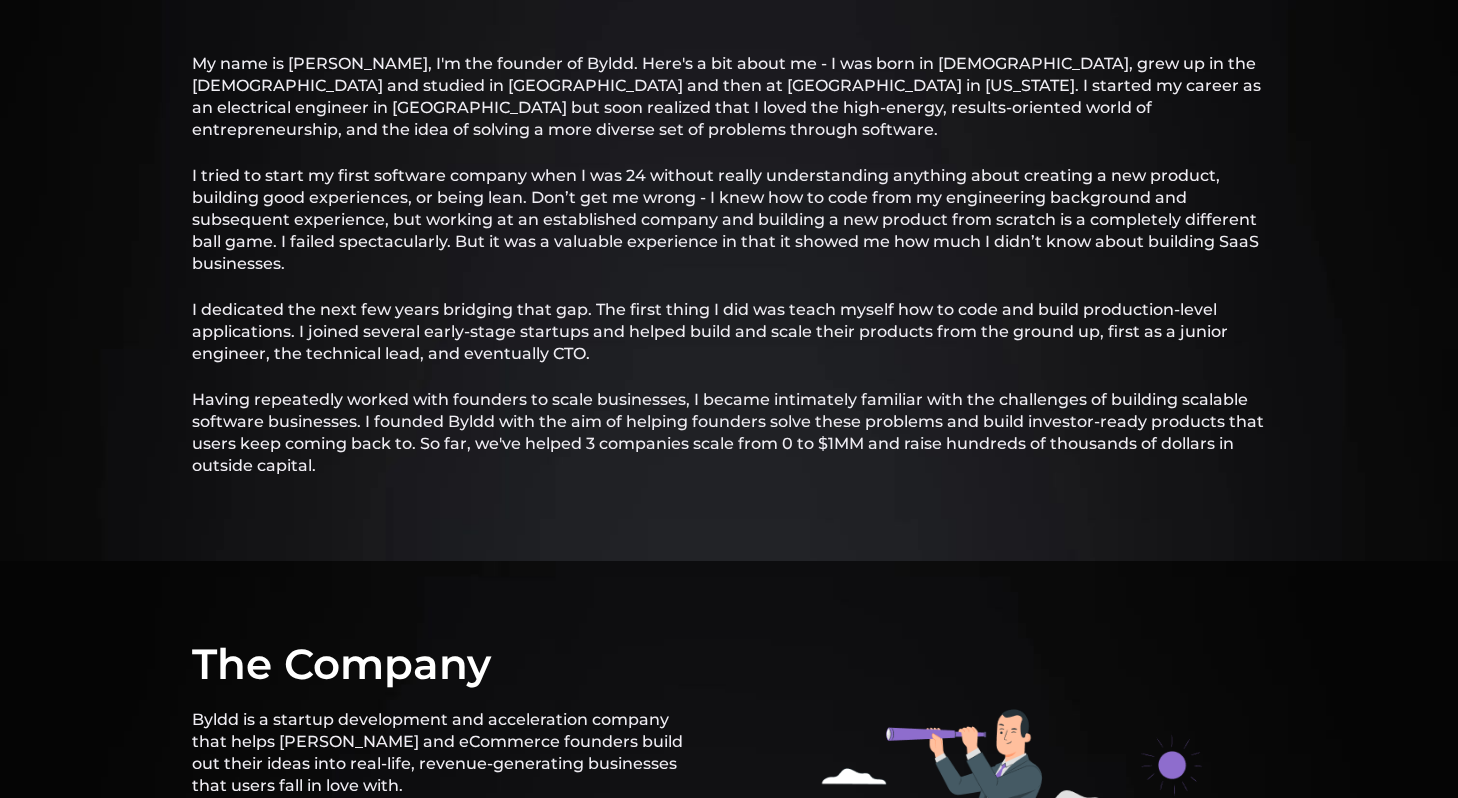 scroll, scrollTop: 732, scrollLeft: 0, axis: vertical 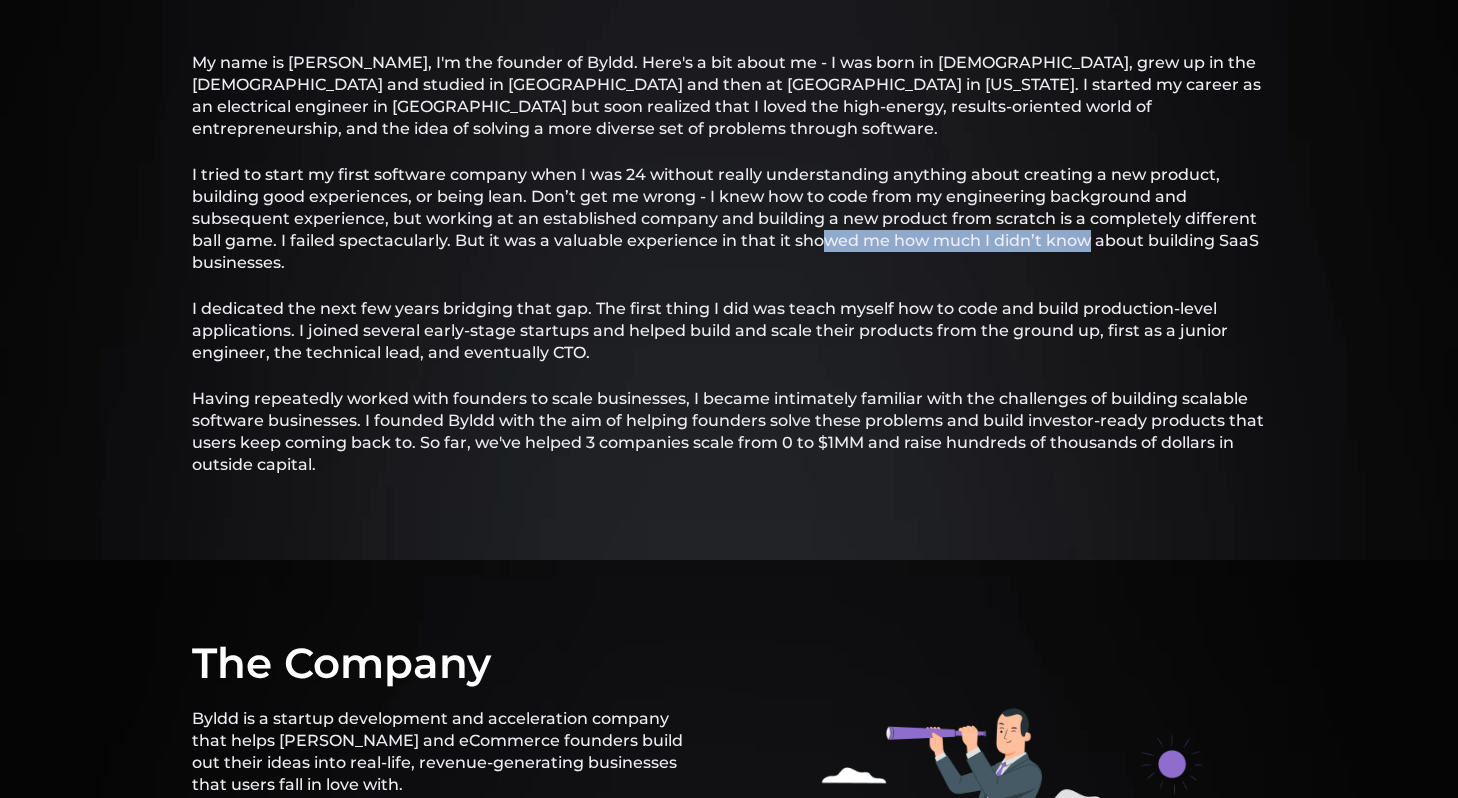 drag, startPoint x: 824, startPoint y: 217, endPoint x: 1085, endPoint y: 214, distance: 261.01724 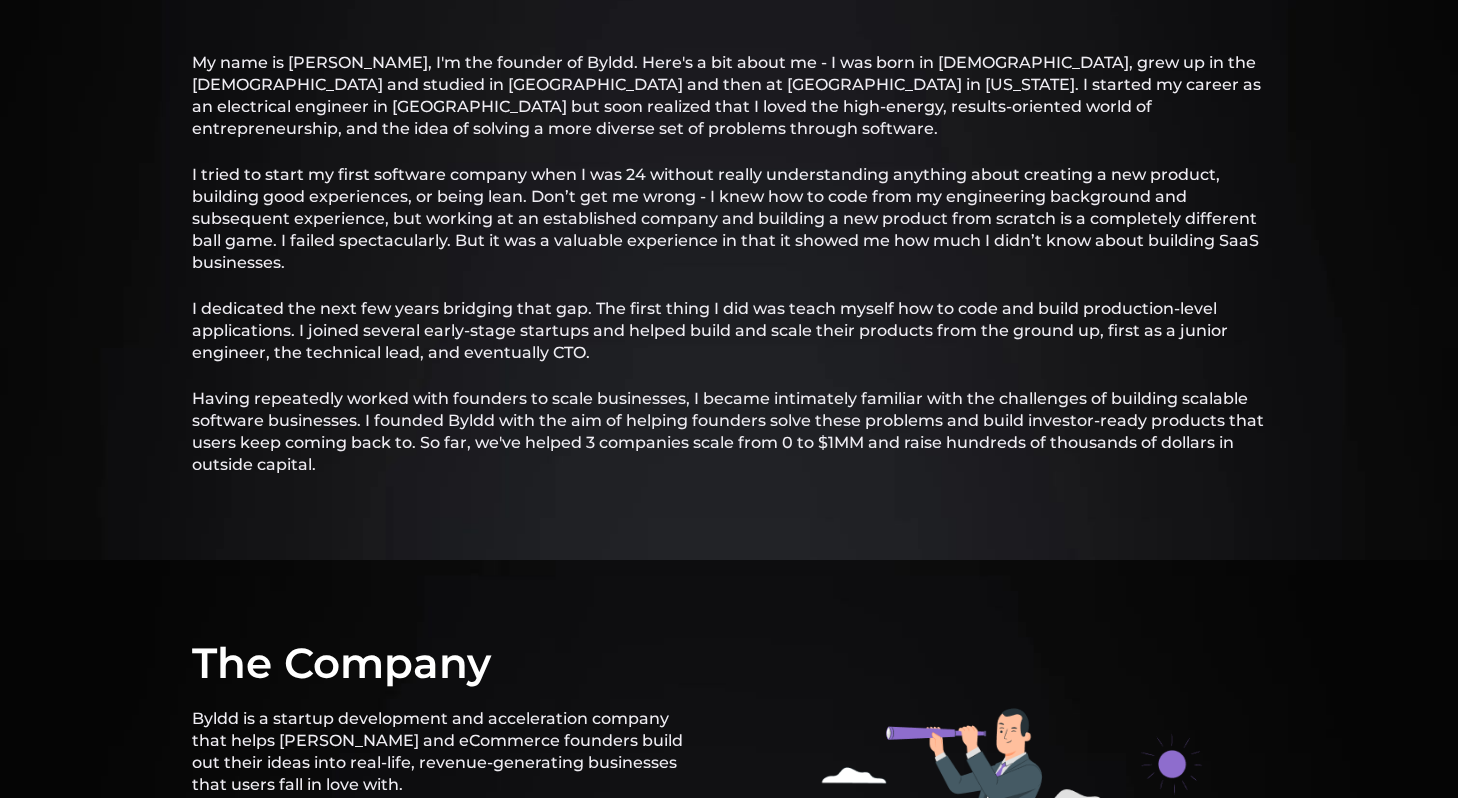 scroll, scrollTop: 772, scrollLeft: 0, axis: vertical 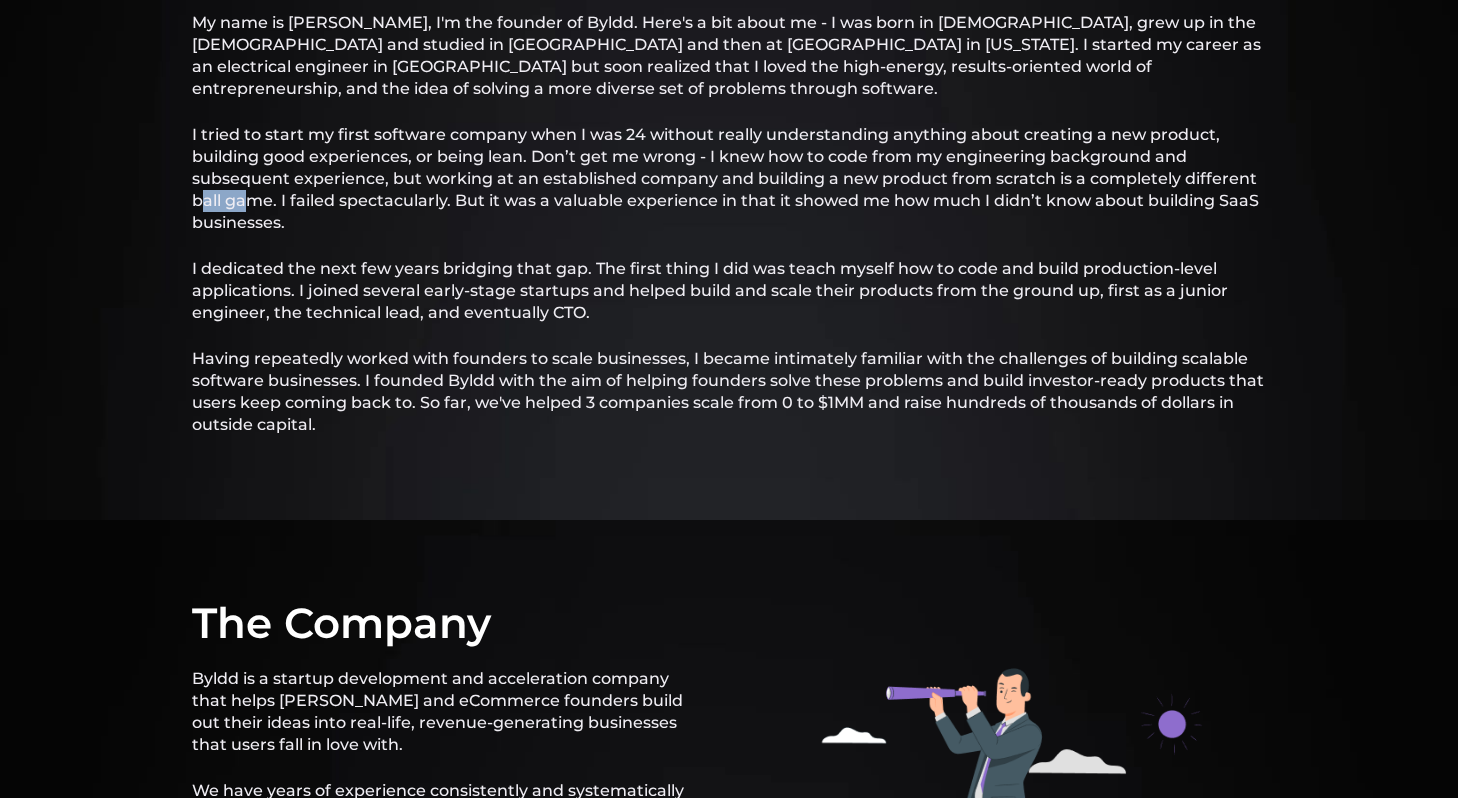 drag, startPoint x: 205, startPoint y: 172, endPoint x: 254, endPoint y: 172, distance: 49 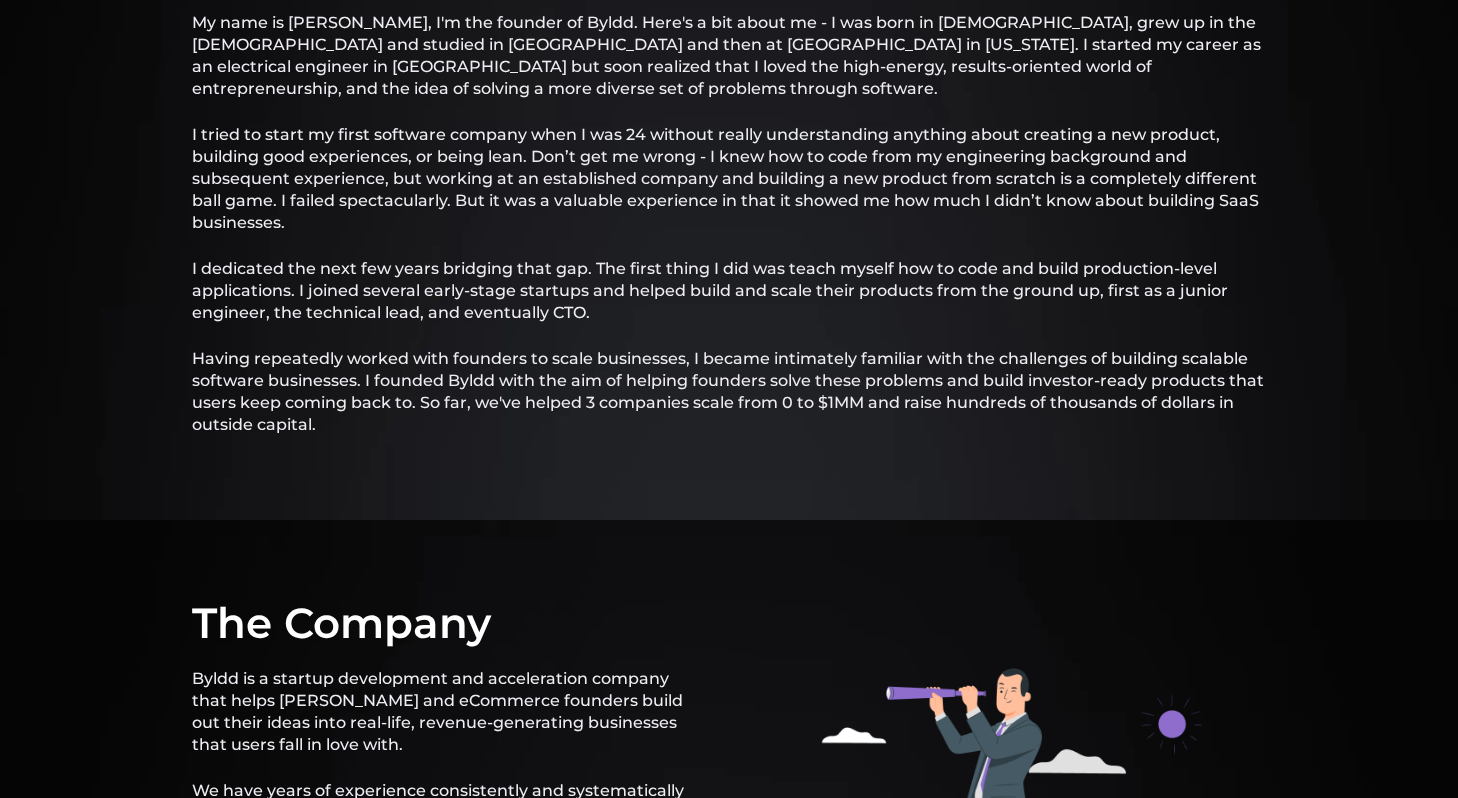 drag, startPoint x: 317, startPoint y: 183, endPoint x: 535, endPoint y: 183, distance: 218 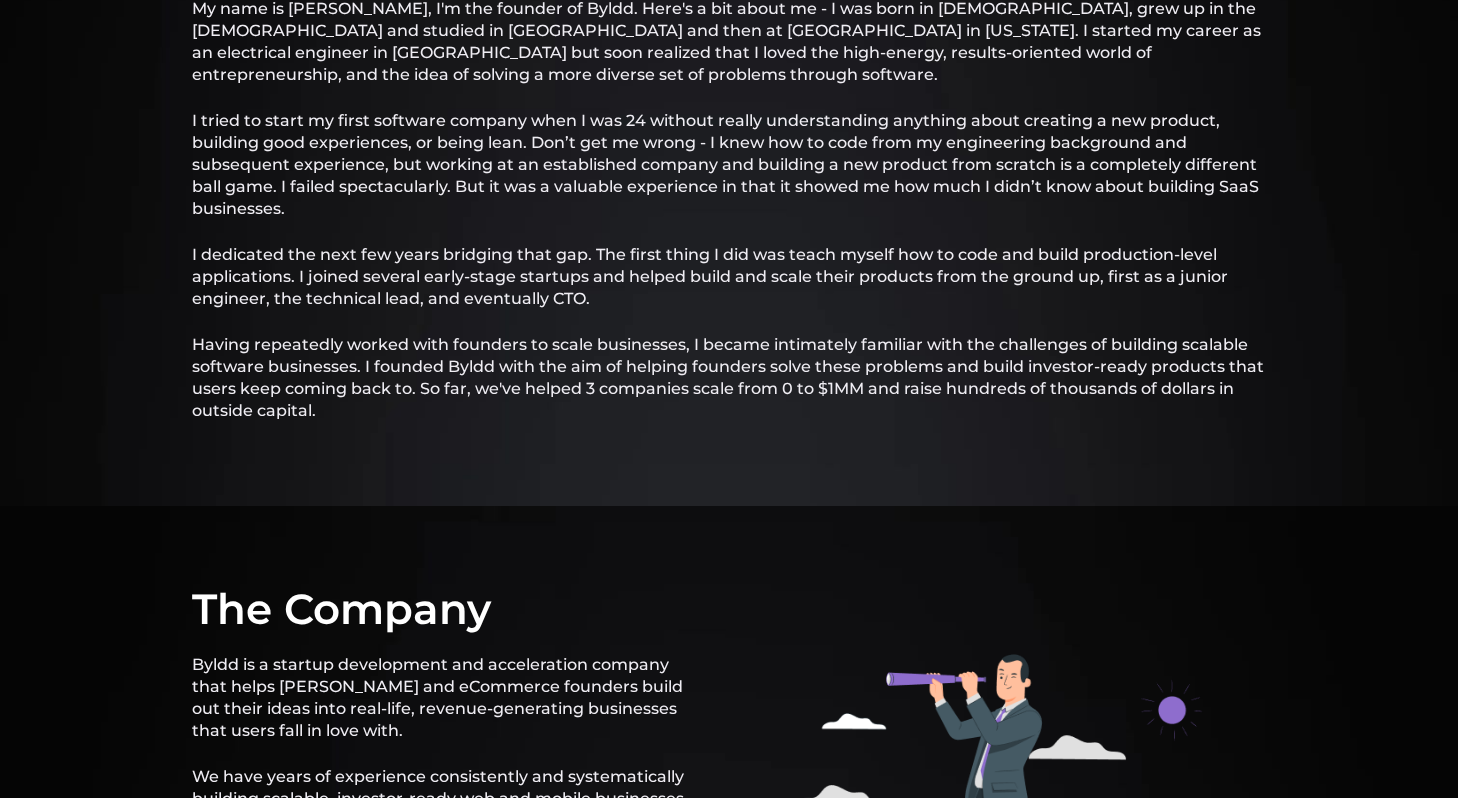 scroll, scrollTop: 788, scrollLeft: 0, axis: vertical 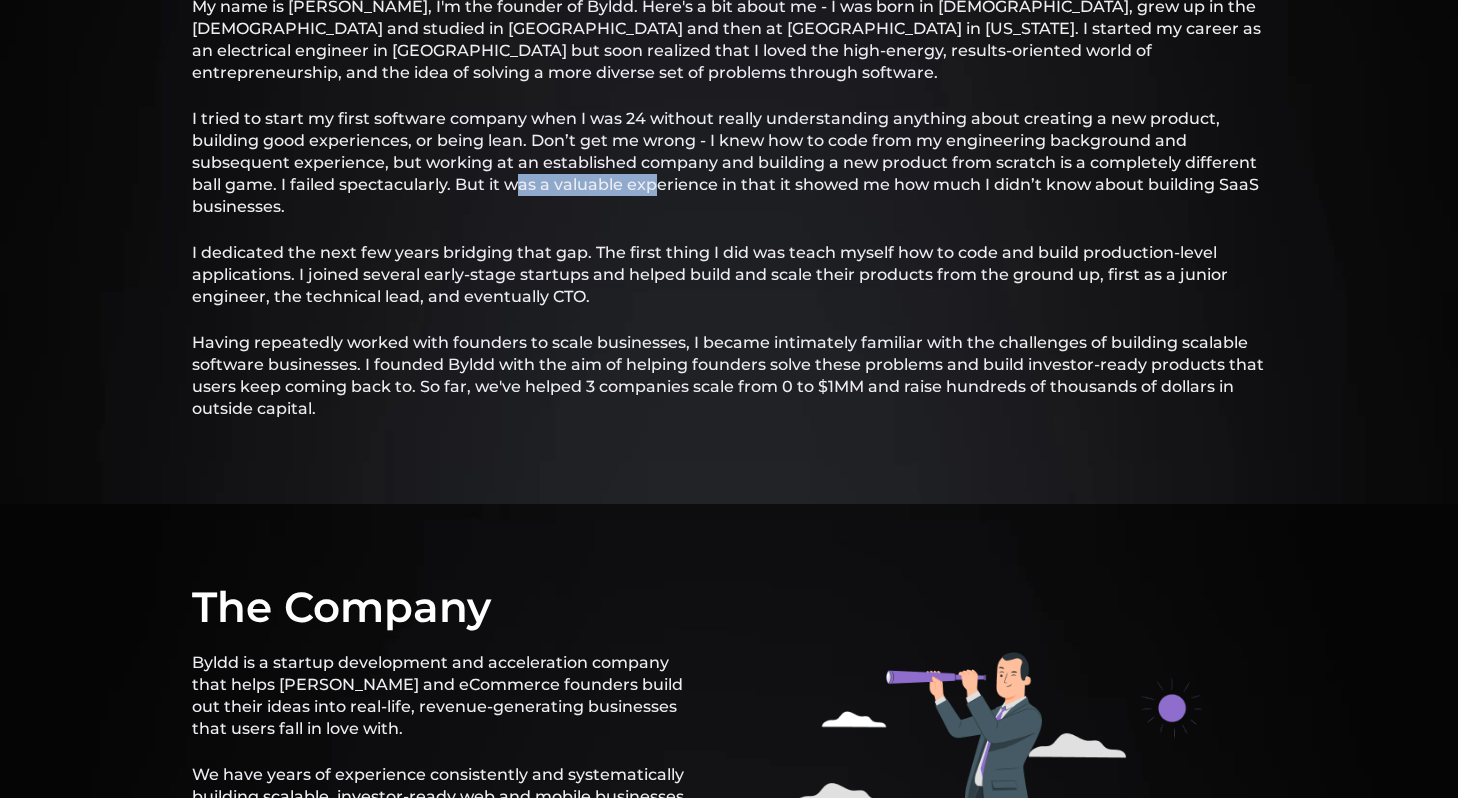 drag, startPoint x: 517, startPoint y: 166, endPoint x: 663, endPoint y: 166, distance: 146 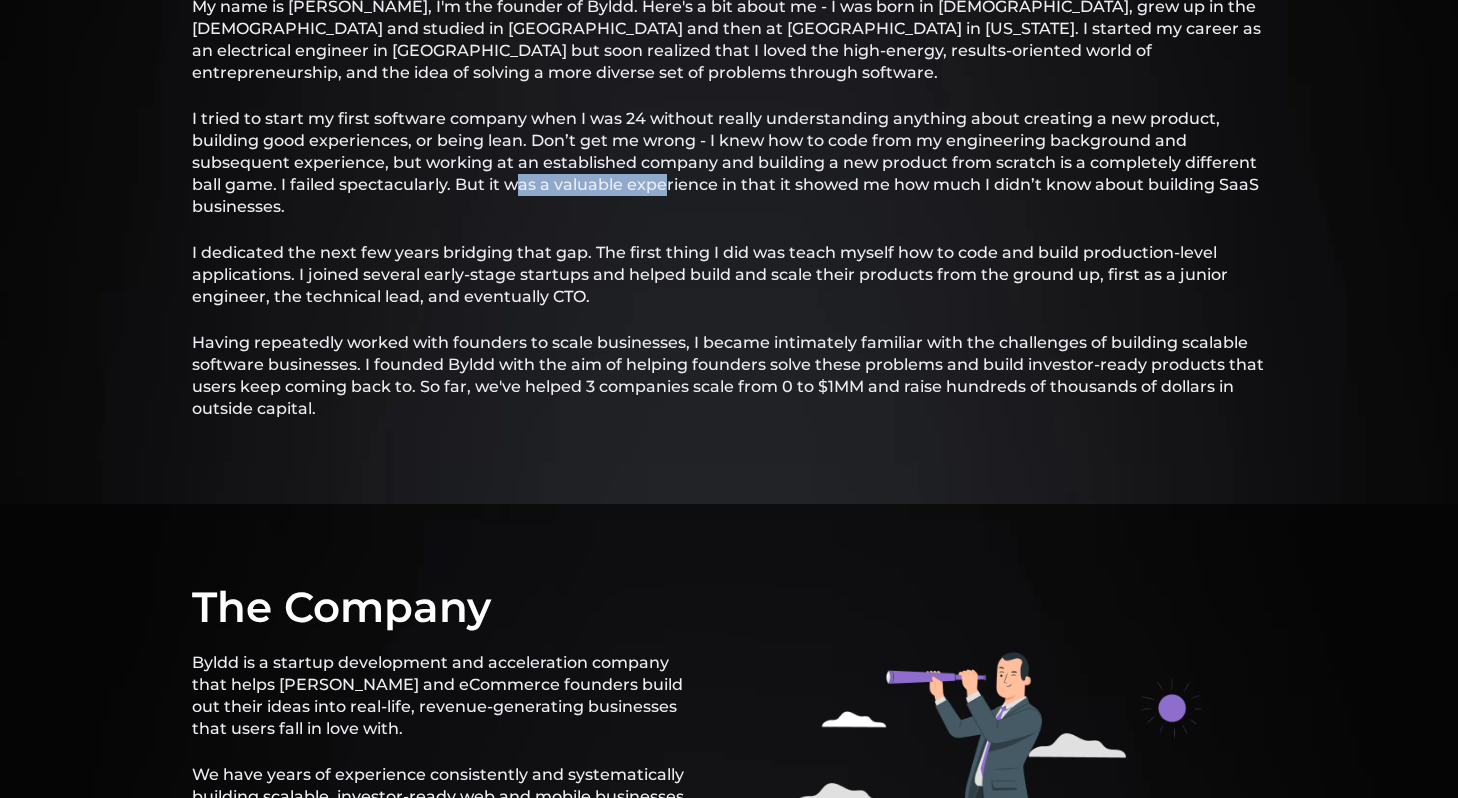 click on "I tried to start my first software company when I was 24 without really understanding anything about creating a new product, building good experiences, or being lean. Don’t get me wrong - I knew how to code from my engineering background and subsequent experience, but working at an established company and building a new product from scratch is a completely different ball game. I failed spectacularly. But it was a valuable experience in that it showed me how much I didn’t know about building SaaS businesses." at bounding box center [729, 163] 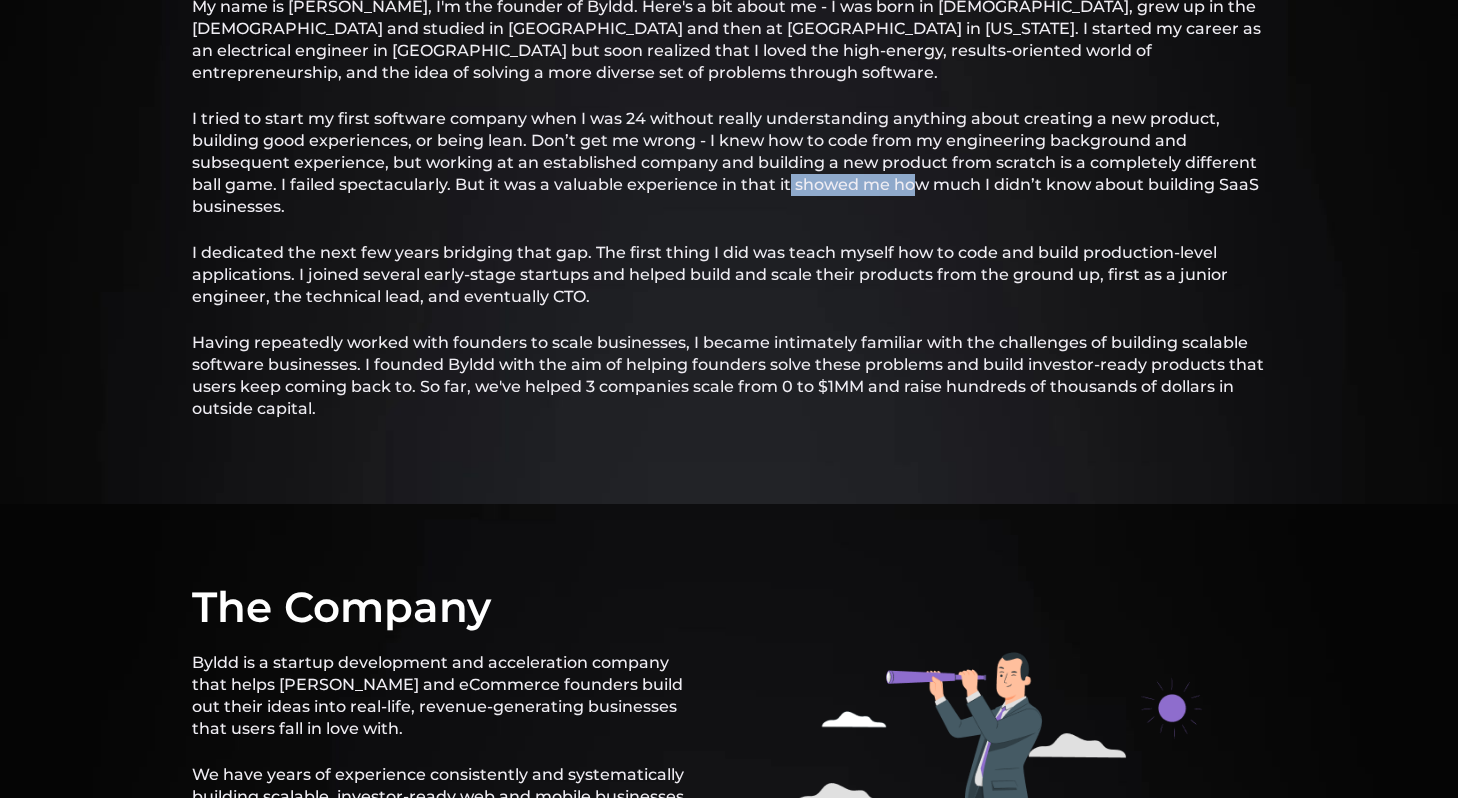 drag, startPoint x: 785, startPoint y: 160, endPoint x: 919, endPoint y: 159, distance: 134.00374 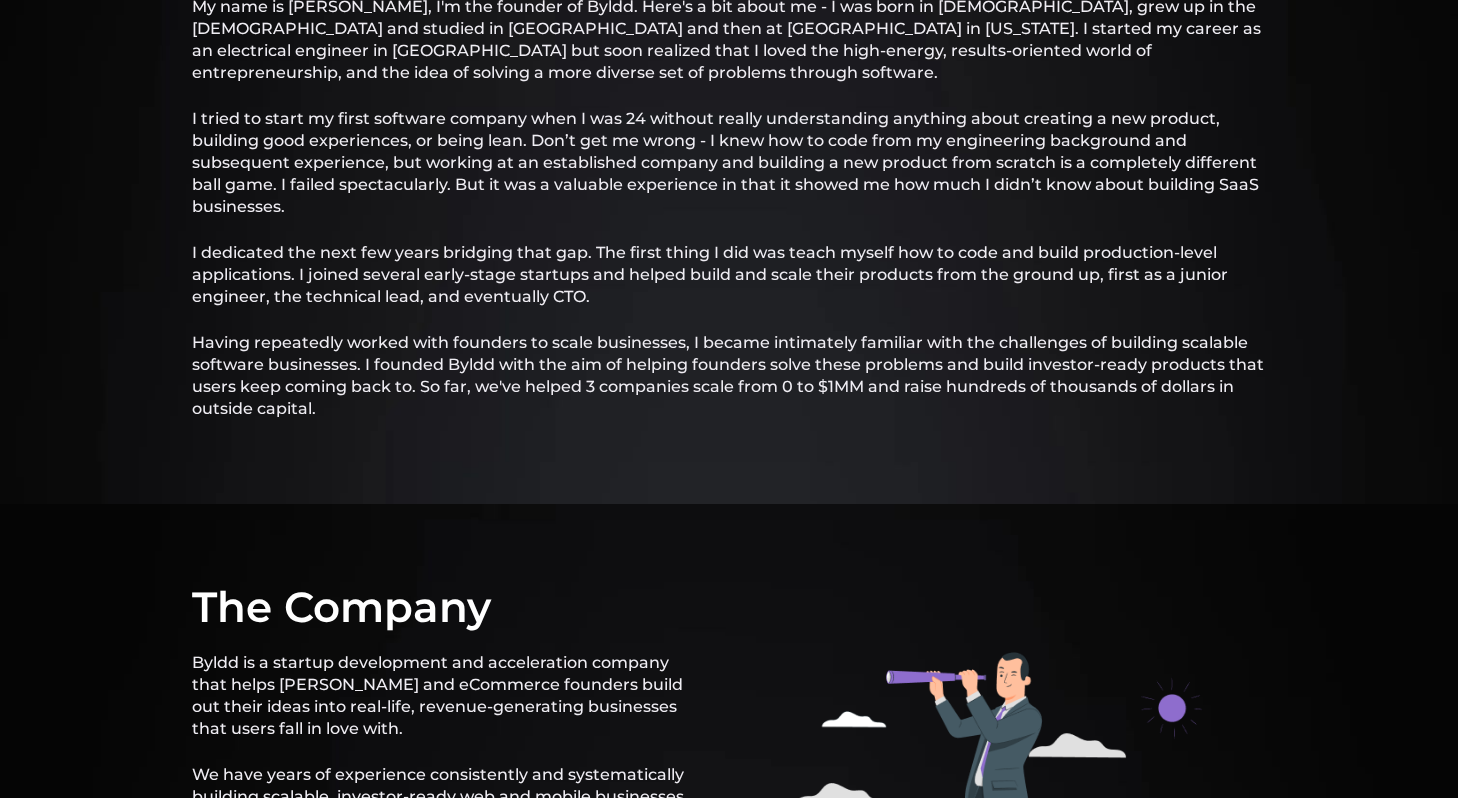 scroll, scrollTop: 847, scrollLeft: 0, axis: vertical 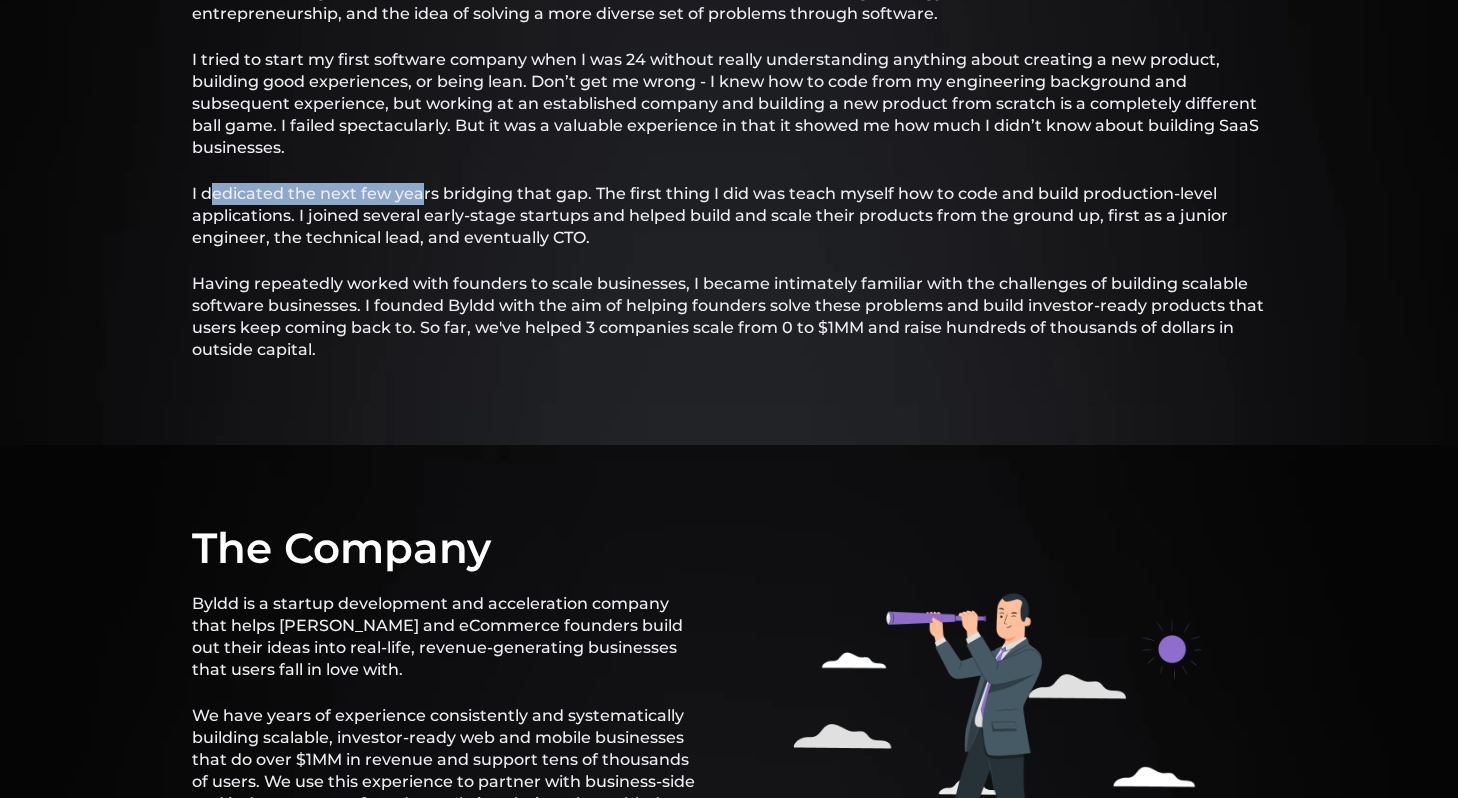 drag, startPoint x: 213, startPoint y: 176, endPoint x: 421, endPoint y: 176, distance: 208 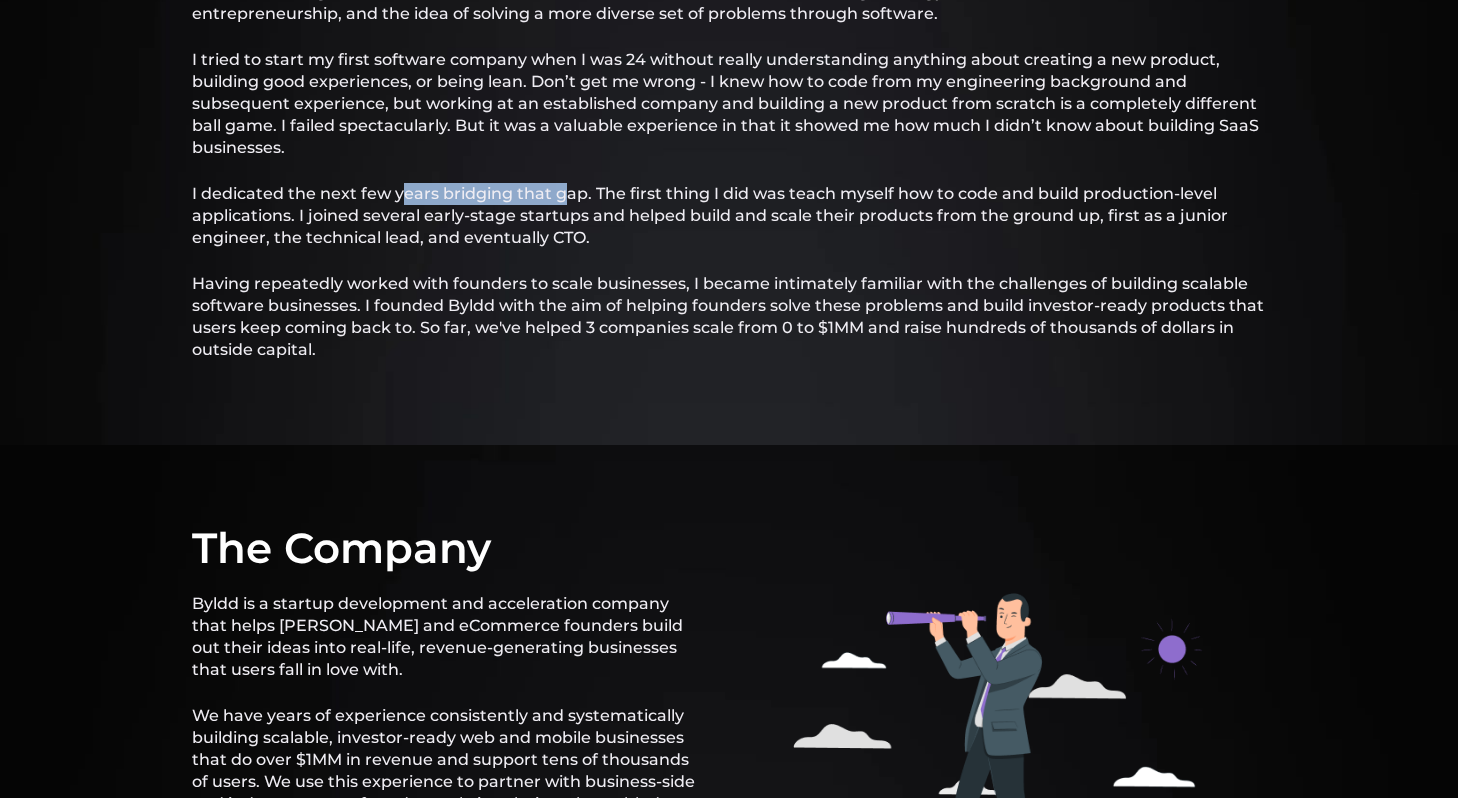 drag, startPoint x: 400, startPoint y: 173, endPoint x: 564, endPoint y: 173, distance: 164 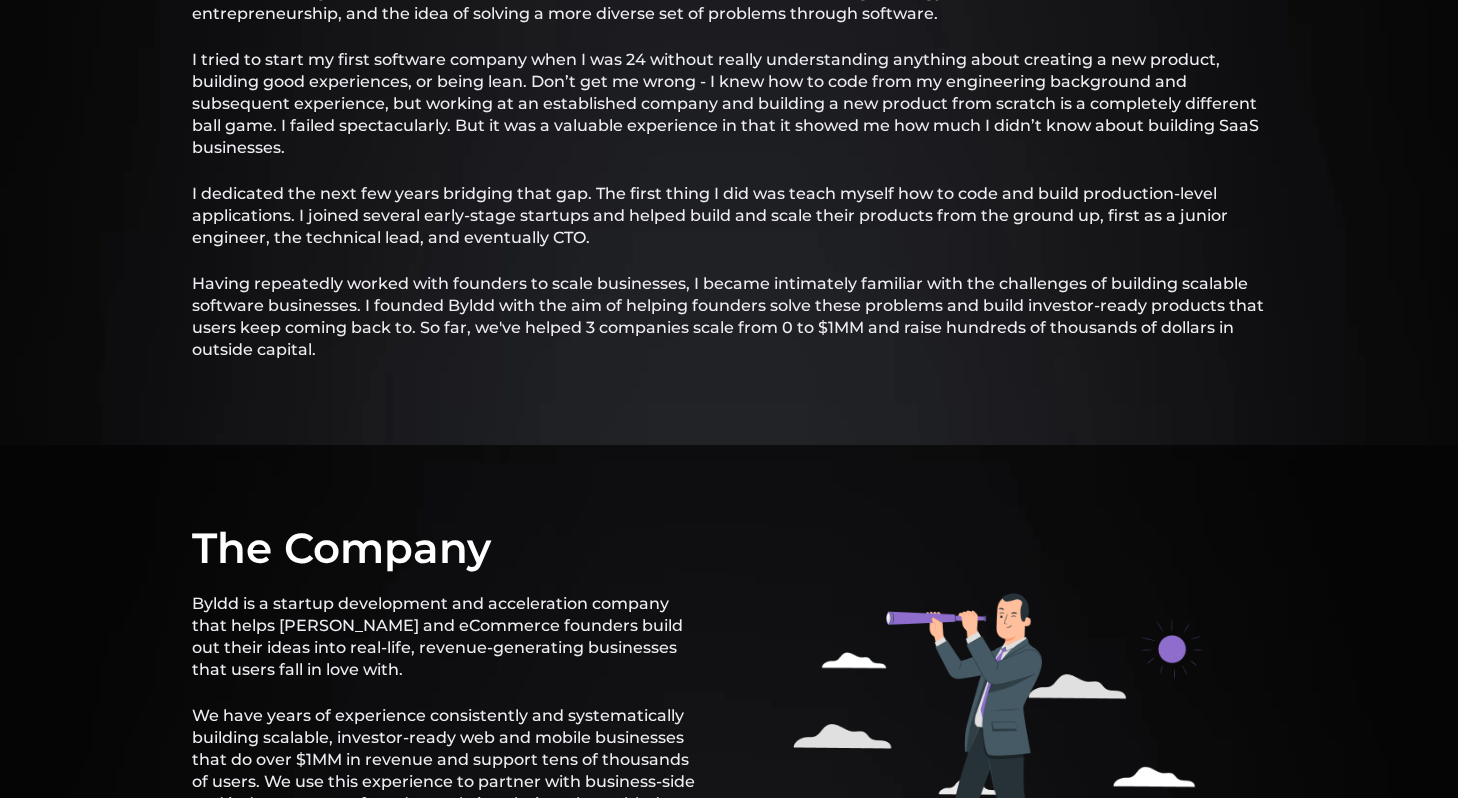 scroll, scrollTop: 856, scrollLeft: 0, axis: vertical 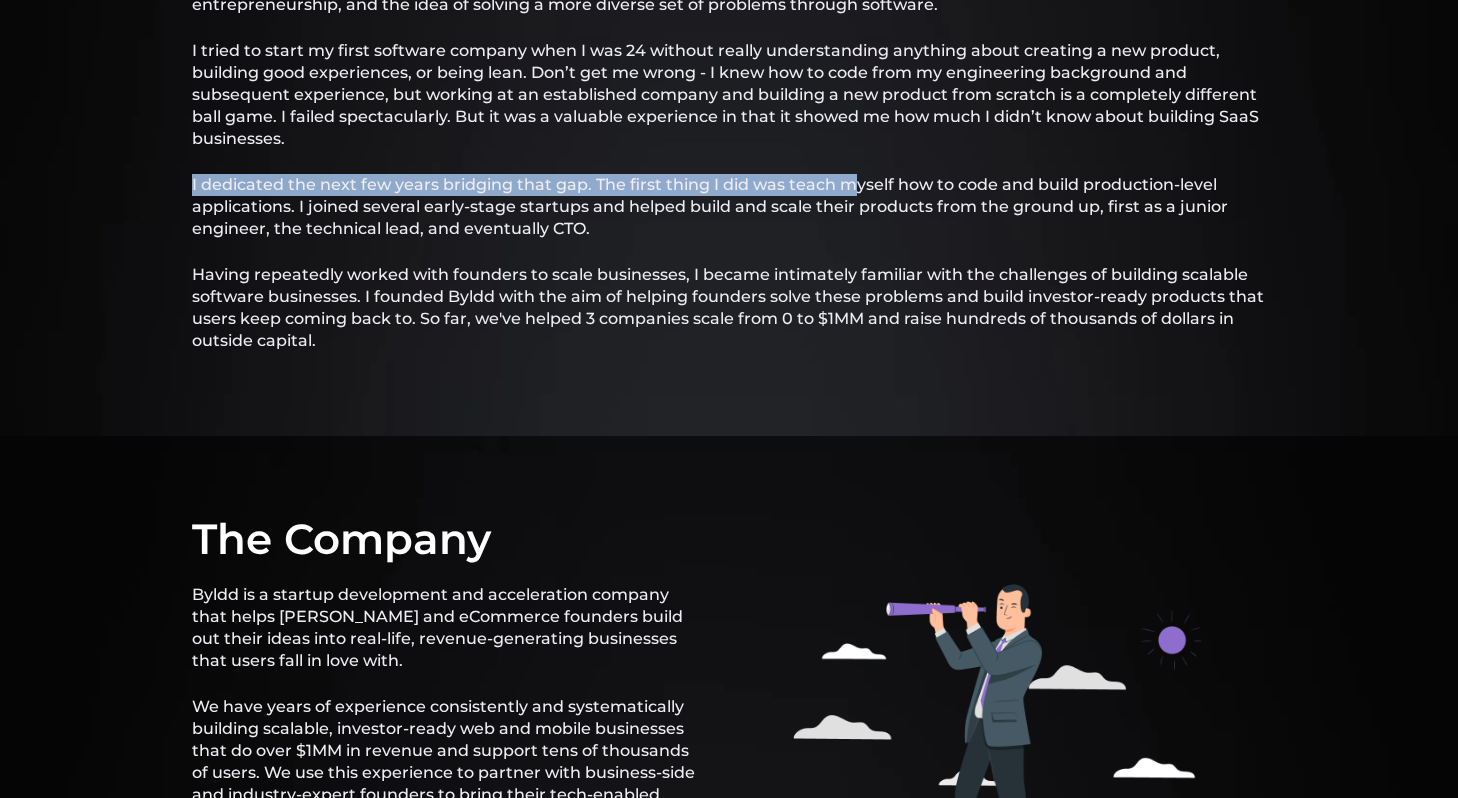 drag, startPoint x: 664, startPoint y: 139, endPoint x: 855, endPoint y: 159, distance: 192.04427 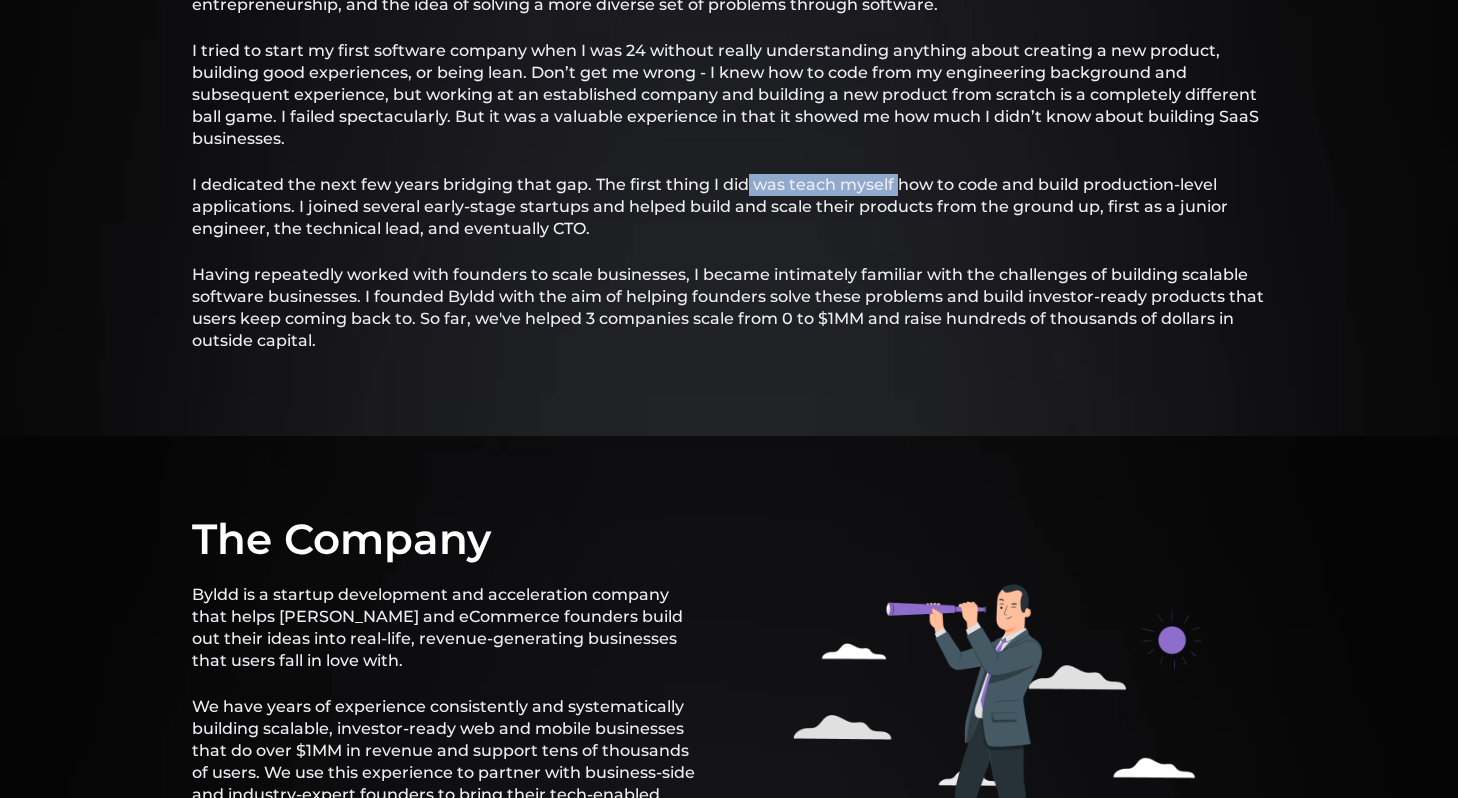 drag, startPoint x: 740, startPoint y: 161, endPoint x: 895, endPoint y: 161, distance: 155 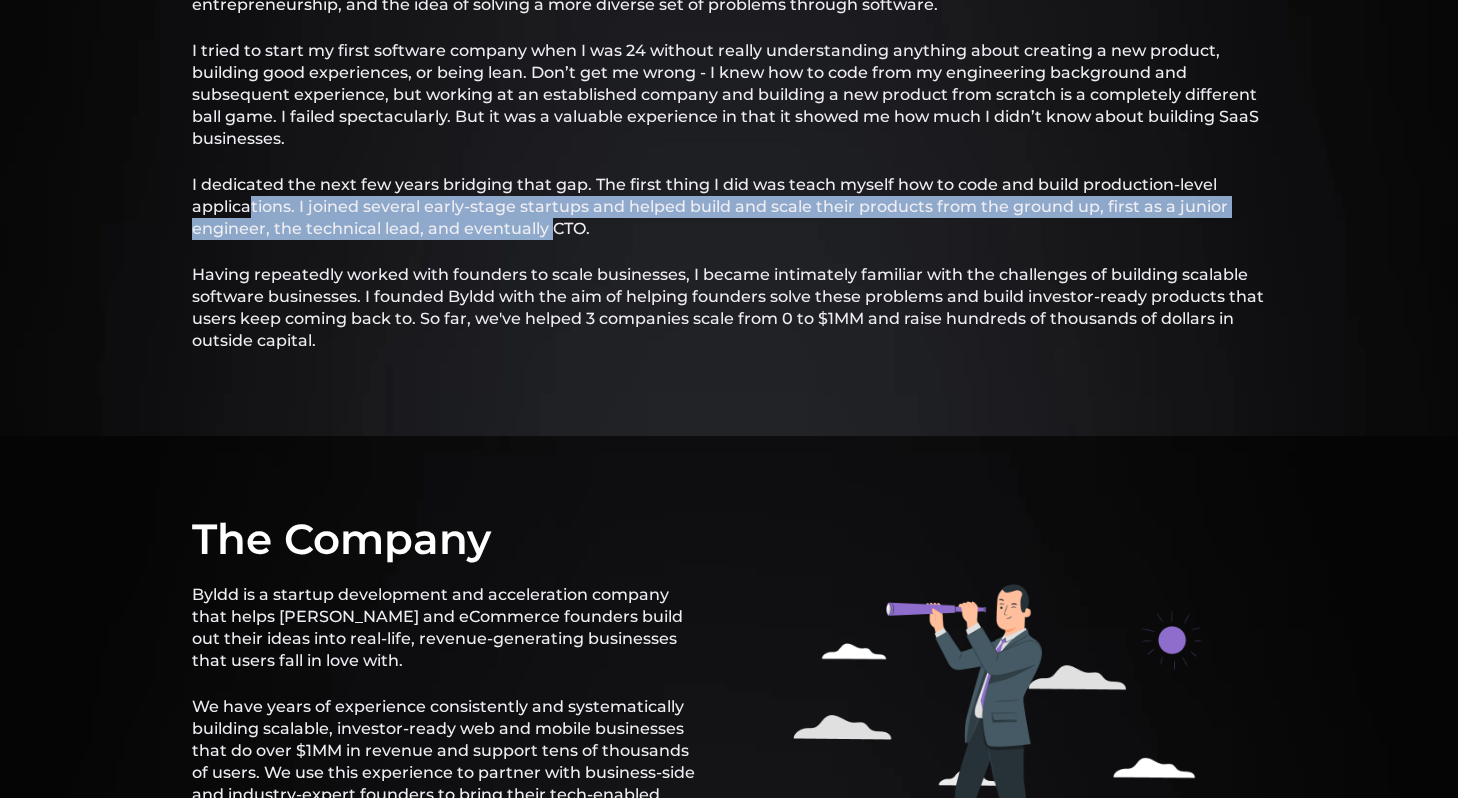 drag, startPoint x: 249, startPoint y: 178, endPoint x: 553, endPoint y: 194, distance: 304.42078 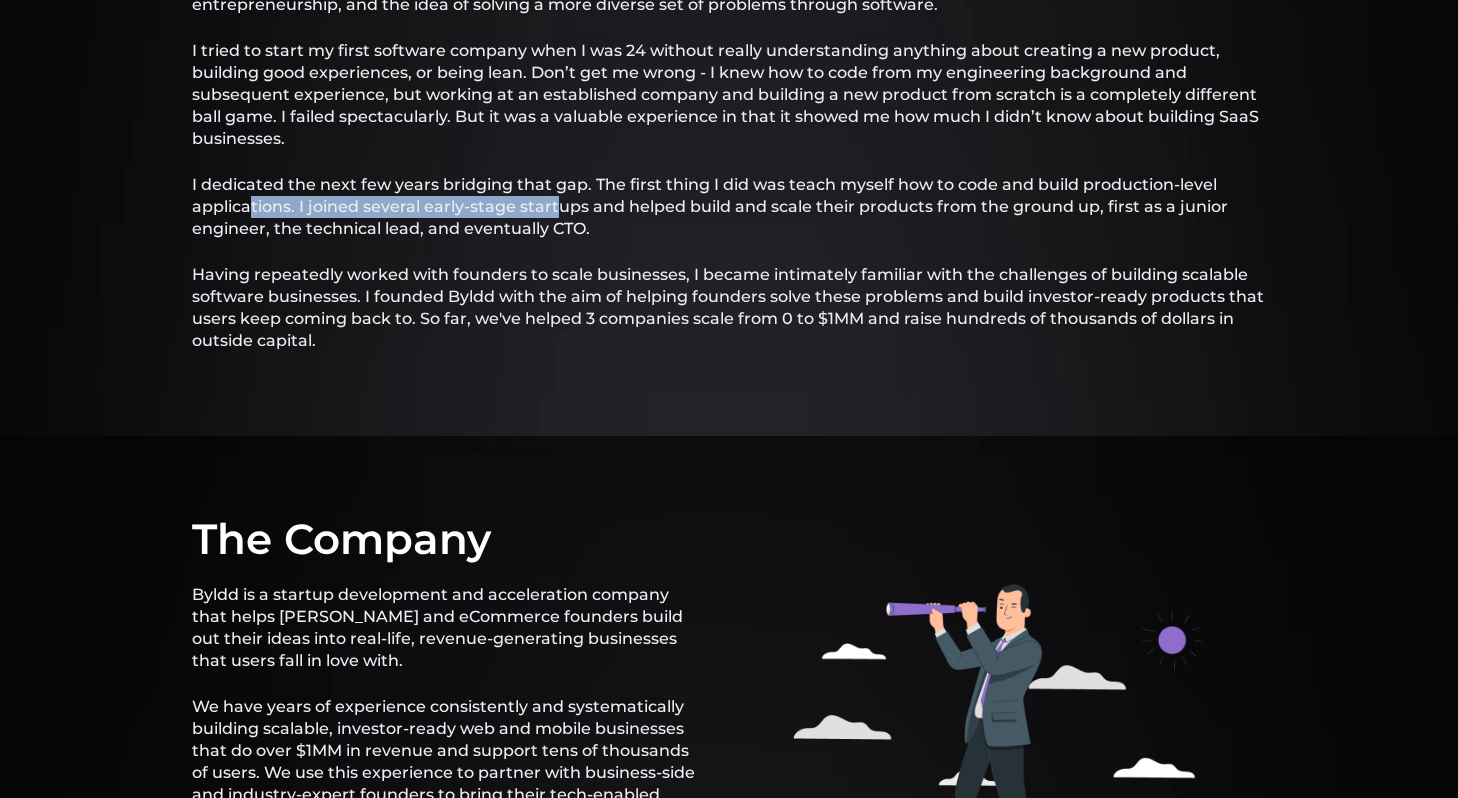 click on "I dedicated the next few years bridging that gap. The first thing I did was teach myself how to code and build production-level applications. I joined several early-stage startups and helped build and scale their products from the ground up, first as a junior engineer, the technical lead, and eventually CTO." at bounding box center [729, 207] 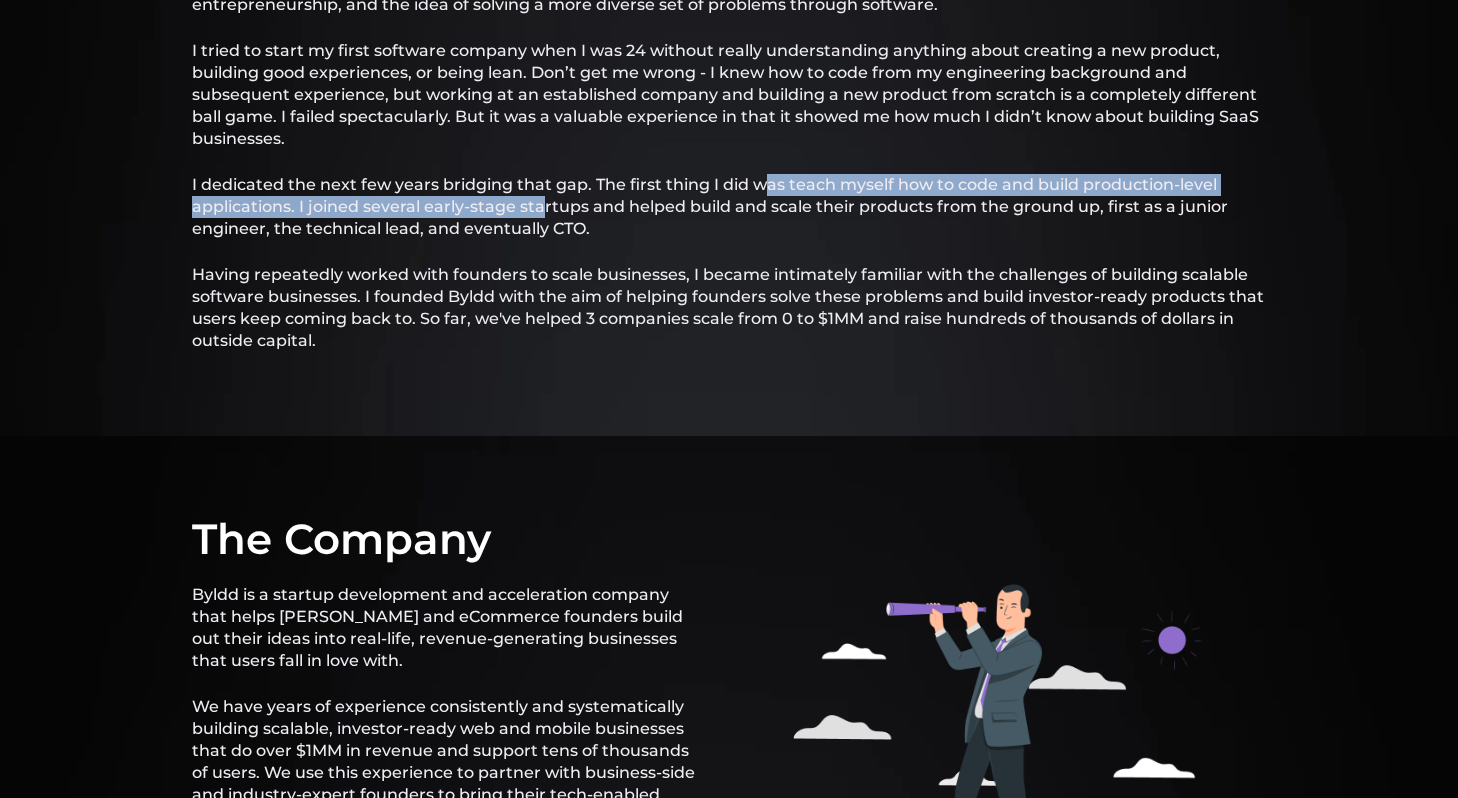 drag, startPoint x: 539, startPoint y: 184, endPoint x: 770, endPoint y: 172, distance: 231.31148 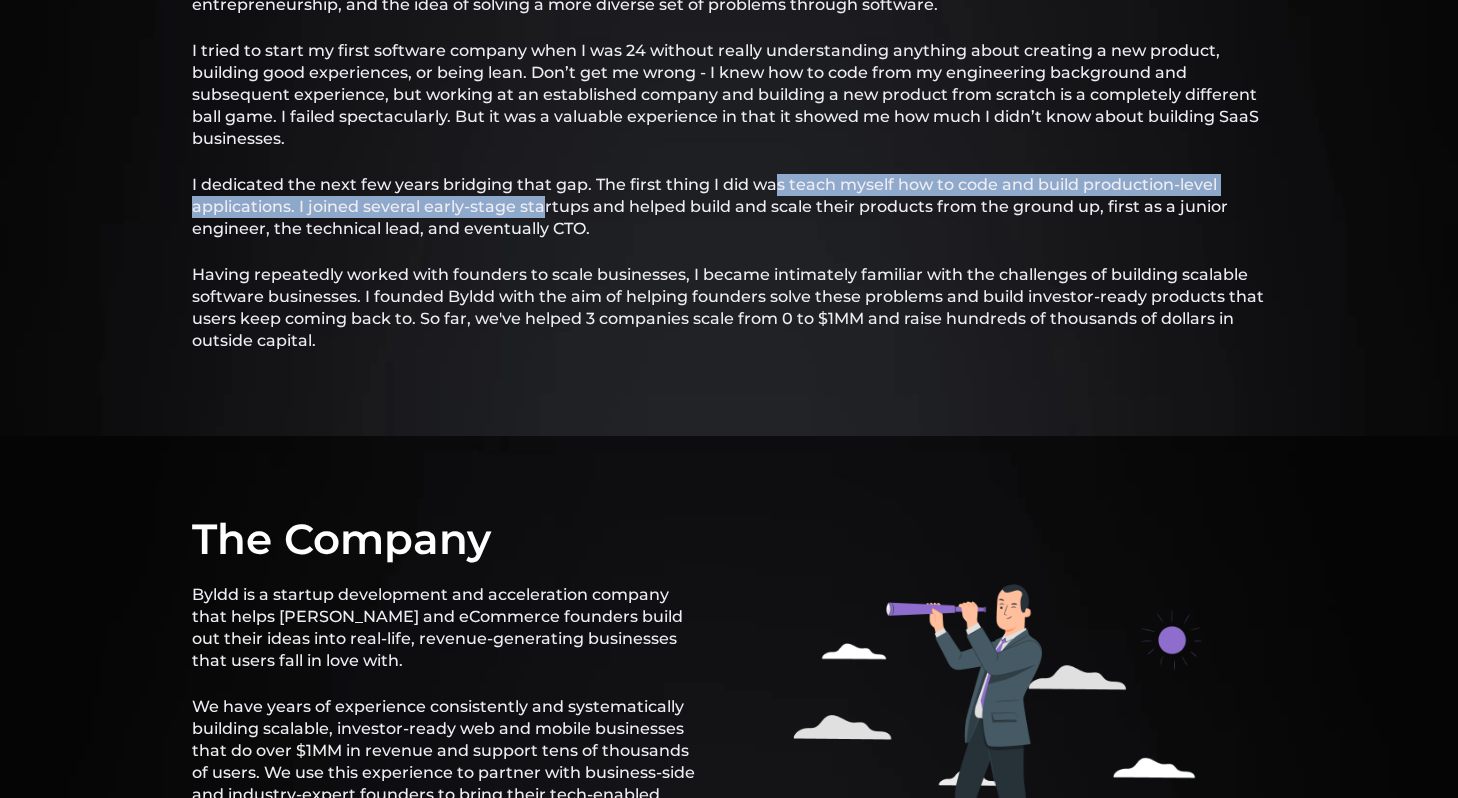 click on "I dedicated the next few years bridging that gap. The first thing I did was teach myself how to code and build production-level applications. I joined several early-stage startups and helped build and scale their products from the ground up, first as a junior engineer, the technical lead, and eventually CTO." at bounding box center [729, 207] 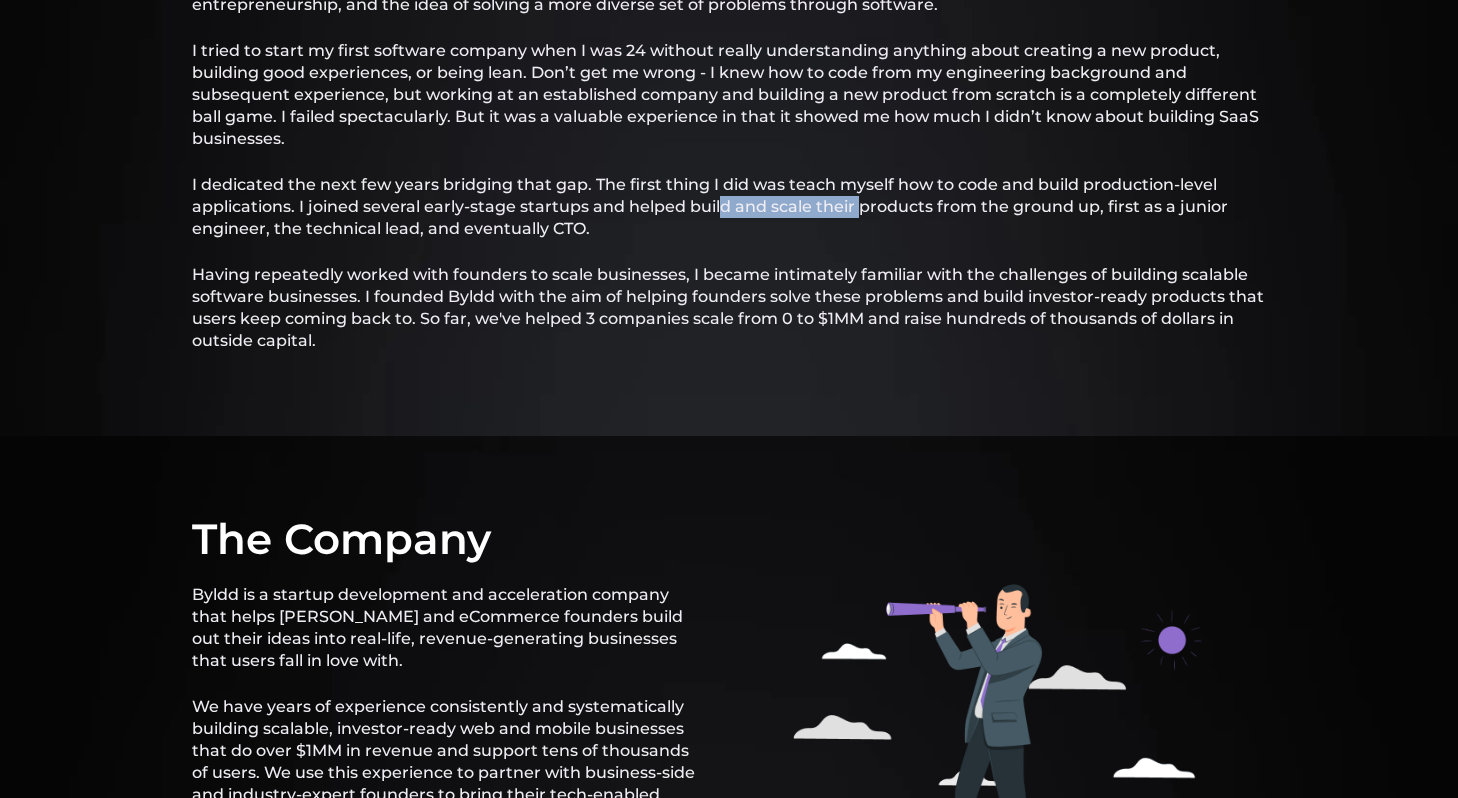drag, startPoint x: 717, startPoint y: 190, endPoint x: 854, endPoint y: 187, distance: 137.03284 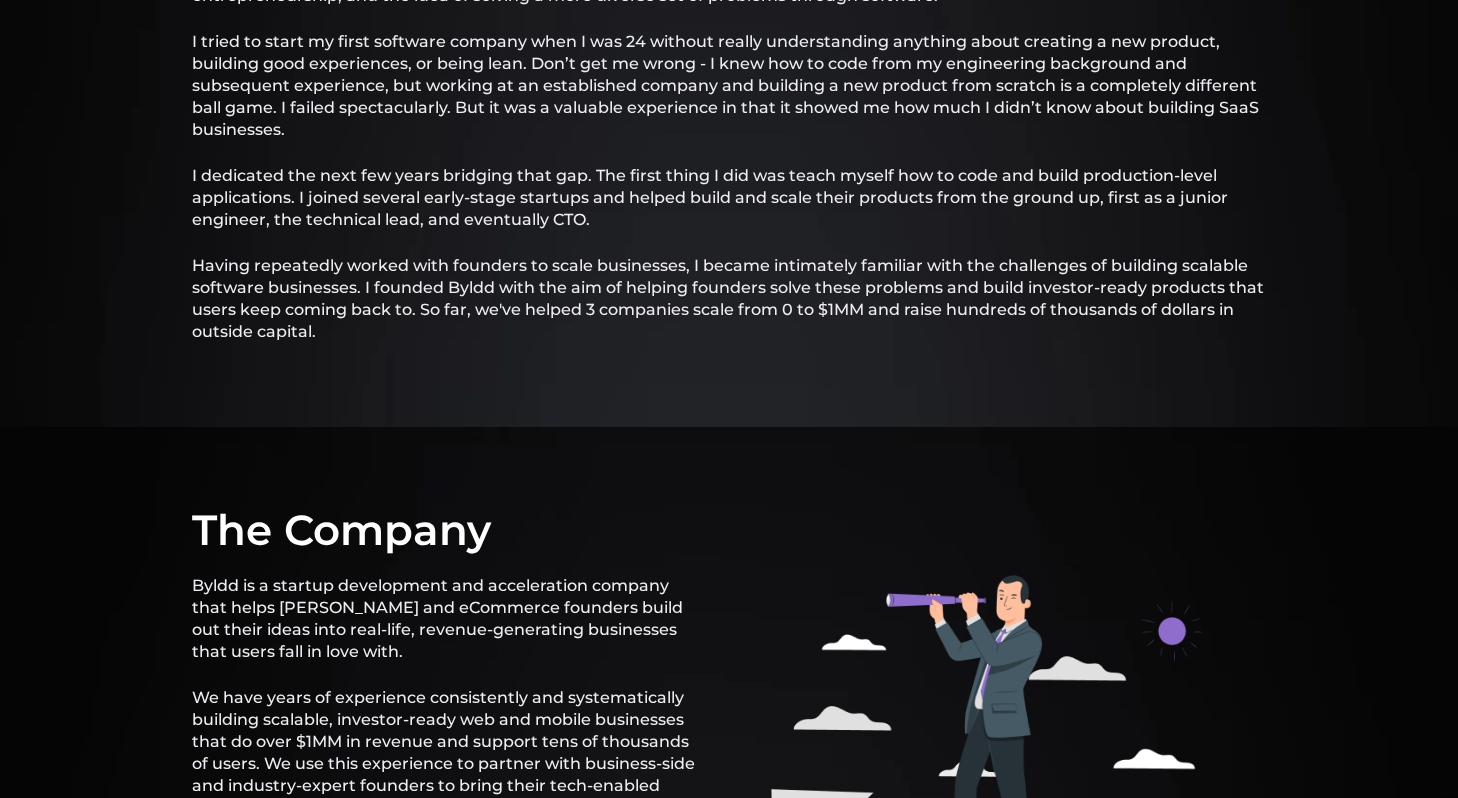 scroll, scrollTop: 884, scrollLeft: 0, axis: vertical 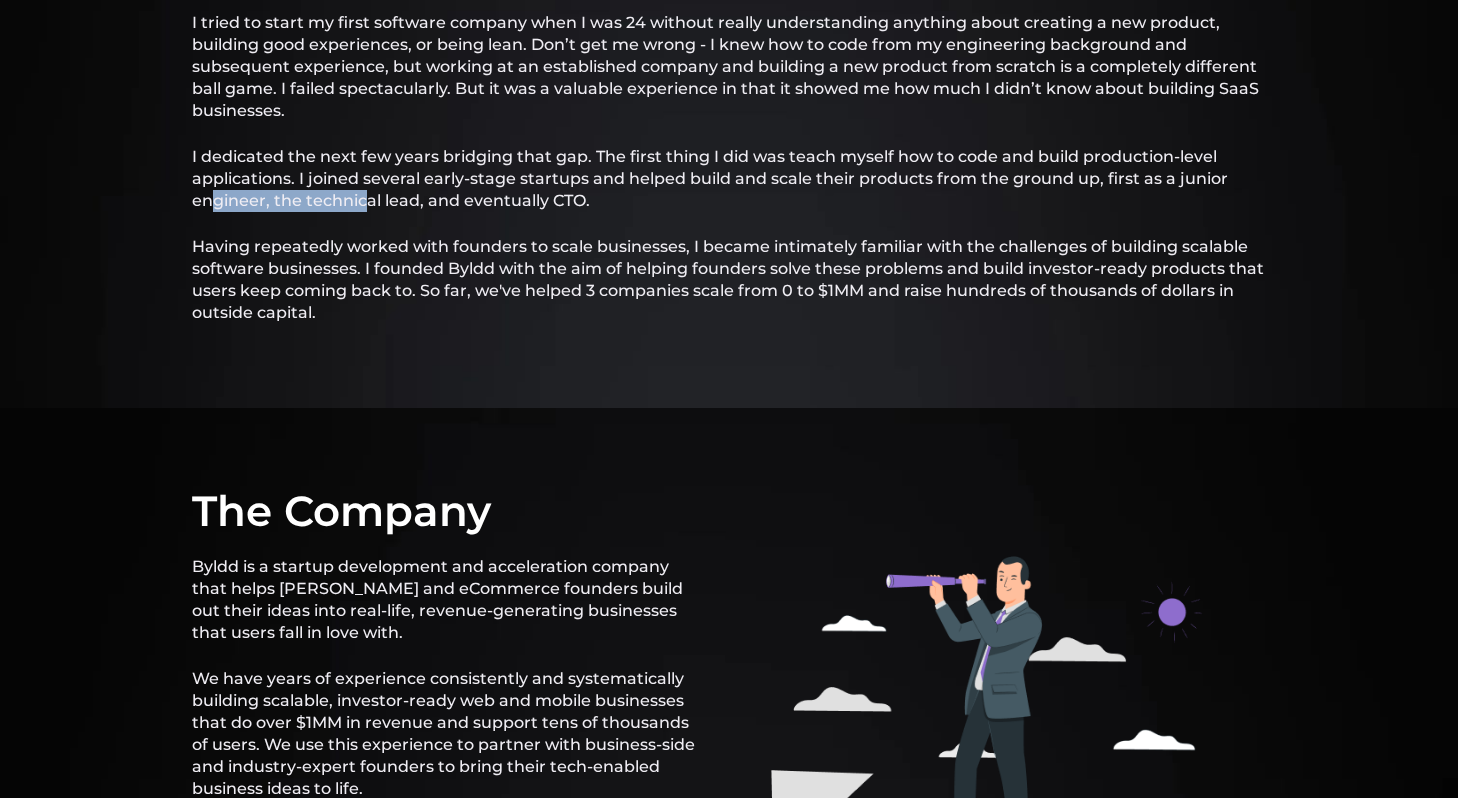 drag, startPoint x: 209, startPoint y: 182, endPoint x: 366, endPoint y: 180, distance: 157.01274 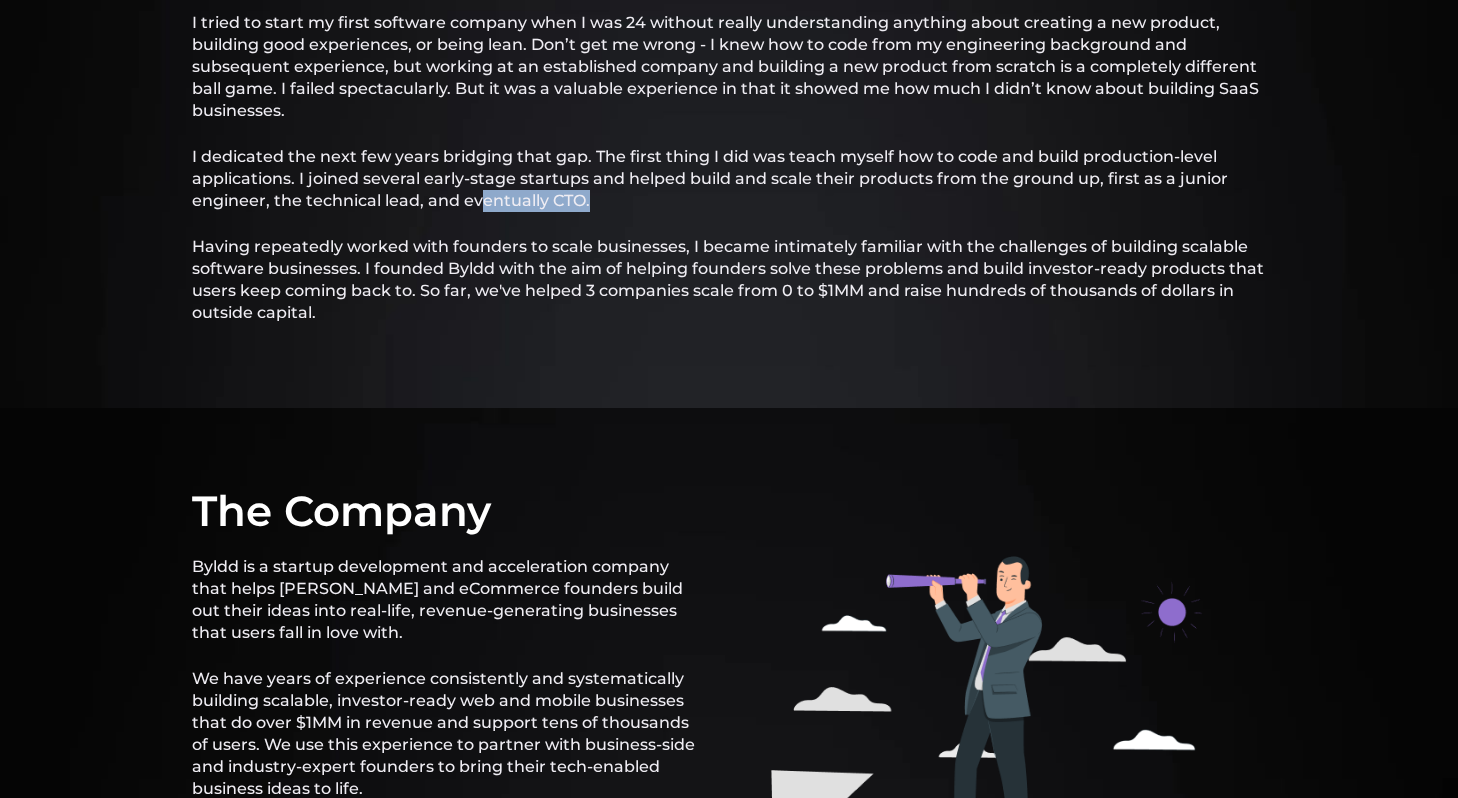 drag, startPoint x: 482, startPoint y: 171, endPoint x: 595, endPoint y: 171, distance: 113 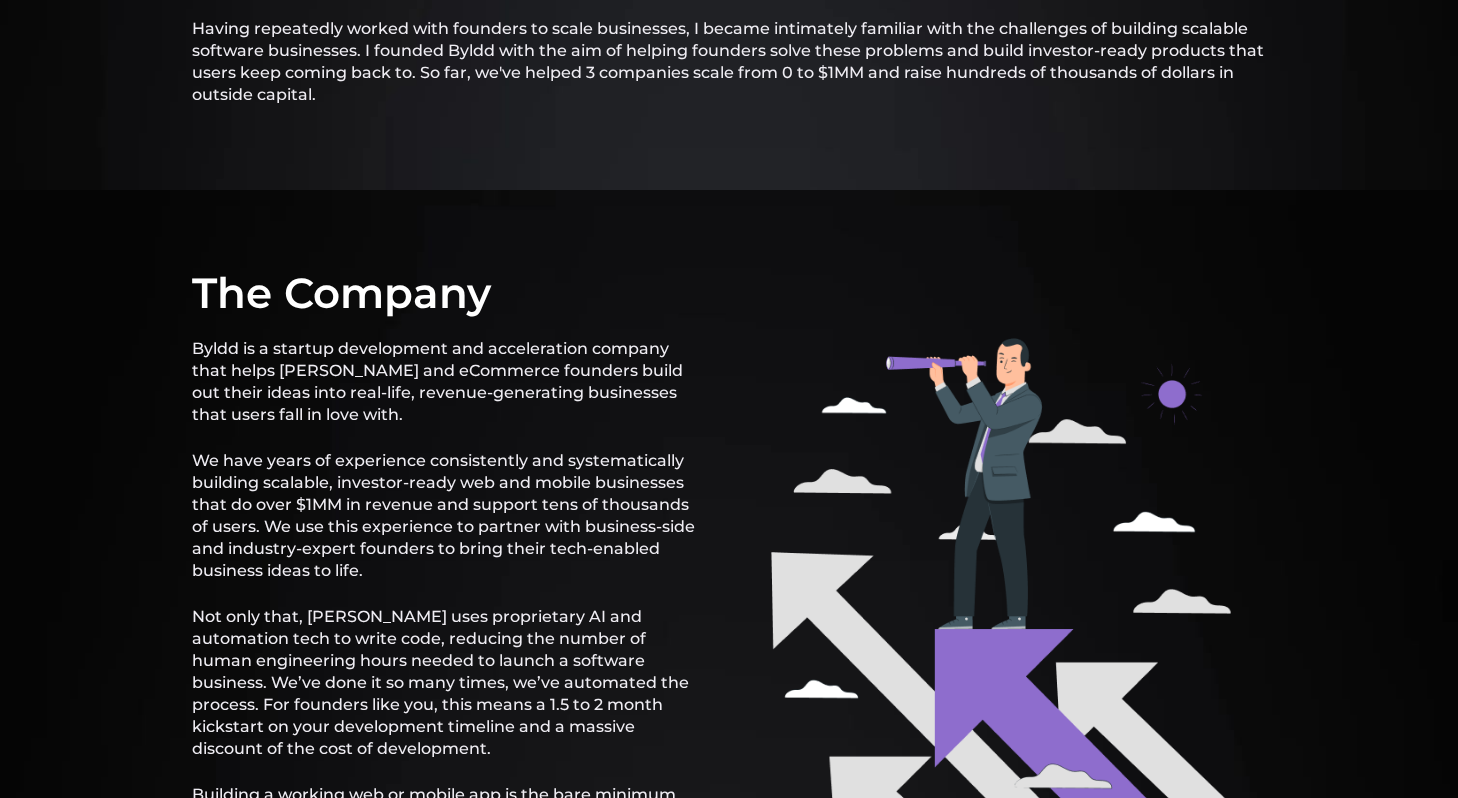 scroll, scrollTop: 1113, scrollLeft: 0, axis: vertical 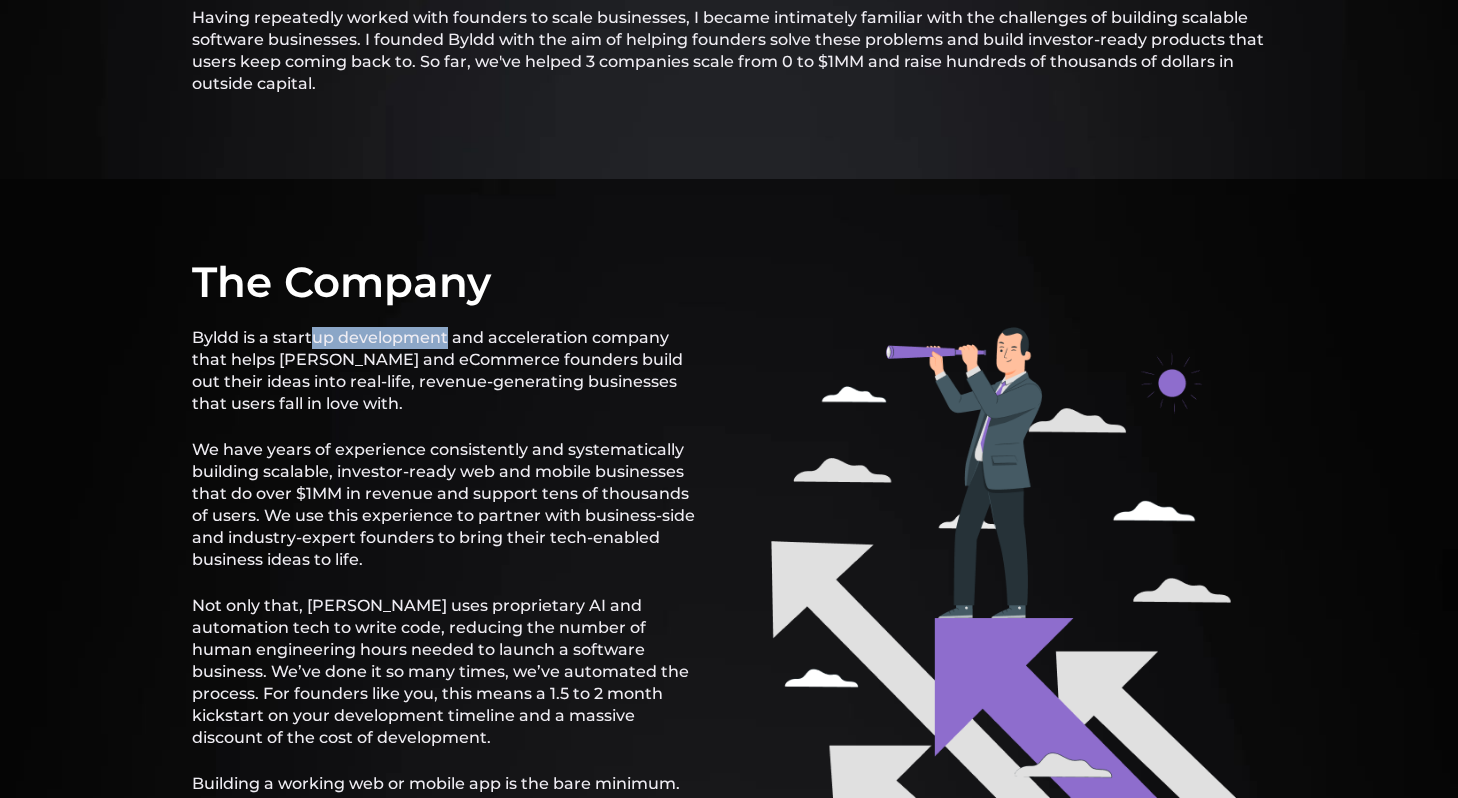 drag, startPoint x: 316, startPoint y: 315, endPoint x: 459, endPoint y: 315, distance: 143 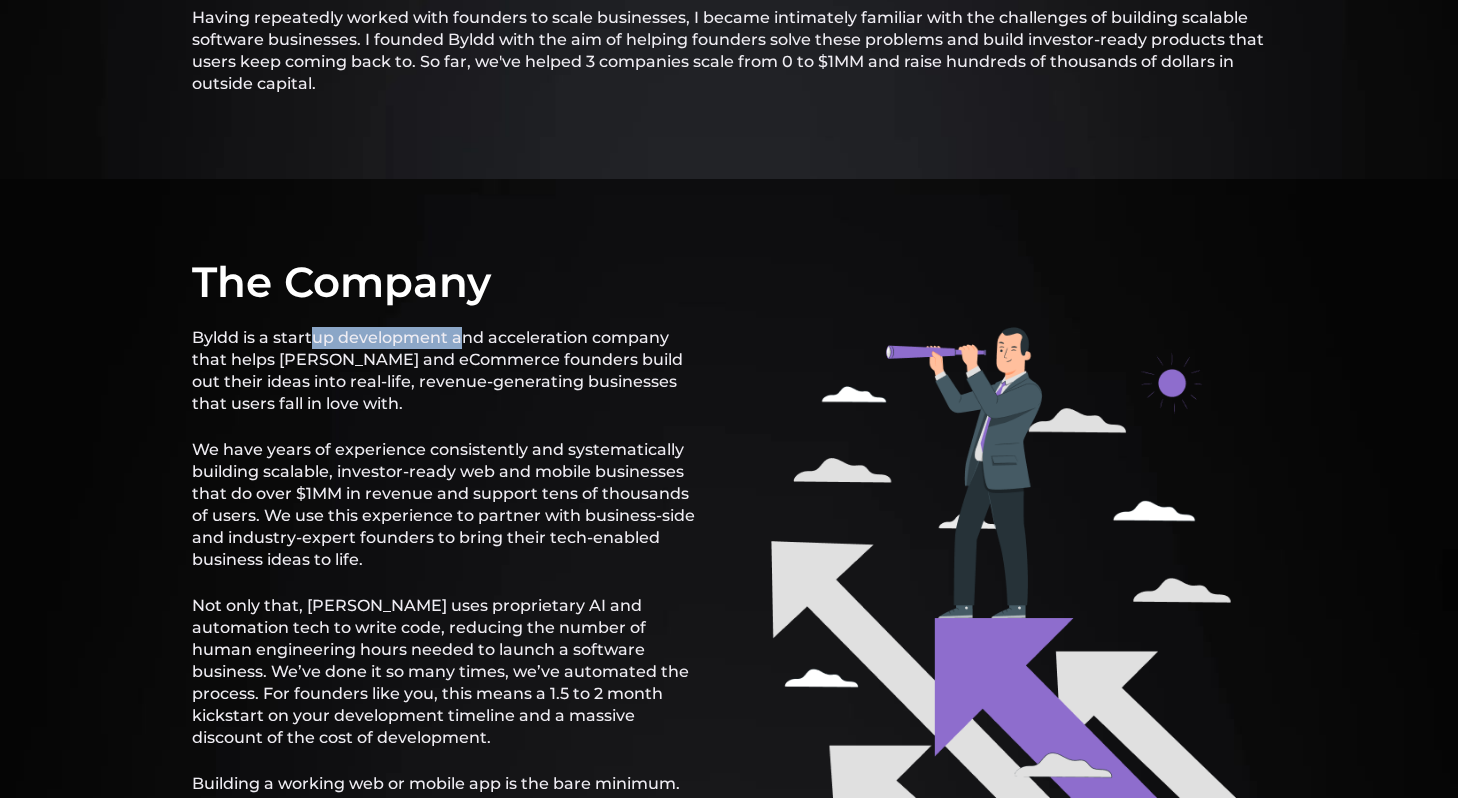 click on "Byldd is a startup development and acceleration company  that helps SaaS and eCommerce founders build out their ideas into real-life, revenue-generating businesses that users fall in love with." at bounding box center [445, 371] 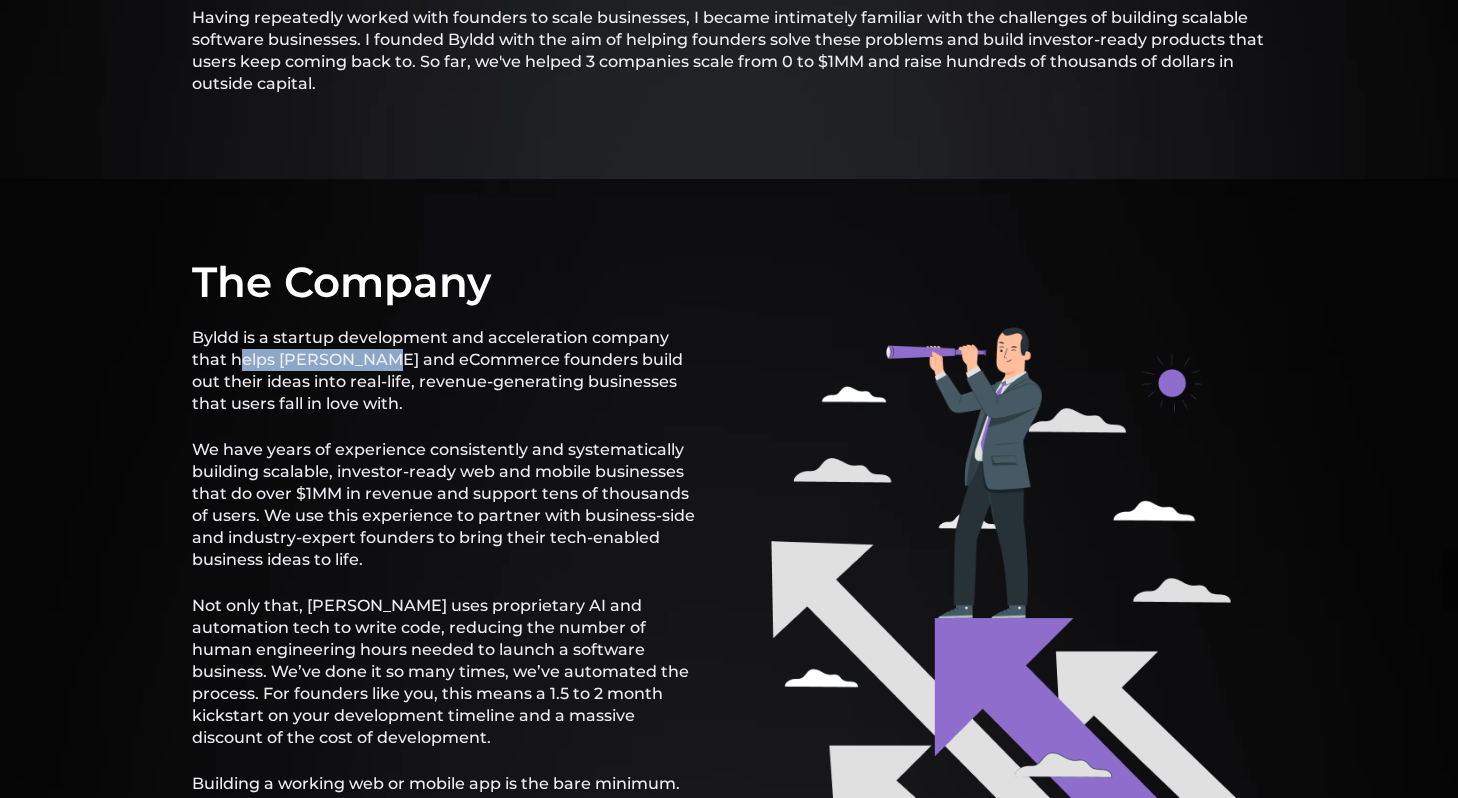 drag, startPoint x: 240, startPoint y: 339, endPoint x: 381, endPoint y: 338, distance: 141.00354 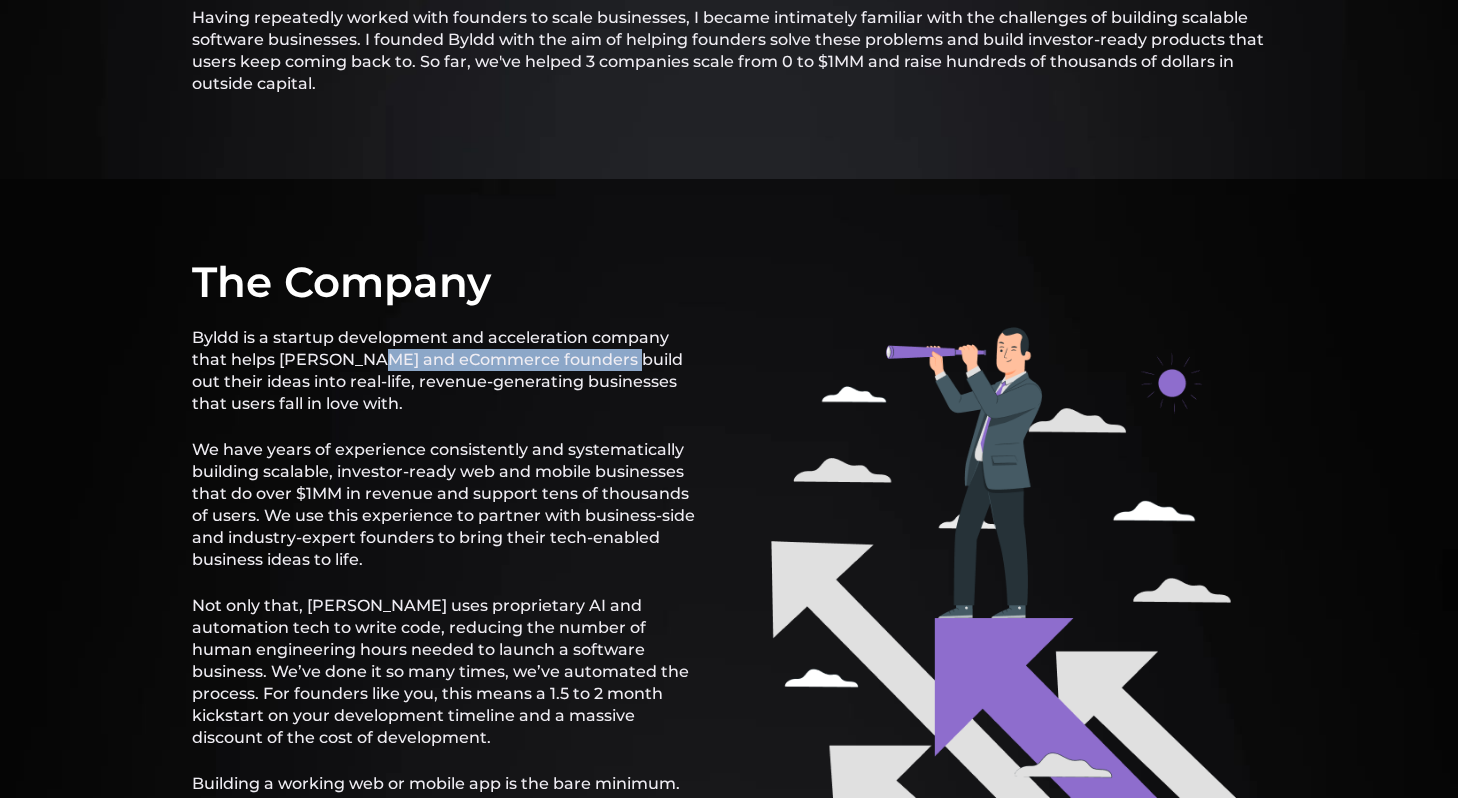 drag, startPoint x: 366, startPoint y: 336, endPoint x: 618, endPoint y: 333, distance: 252.01785 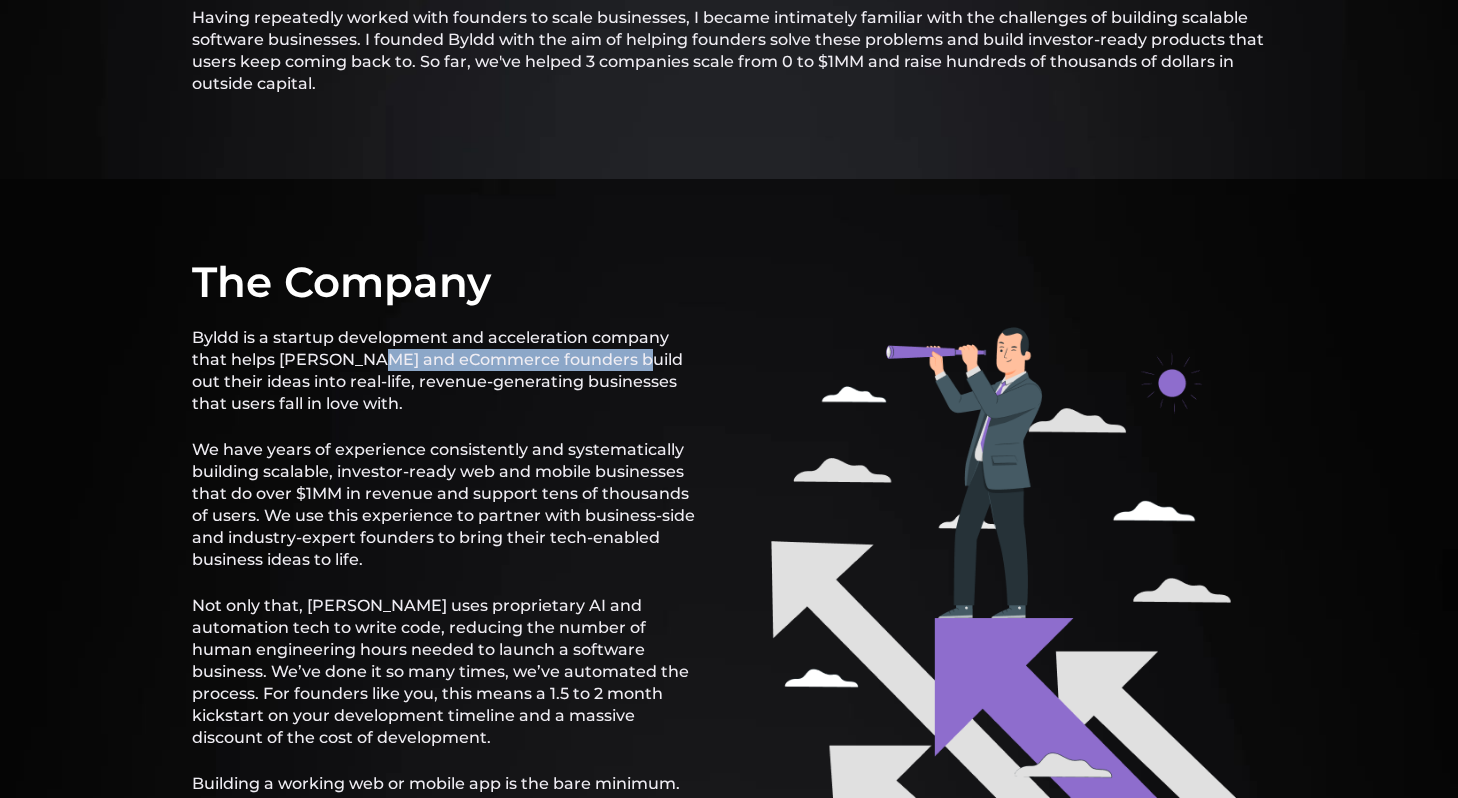 click on "Byldd is a startup development and acceleration company  that helps SaaS and eCommerce founders build out their ideas into real-life, revenue-generating businesses that users fall in love with." at bounding box center (445, 371) 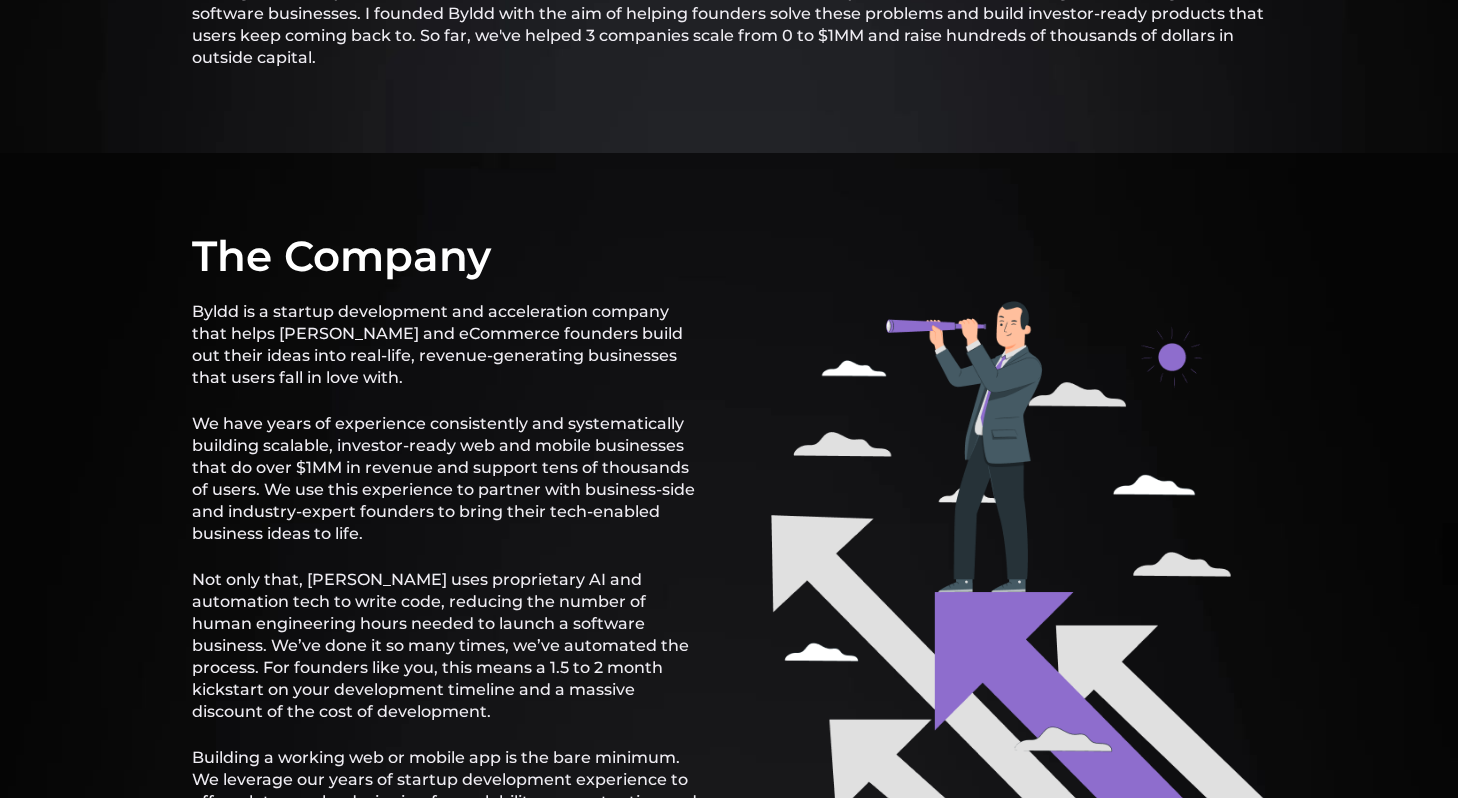 scroll, scrollTop: 1141, scrollLeft: 0, axis: vertical 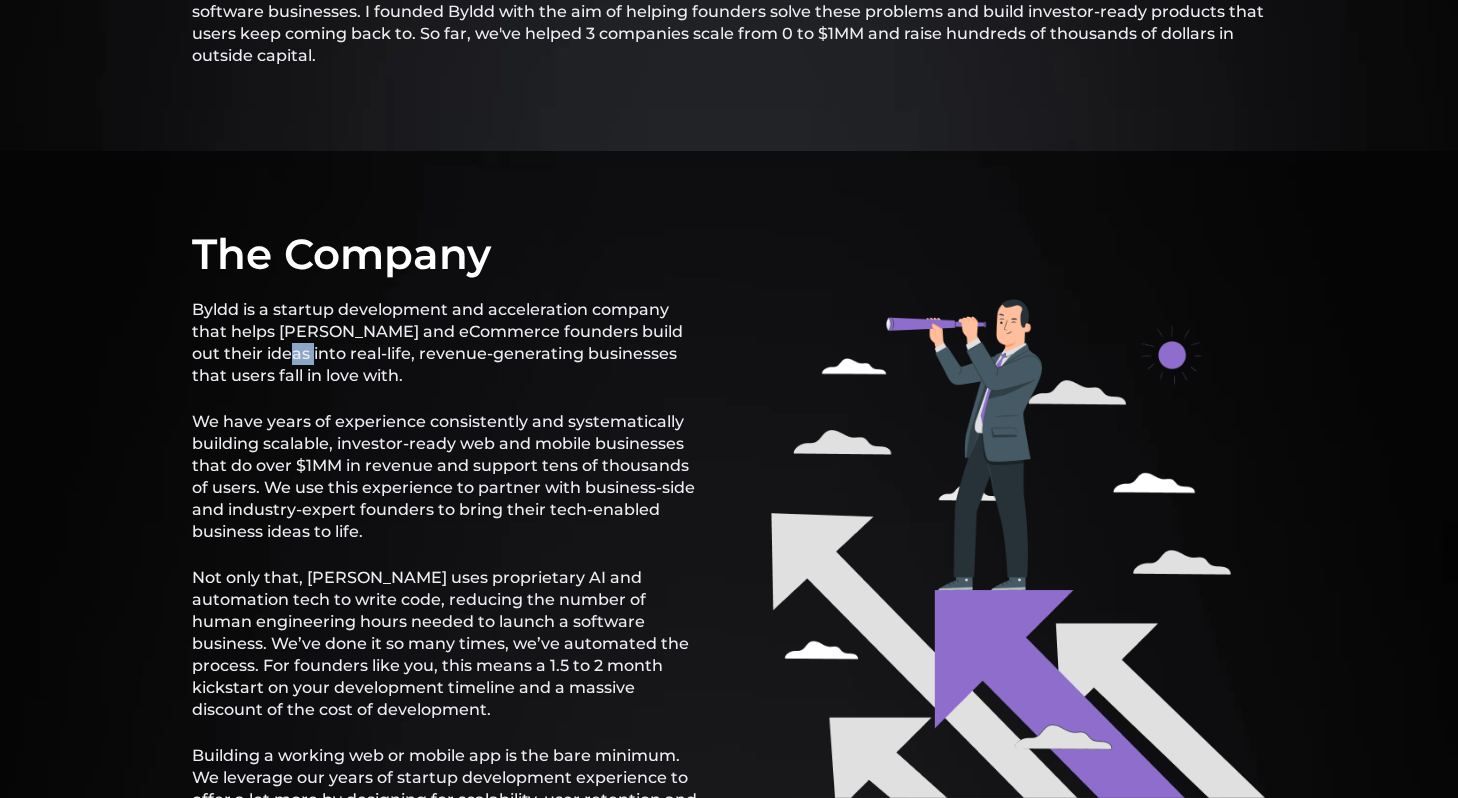 drag, startPoint x: 284, startPoint y: 341, endPoint x: 334, endPoint y: 341, distance: 50 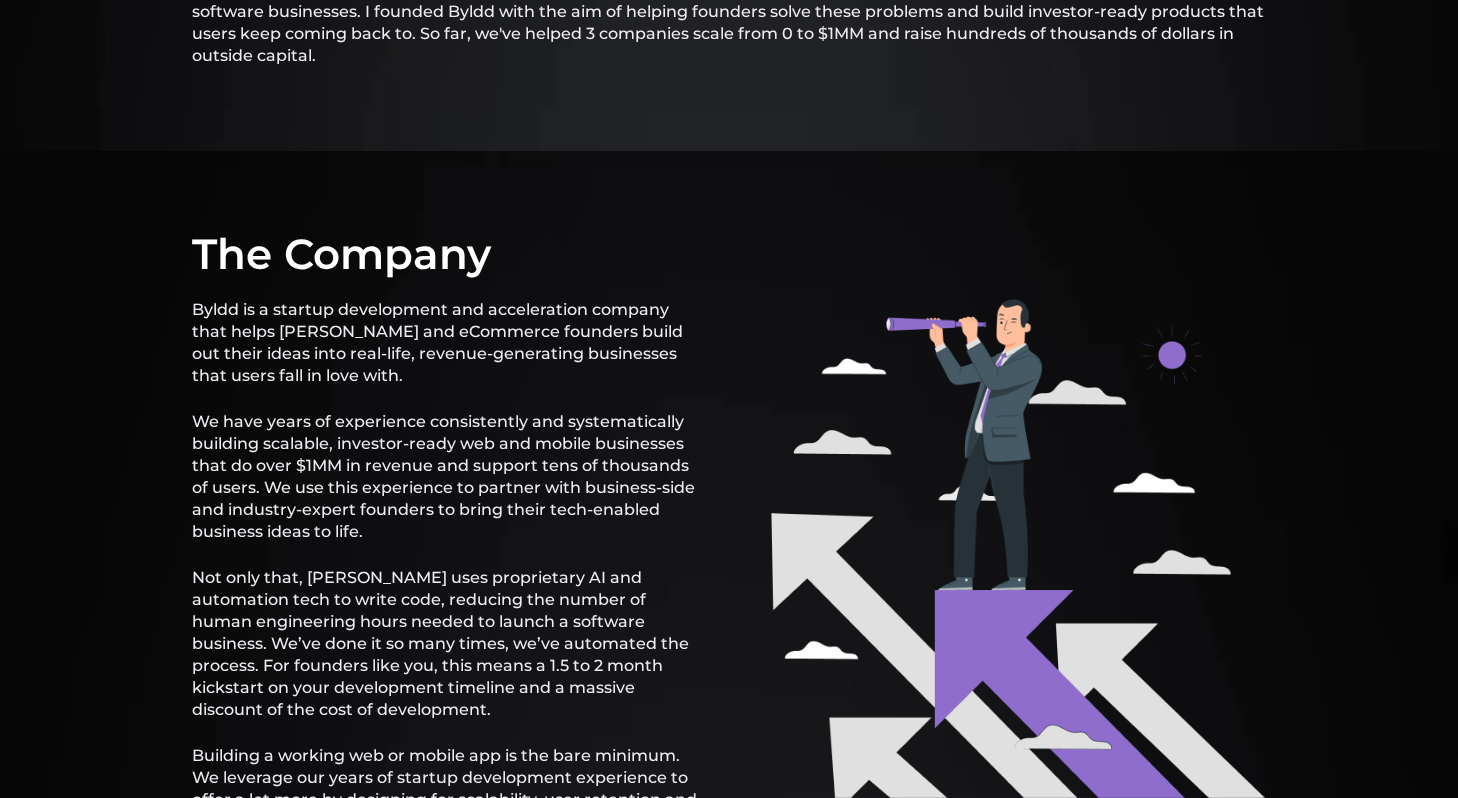 click on "Byldd is a startup development and acceleration company  that helps SaaS and eCommerce founders build out their ideas into real-life, revenue-generating businesses that users fall in love with." at bounding box center (445, 343) 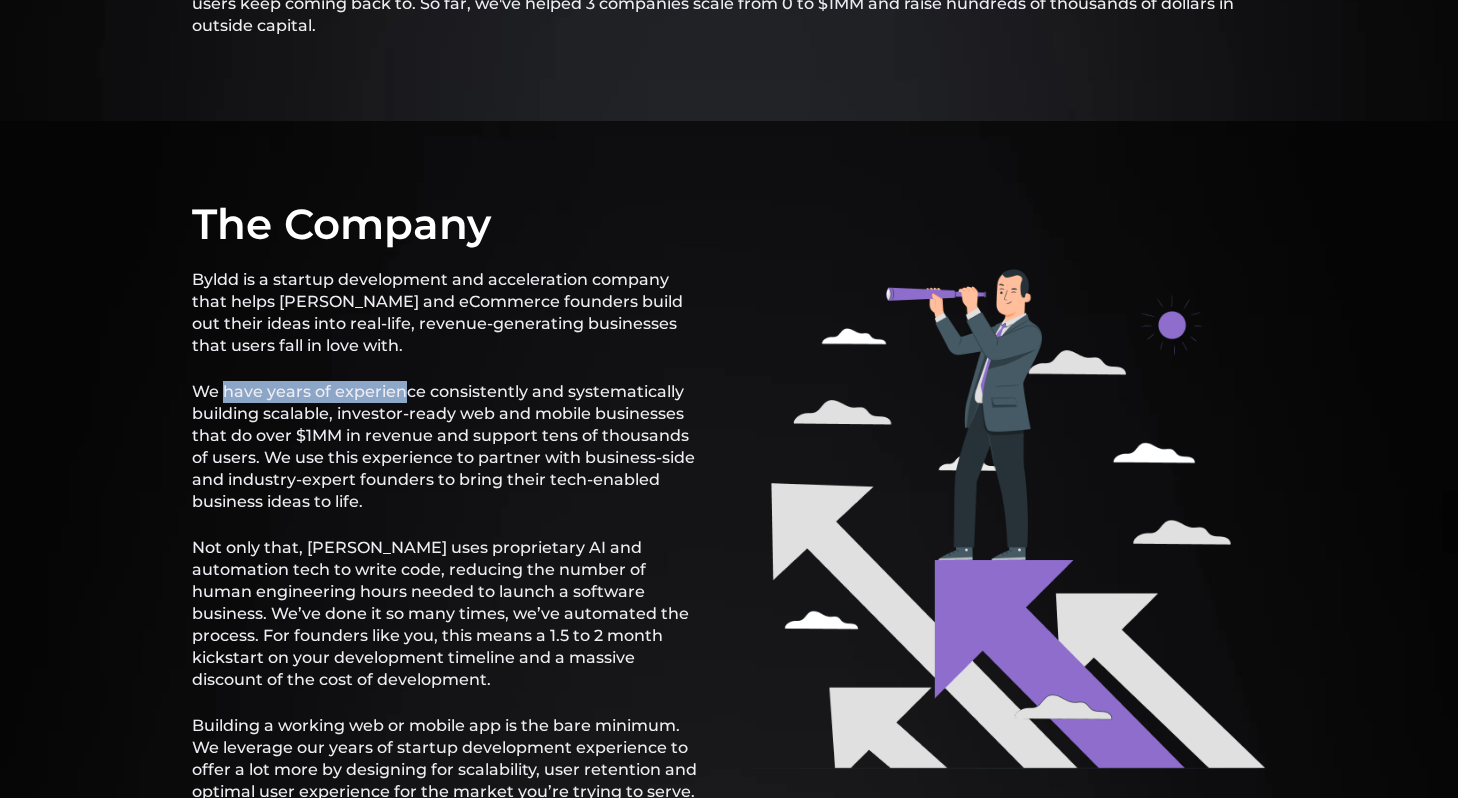 drag, startPoint x: 222, startPoint y: 376, endPoint x: 403, endPoint y: 377, distance: 181.00276 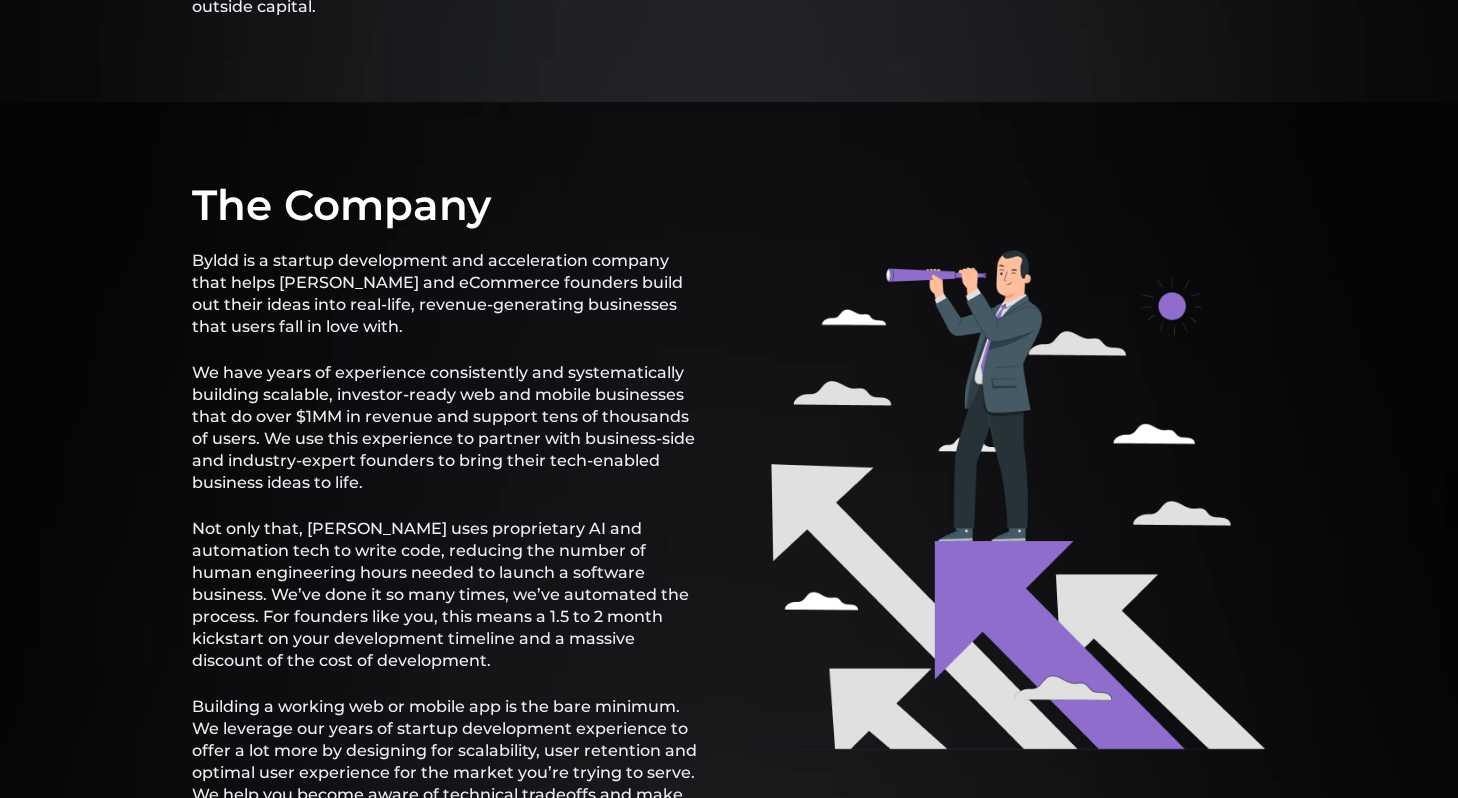 click on "We have years of experience consistently and systematically building scalable, investor-ready web and mobile businesses that do over $1MM in revenue and support tens of thousands of users. We use this experience to partner with business-side  and industry-expert founders to bring their tech-enabled business ideas to life." at bounding box center (445, 428) 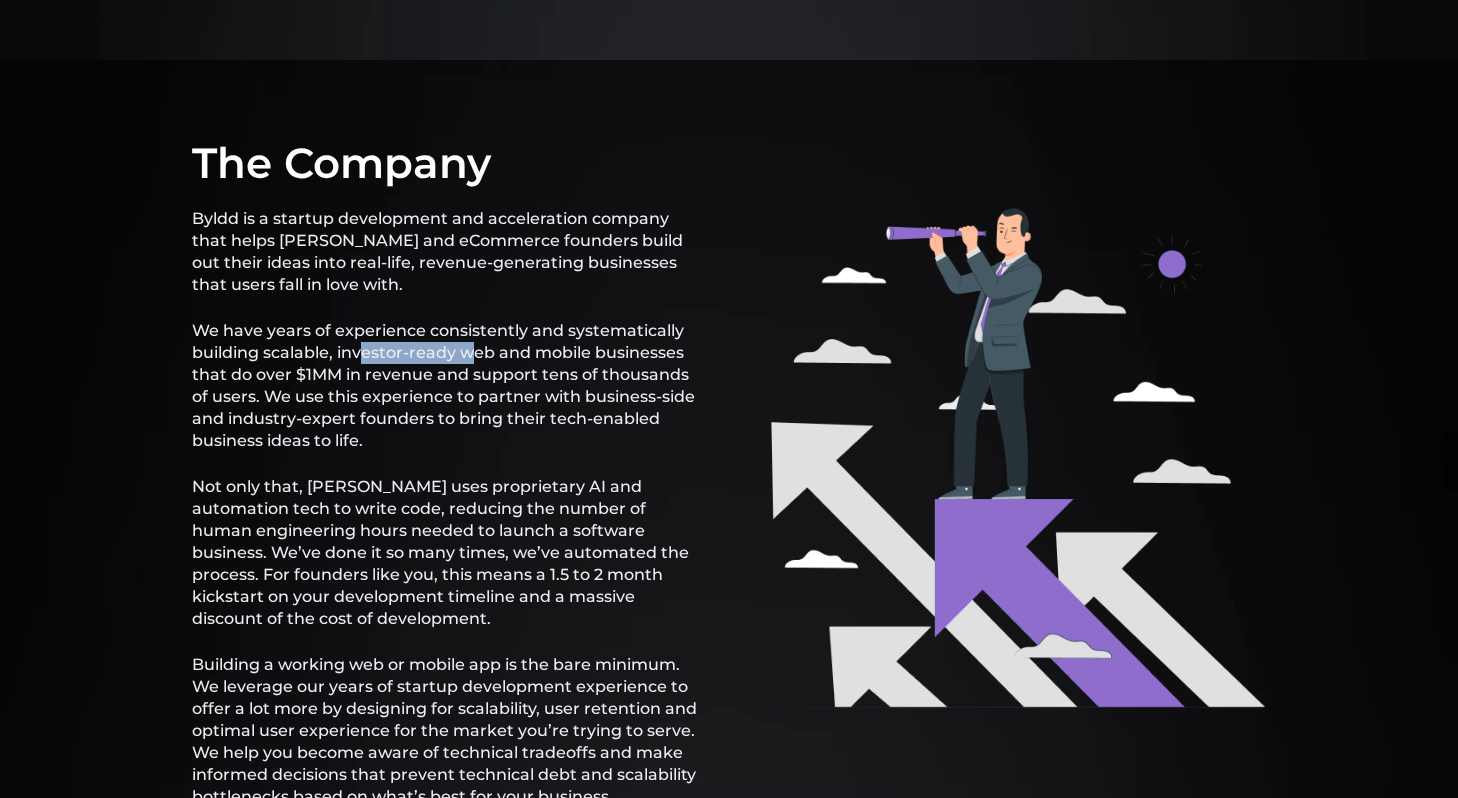 drag, startPoint x: 361, startPoint y: 332, endPoint x: 470, endPoint y: 332, distance: 109 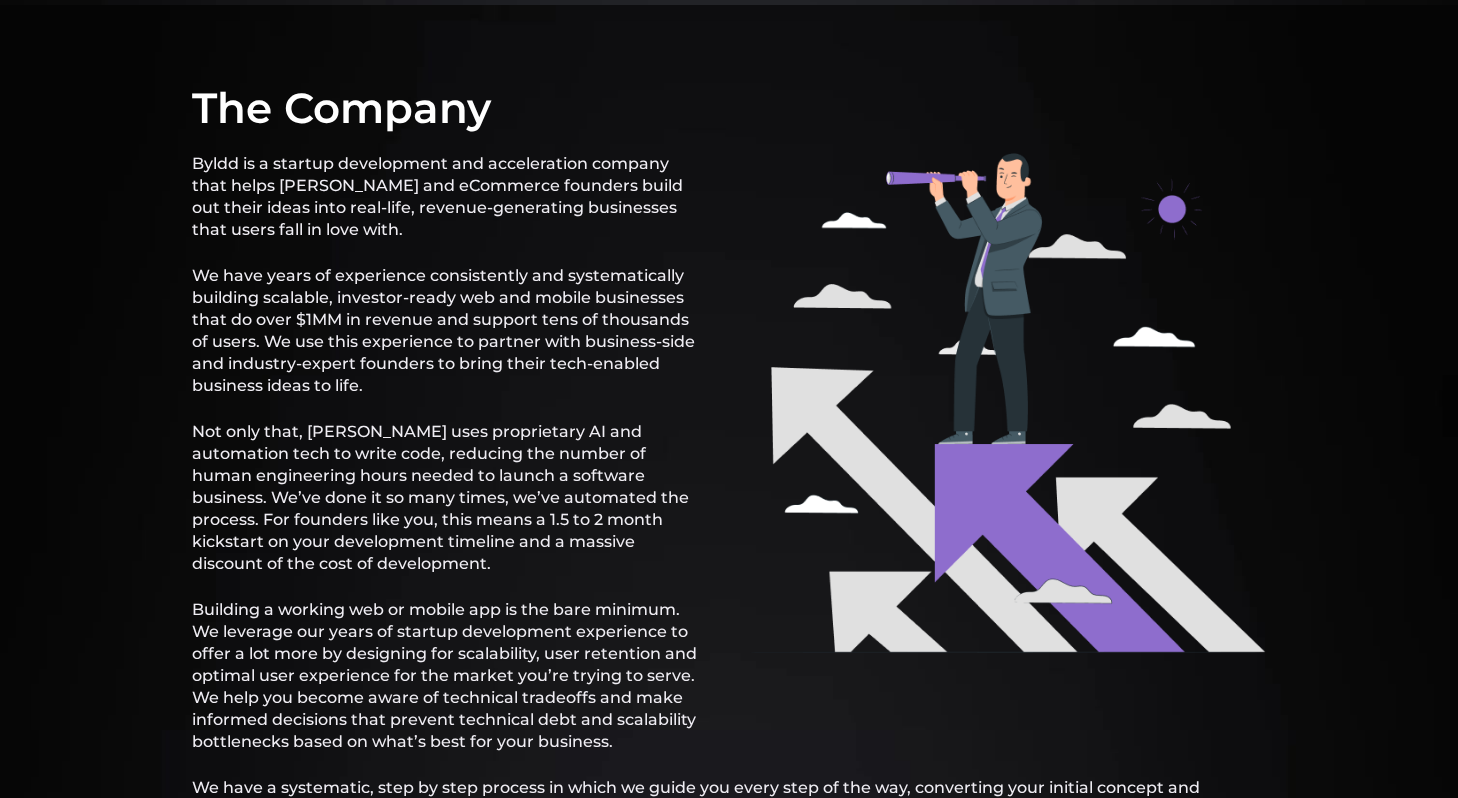 click on "We have years of experience consistently and systematically building scalable, investor-ready web and mobile businesses that do over $1MM in revenue and support tens of thousands of users. We use this experience to partner with business-side  and industry-expert founders to bring their tech-enabled business ideas to life." at bounding box center (445, 331) 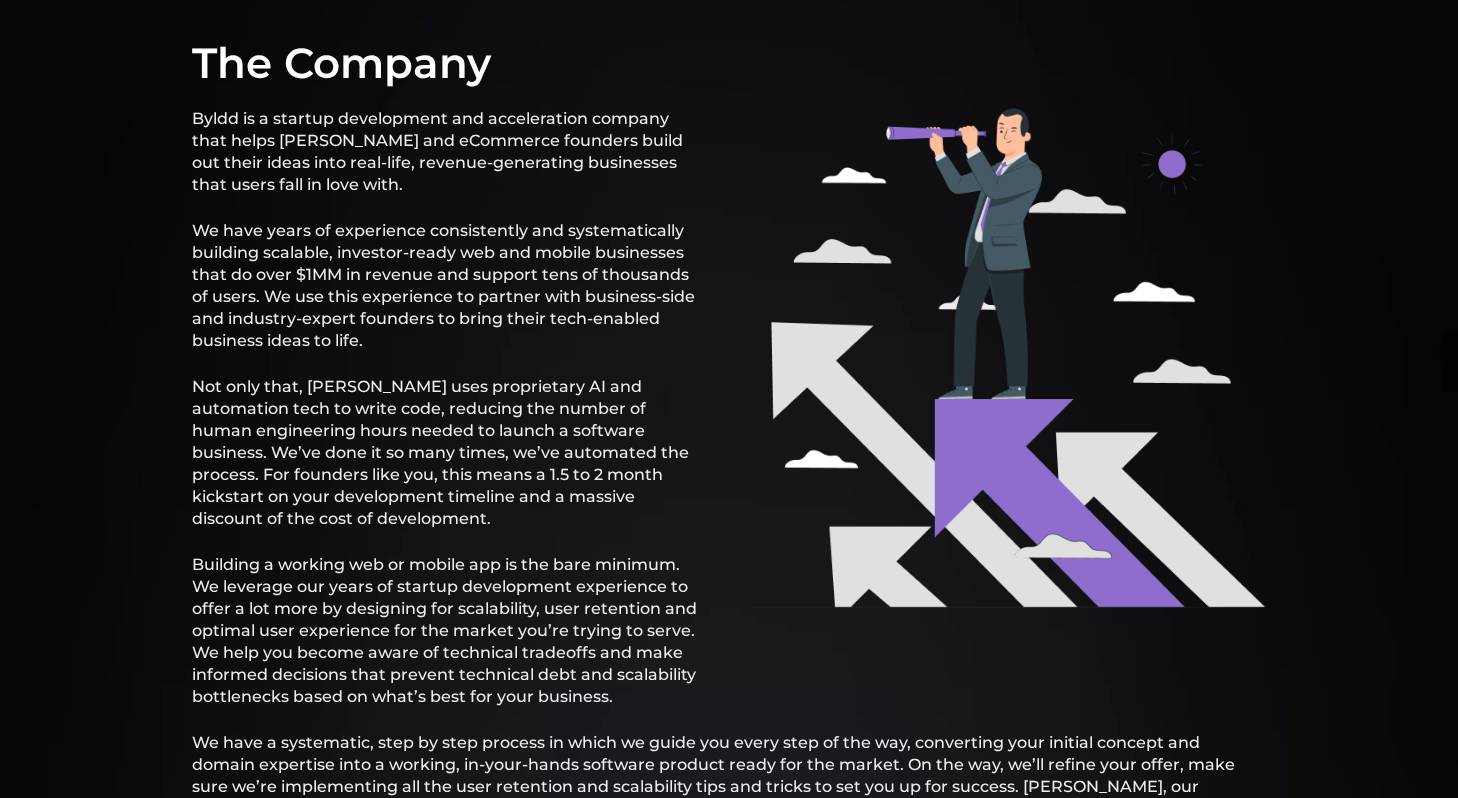 scroll, scrollTop: 1333, scrollLeft: 0, axis: vertical 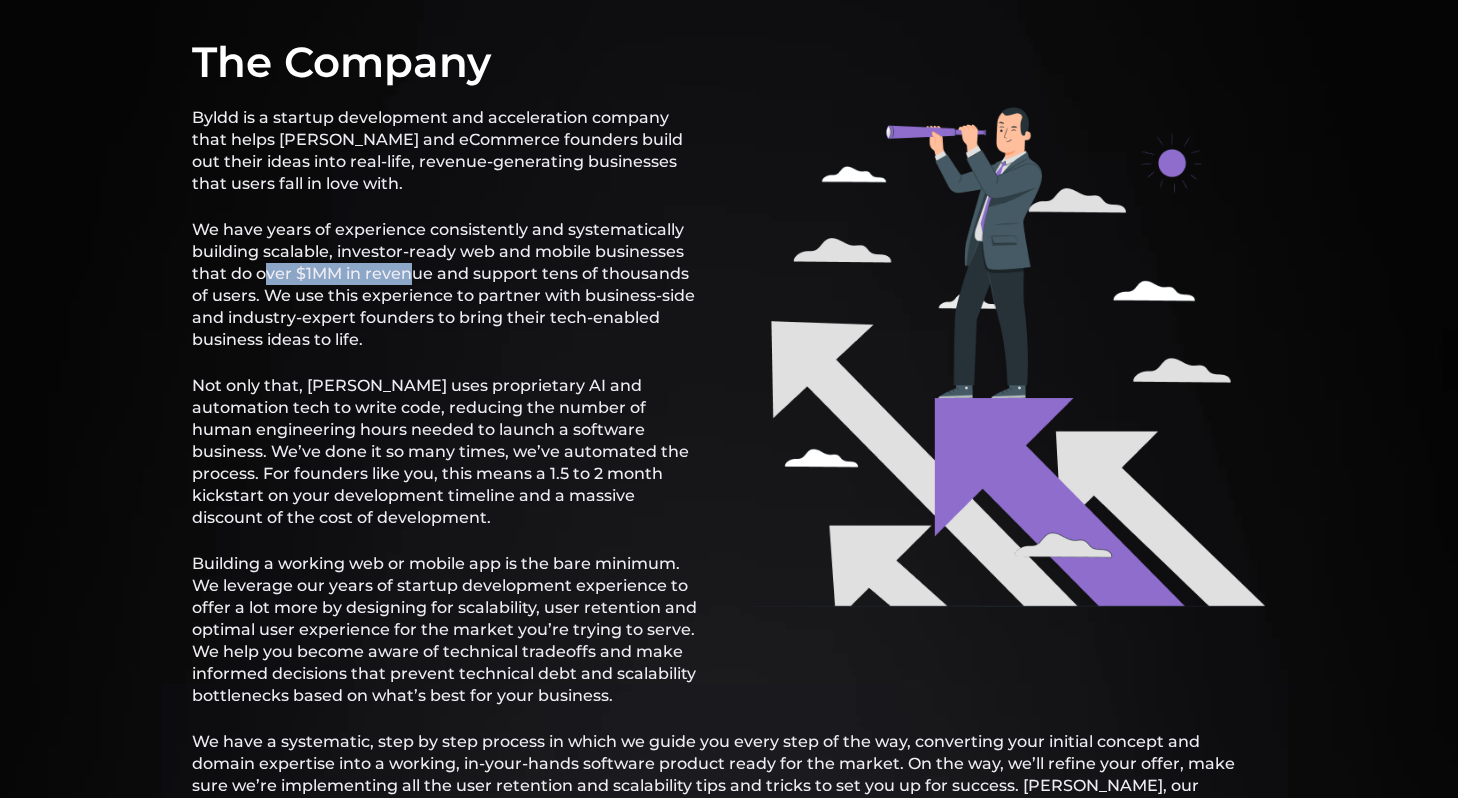drag, startPoint x: 260, startPoint y: 252, endPoint x: 430, endPoint y: 252, distance: 170 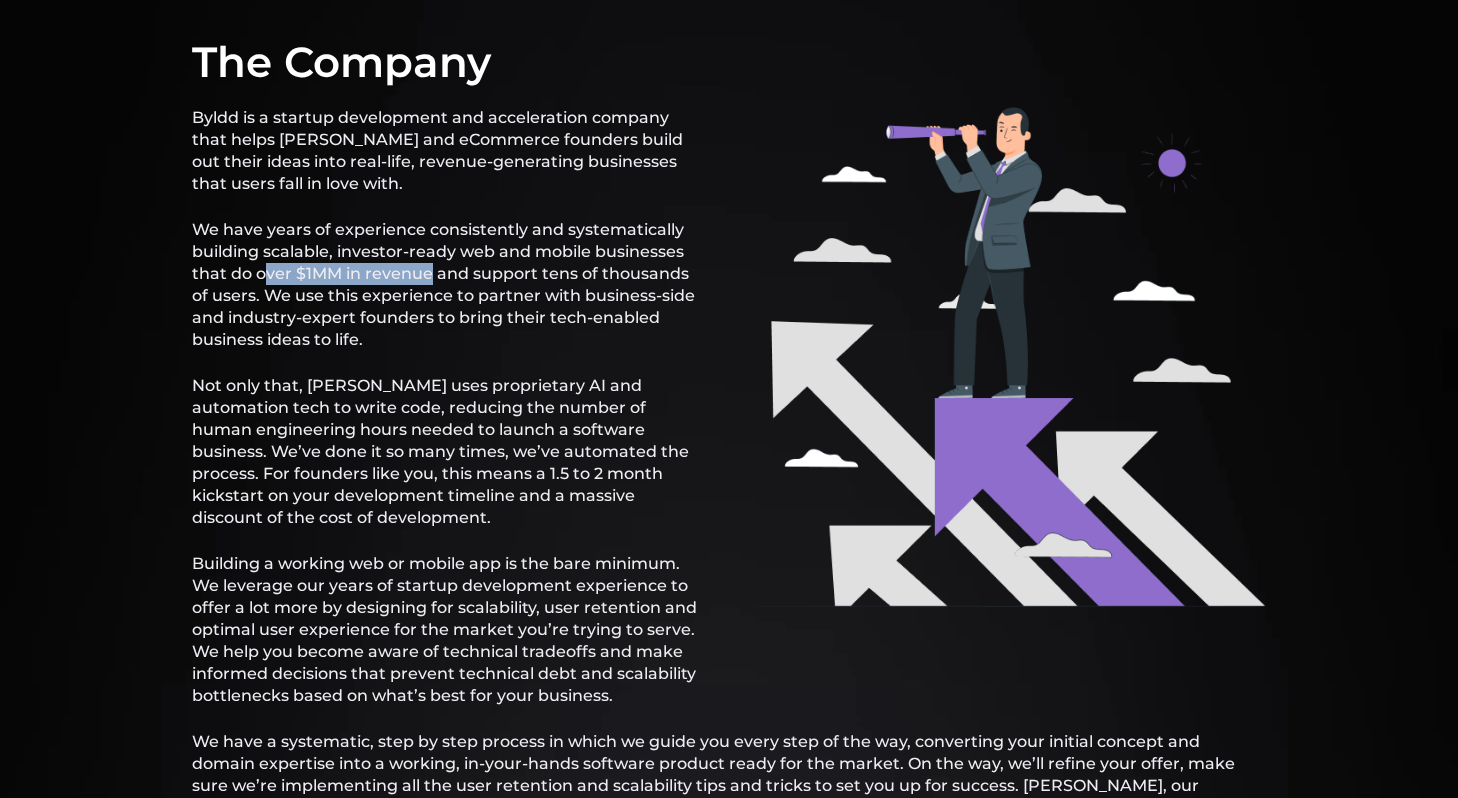 click on "We have years of experience consistently and systematically building scalable, investor-ready web and mobile businesses that do over $1MM in revenue and support tens of thousands of users. We use this experience to partner with business-side  and industry-expert founders to bring their tech-enabled business ideas to life." at bounding box center (445, 285) 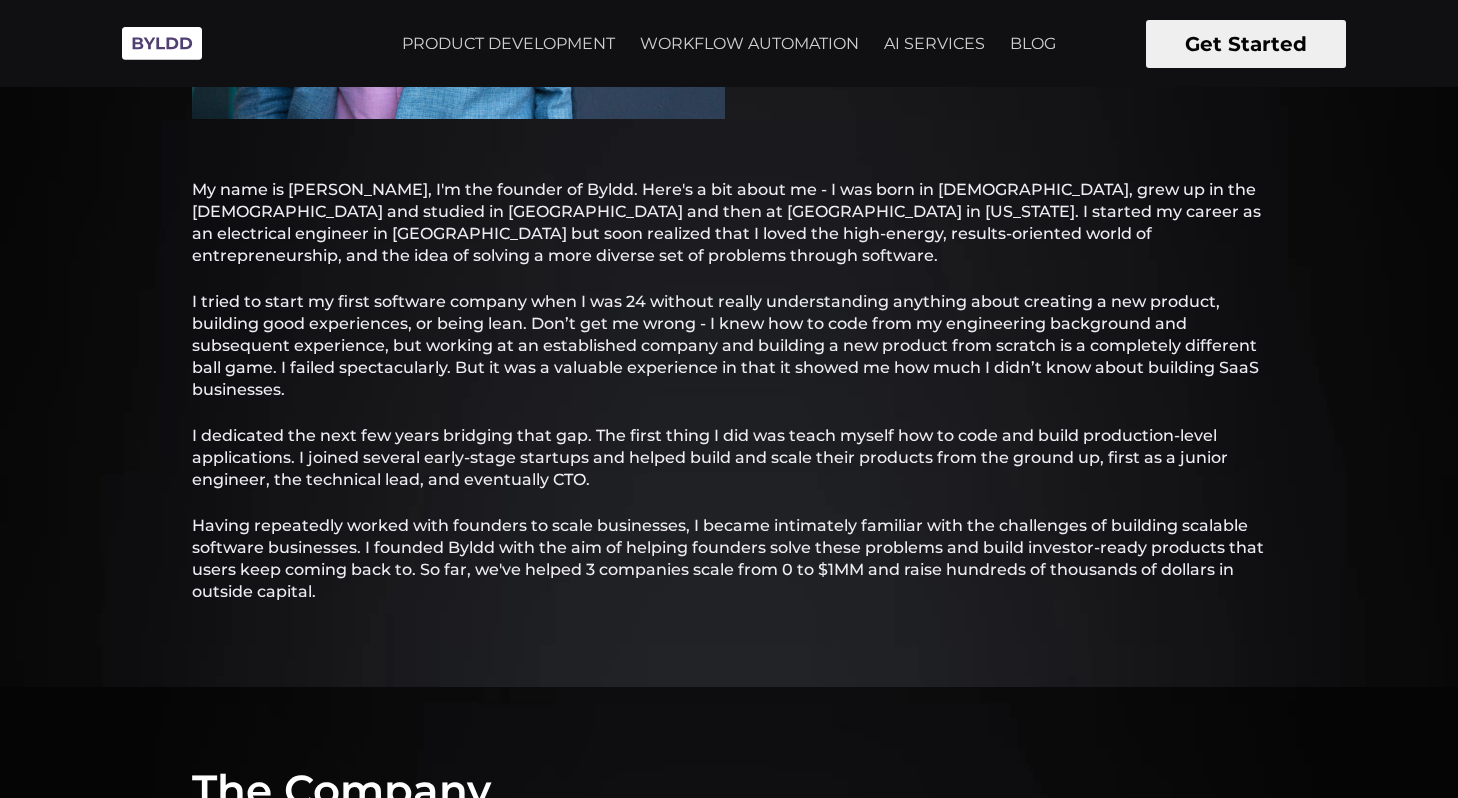 scroll, scrollTop: 0, scrollLeft: 0, axis: both 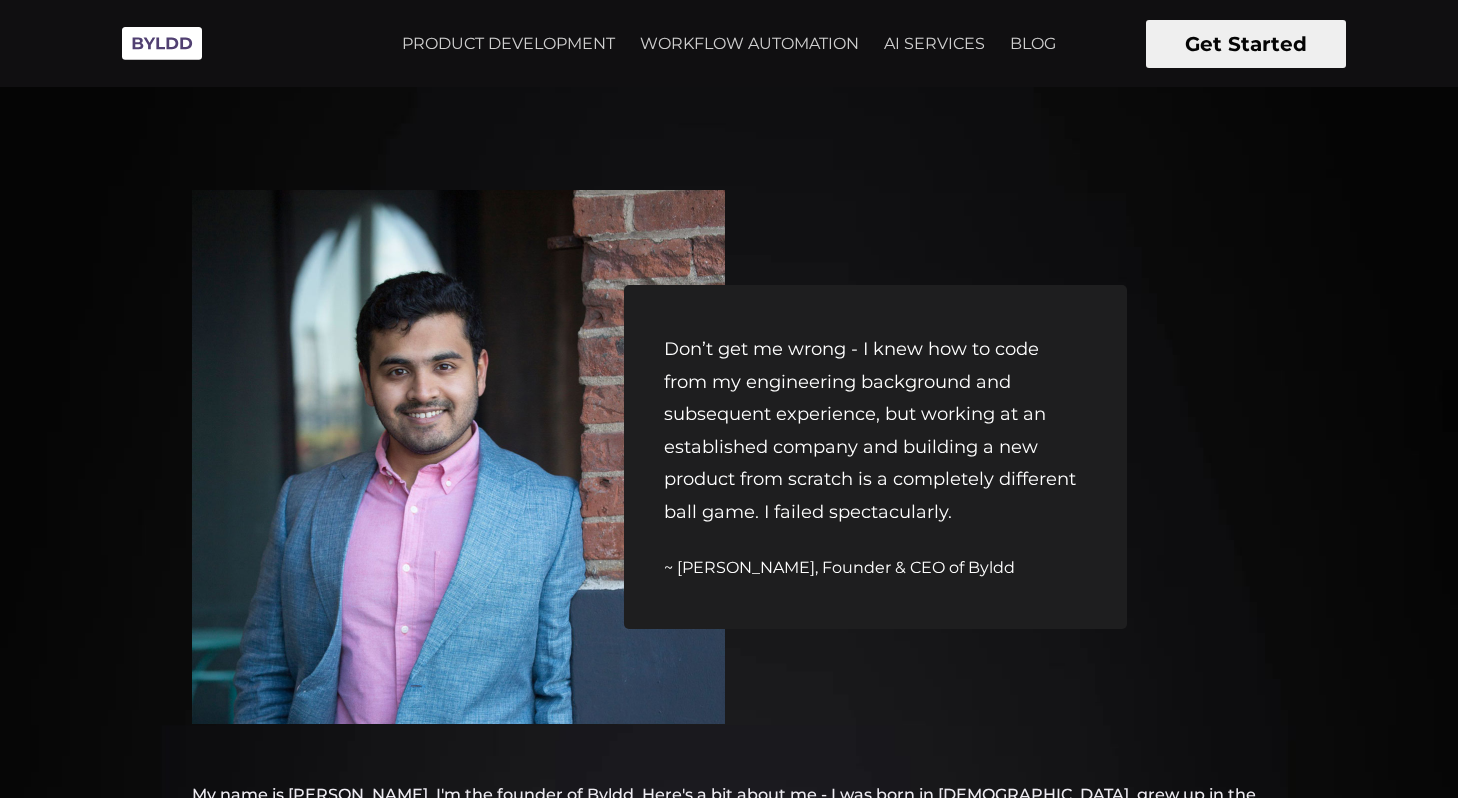 click at bounding box center (162, 43) 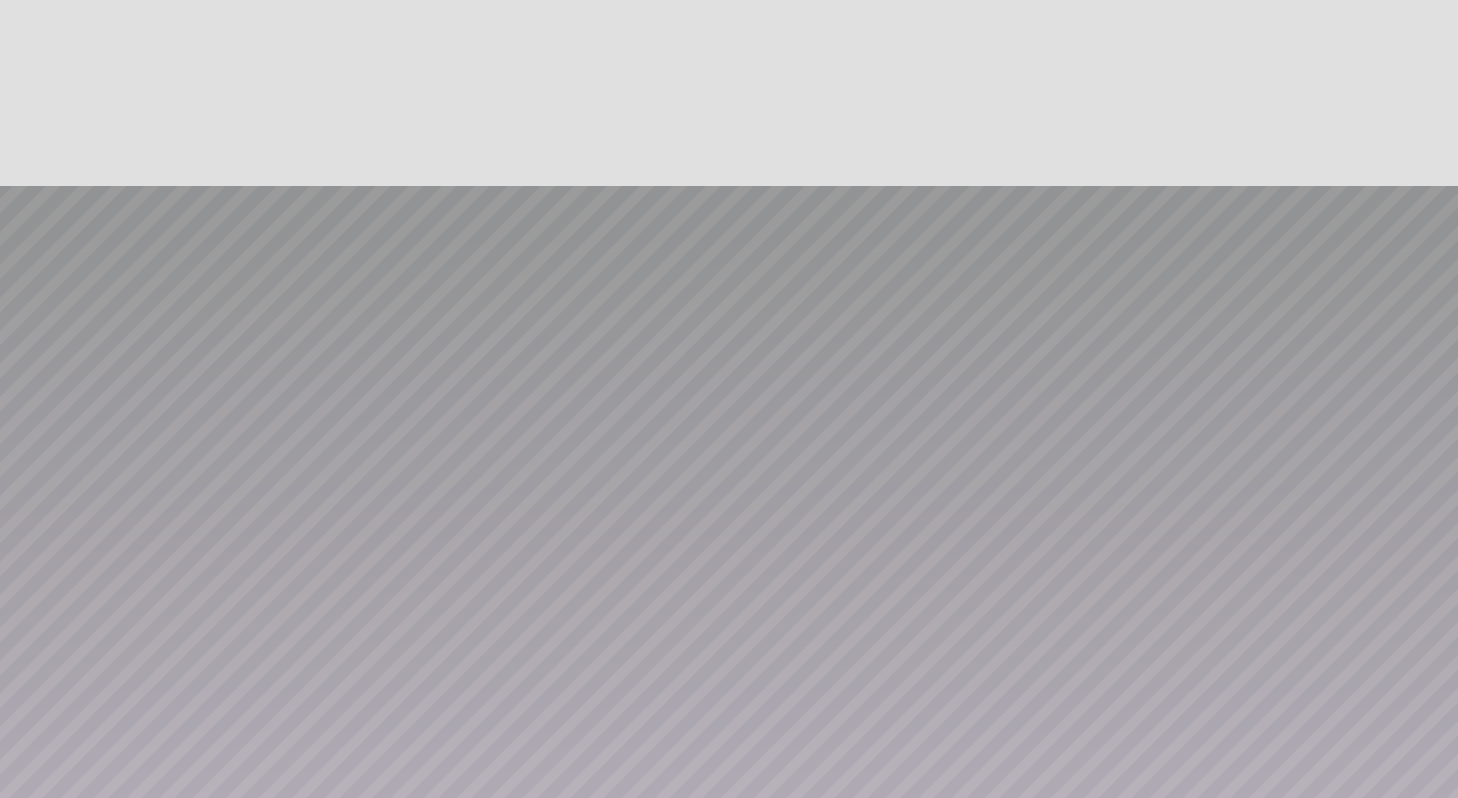 scroll, scrollTop: 10683, scrollLeft: 0, axis: vertical 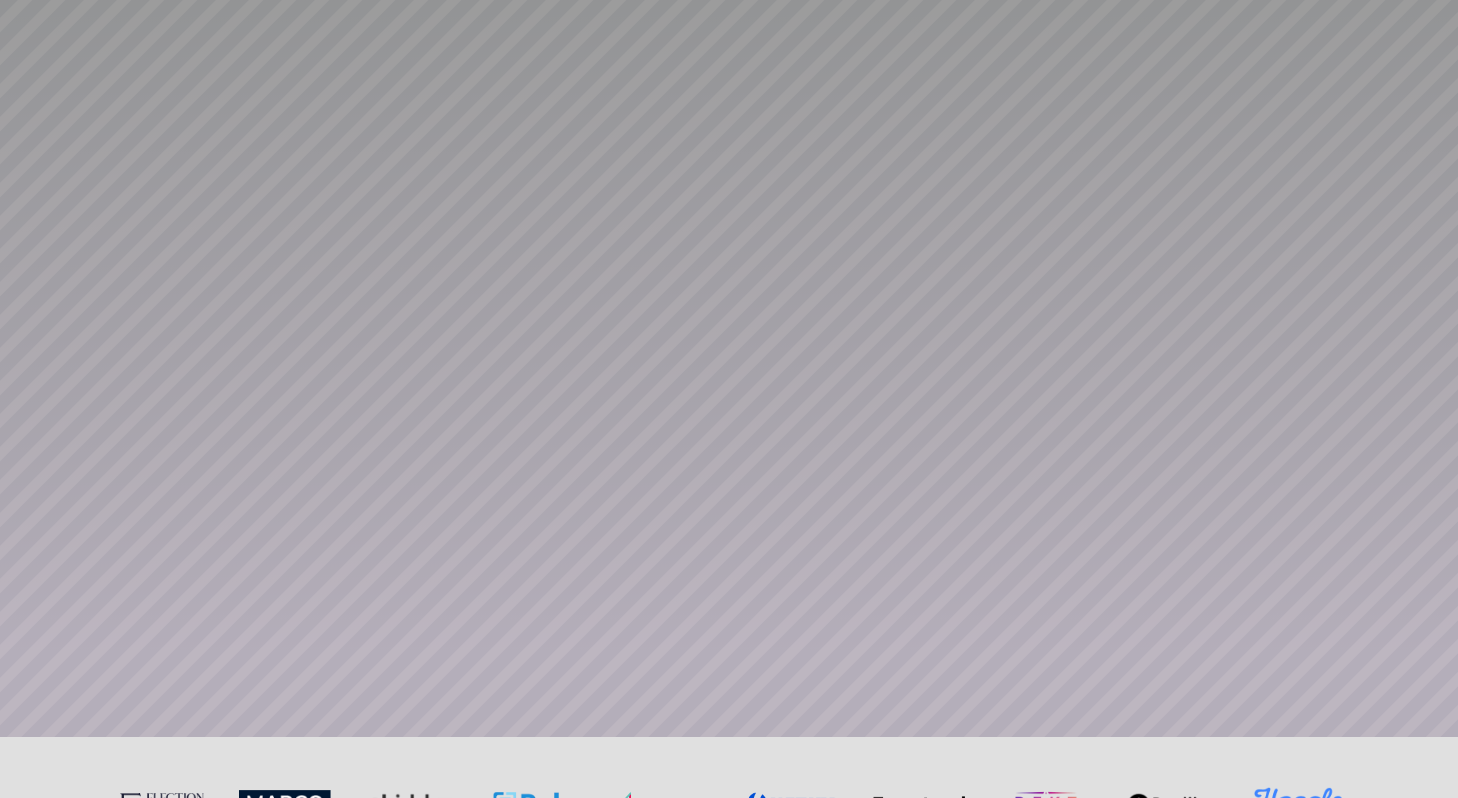drag, startPoint x: 1469, startPoint y: 477, endPoint x: 1469, endPoint y: 394, distance: 83 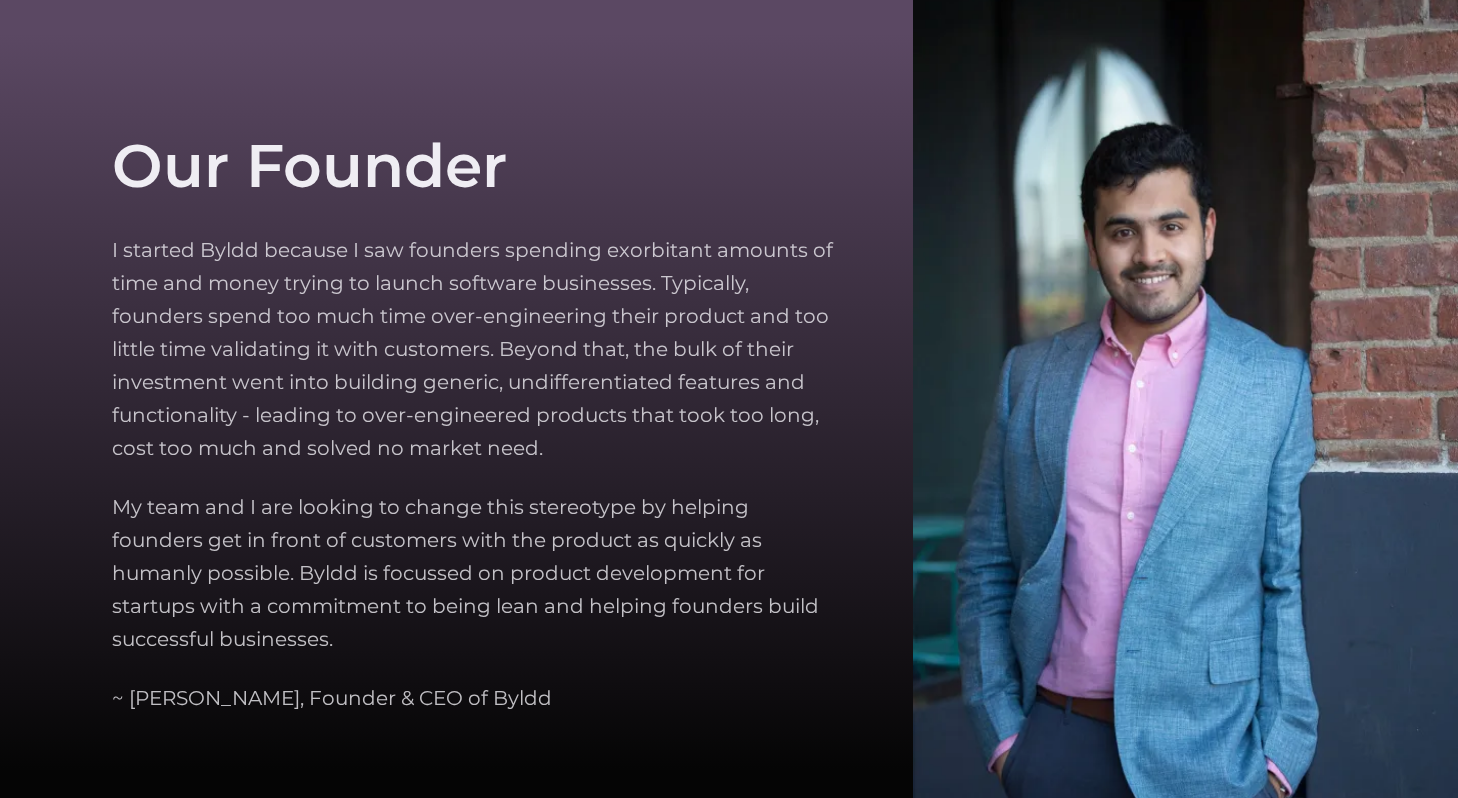 scroll, scrollTop: 11571, scrollLeft: 0, axis: vertical 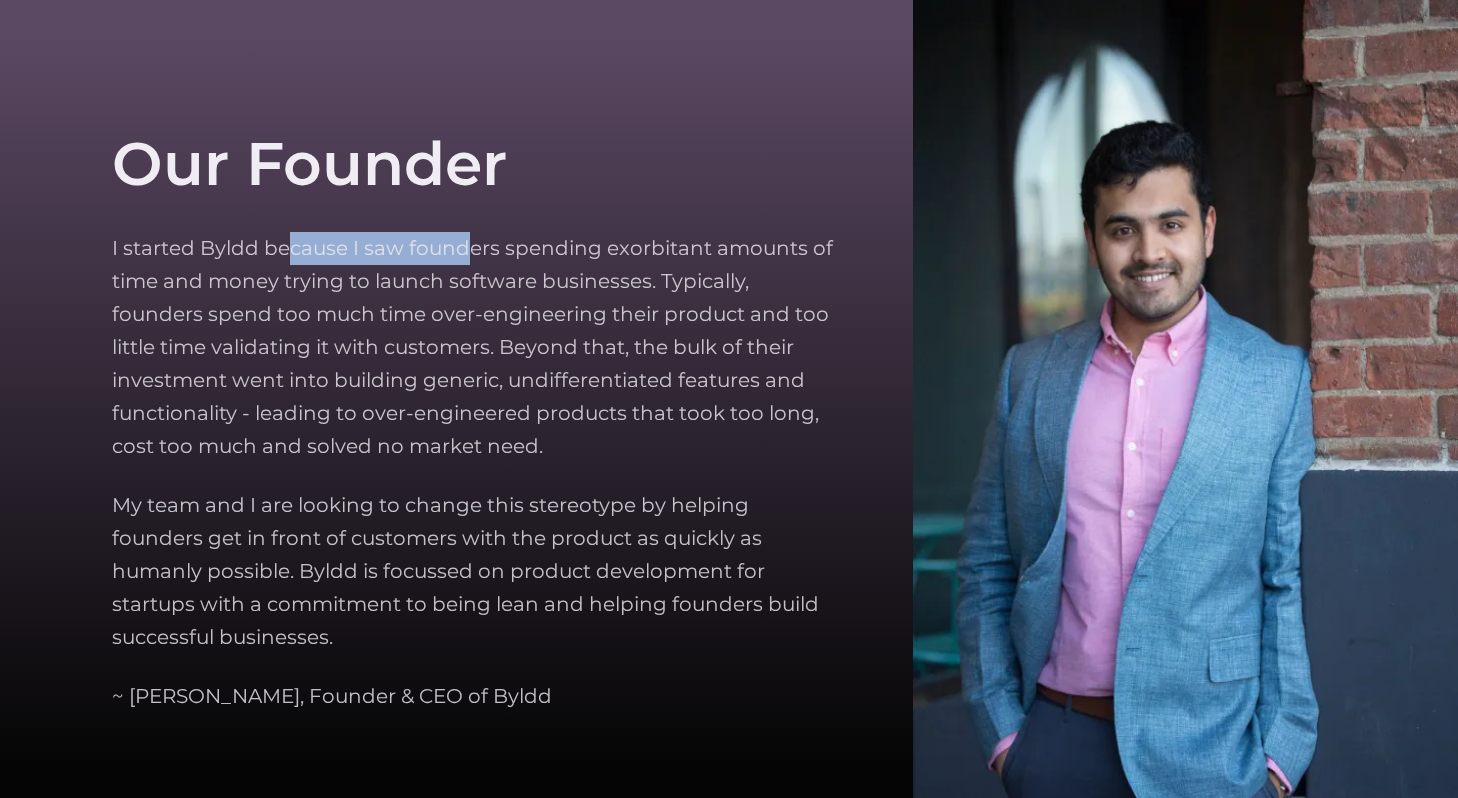 drag, startPoint x: 285, startPoint y: 245, endPoint x: 461, endPoint y: 250, distance: 176.07101 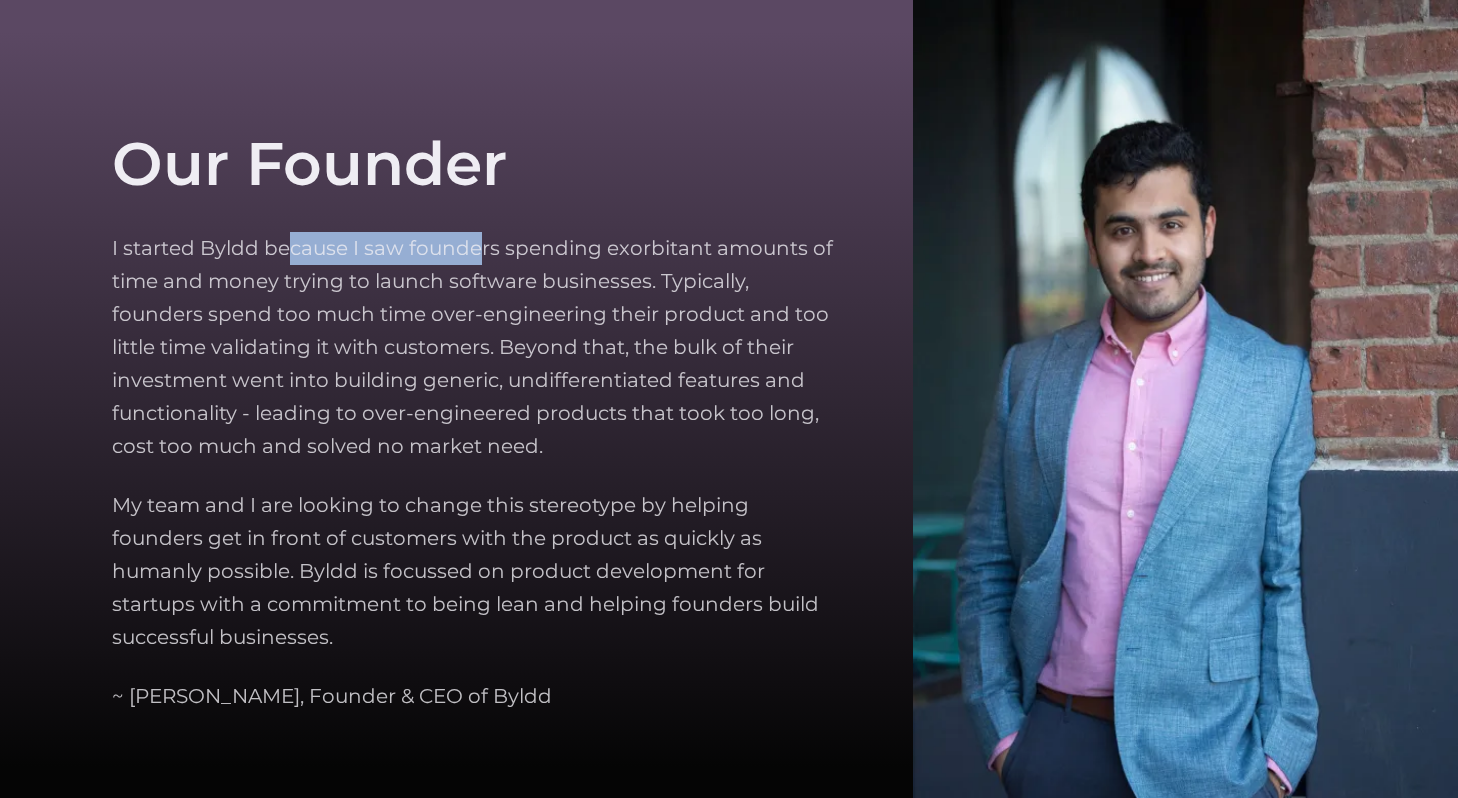 click on "I started Byldd because I saw founders spending exorbitant amounts of time and money trying to launch software businesses. Typically, founders spend too much time over-engineering their product and too little time validating it with customers. Beyond that, the bulk of their investment went into building generic, undifferentiated features and functionality - leading to over-engineered products that took too long, cost too much and solved no market need." at bounding box center (472, 347) 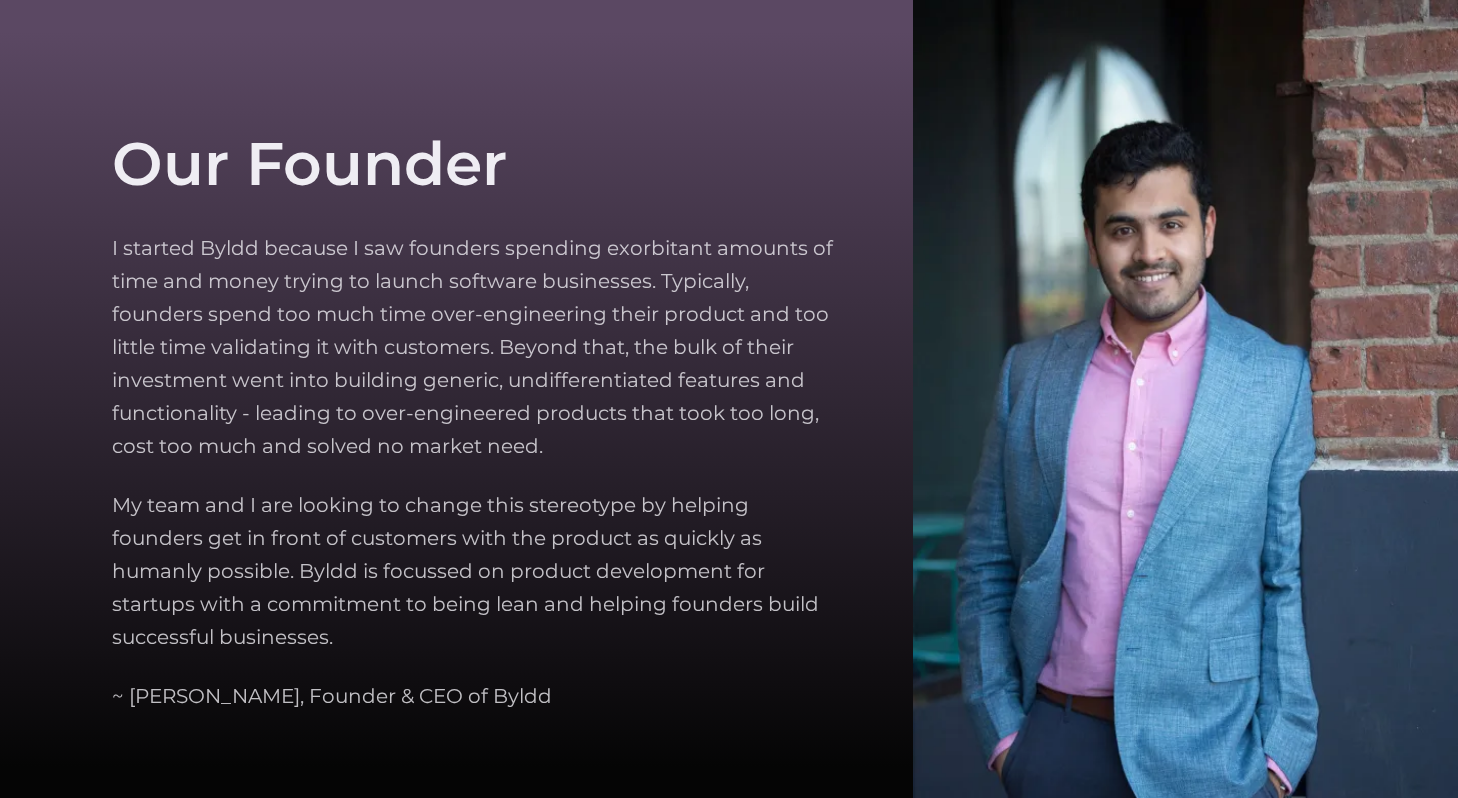 scroll, scrollTop: 11595, scrollLeft: 0, axis: vertical 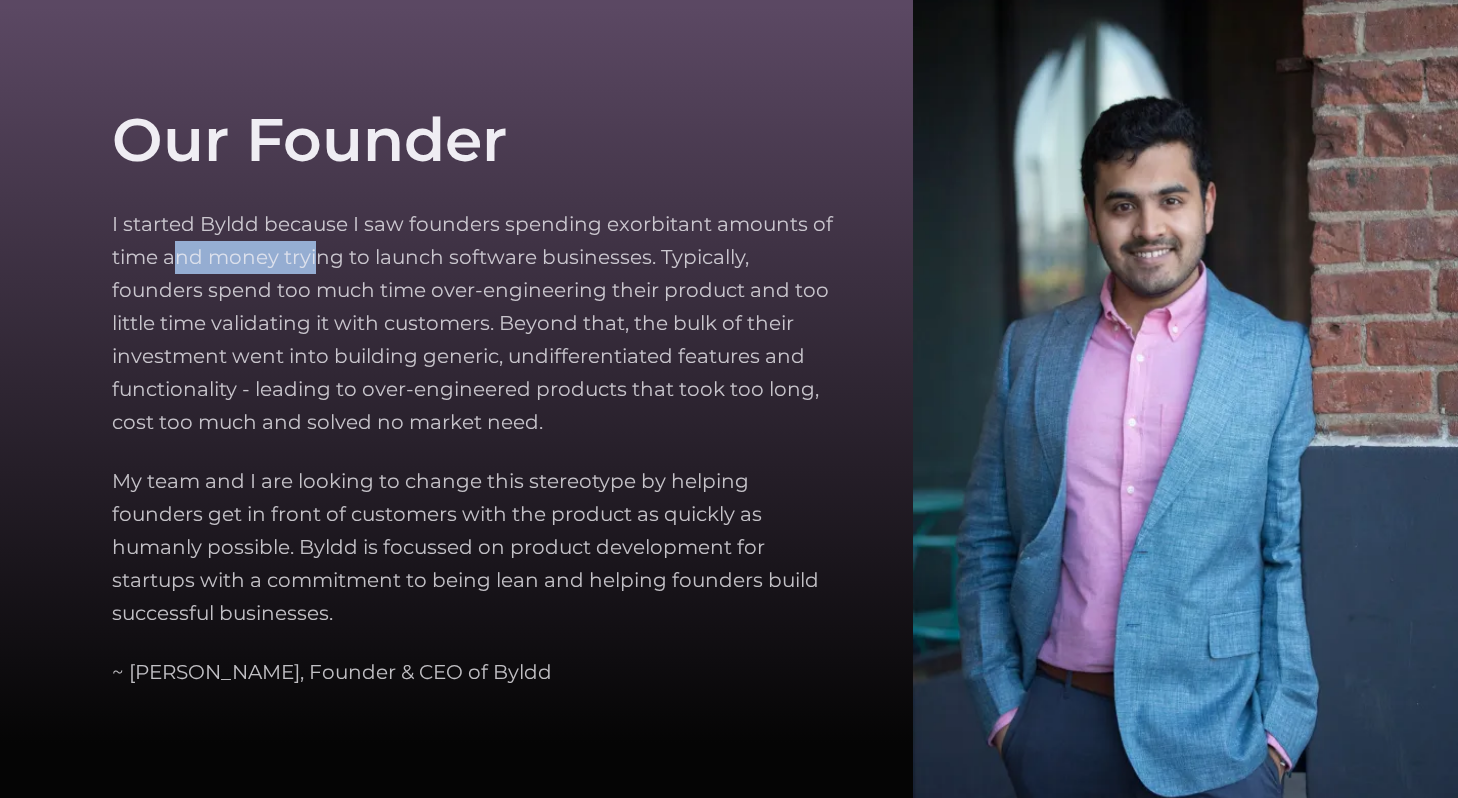 drag, startPoint x: 182, startPoint y: 247, endPoint x: 312, endPoint y: 261, distance: 130.75168 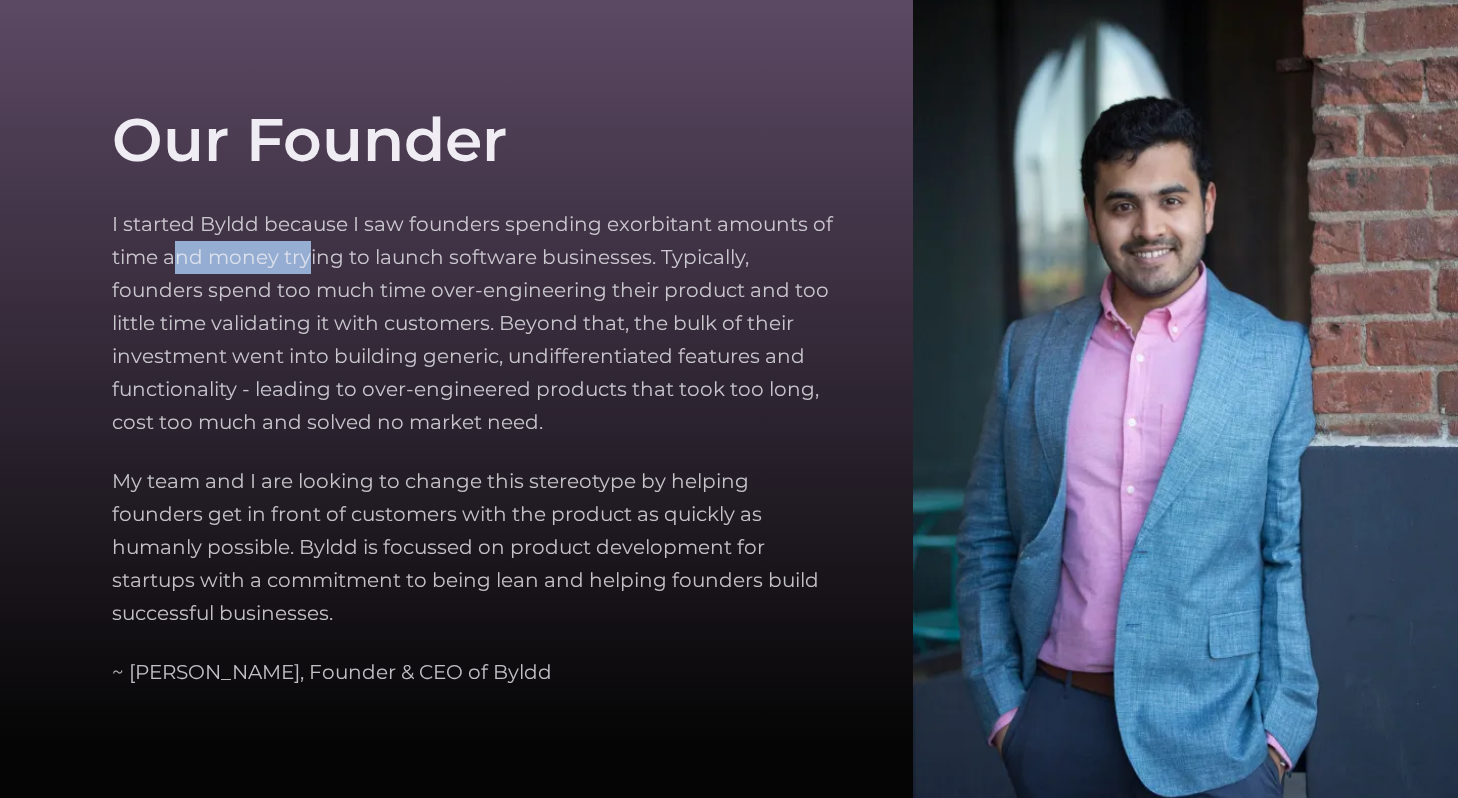 click on "I started Byldd because I saw founders spending exorbitant amounts of time and money trying to launch software businesses. Typically, founders spend too much time over-engineering their product and too little time validating it with customers. Beyond that, the bulk of their investment went into building generic, undifferentiated features and functionality - leading to over-engineered products that took too long, cost too much and solved no market need." at bounding box center (472, 323) 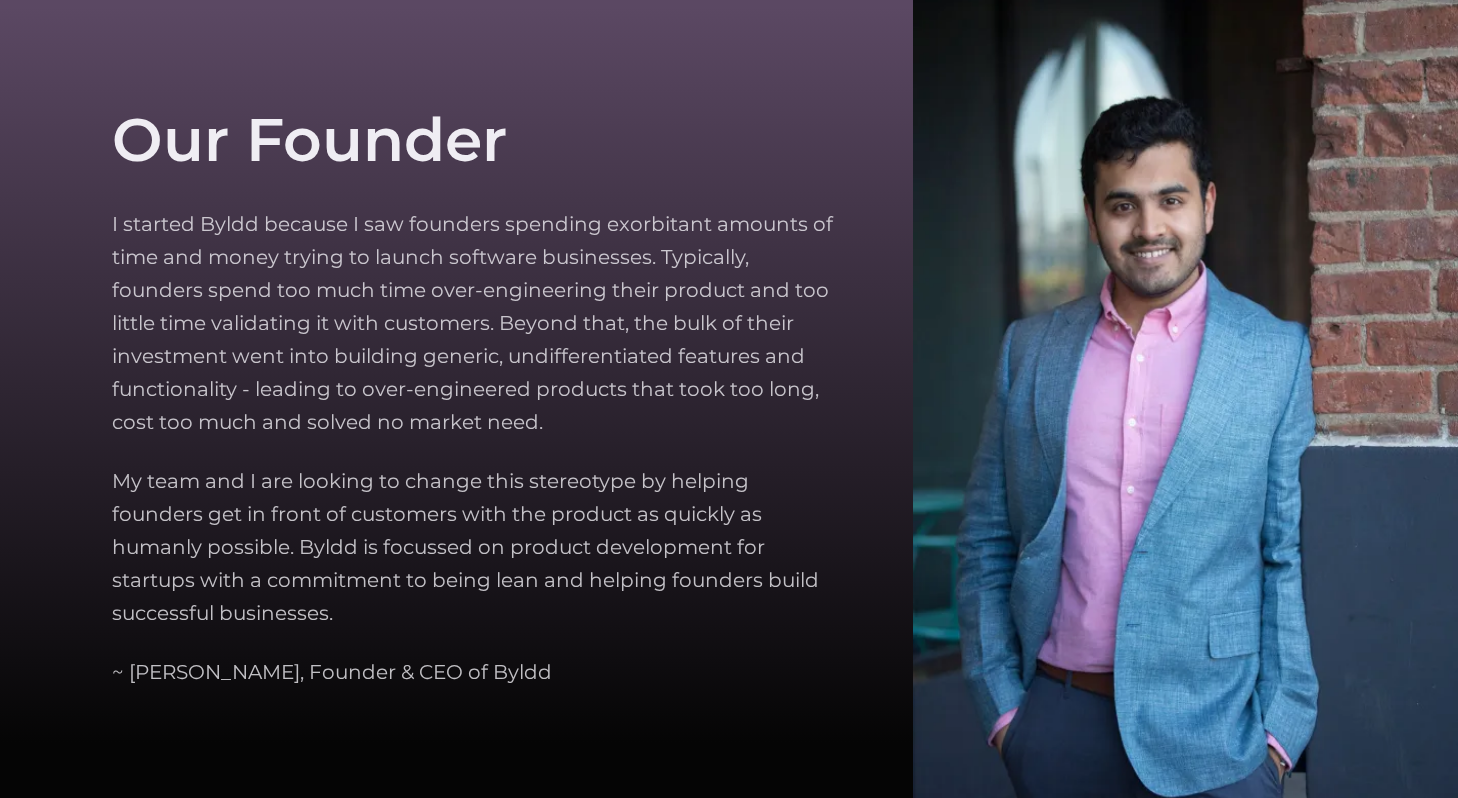 click on "I started Byldd because I saw founders spending exorbitant amounts of time and money trying to launch software businesses. Typically, founders spend too much time over-engineering their product and too little time validating it with customers. Beyond that, the bulk of their investment went into building generic, undifferentiated features and functionality - leading to over-engineered products that took too long, cost too much and solved no market need." at bounding box center (472, 323) 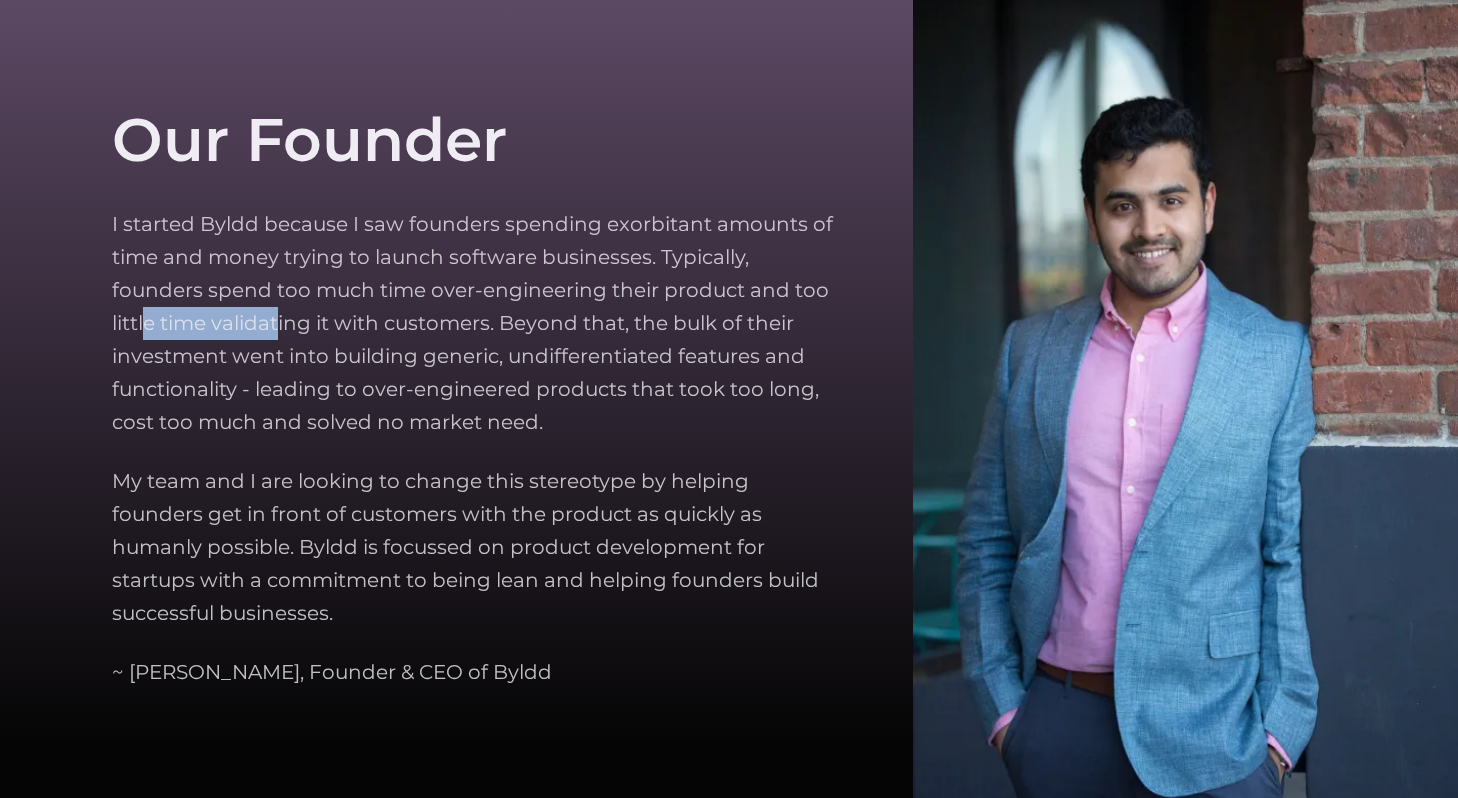 drag, startPoint x: 144, startPoint y: 314, endPoint x: 275, endPoint y: 325, distance: 131.46101 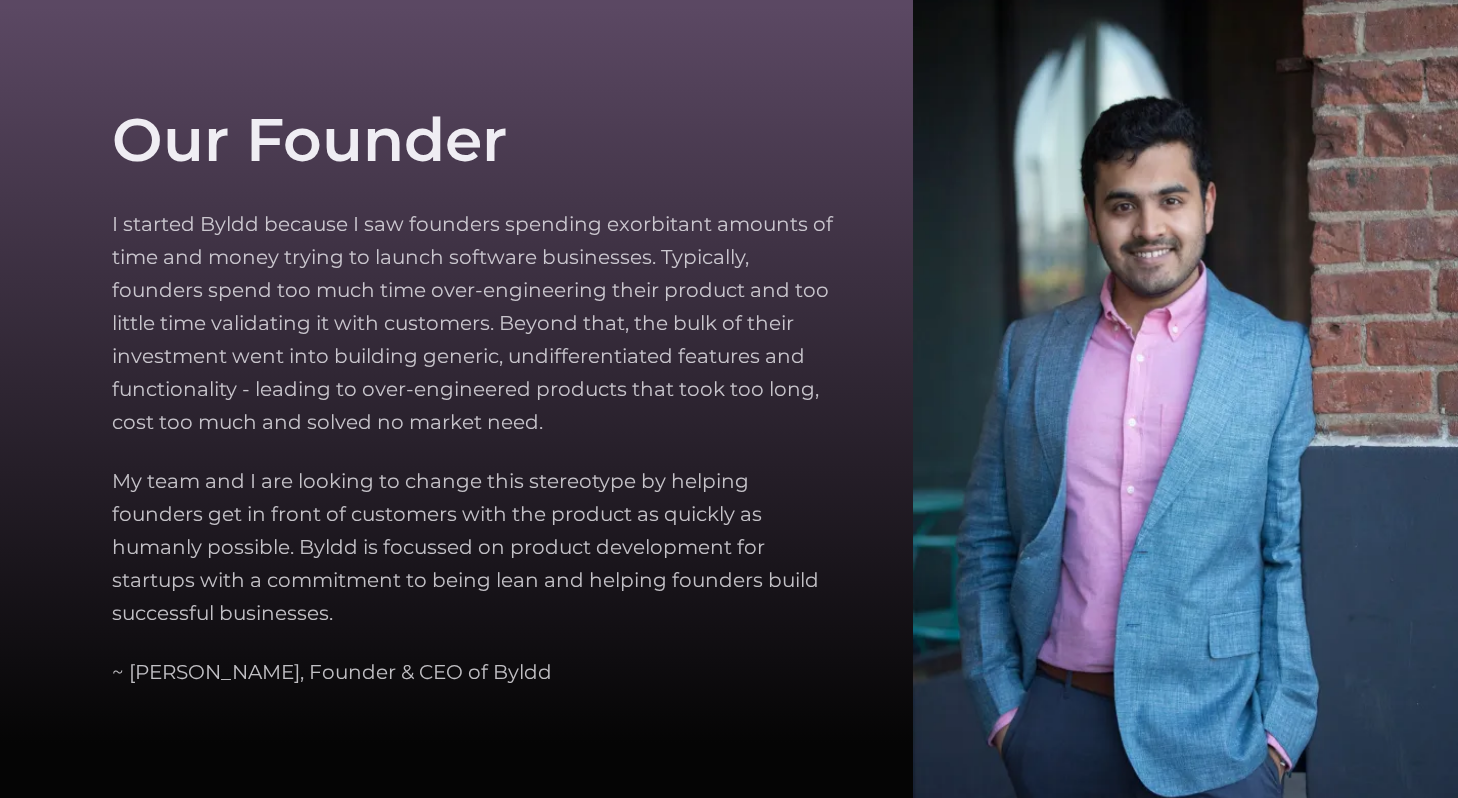 click on "I started Byldd because I saw founders spending exorbitant amounts of time and money trying to launch software businesses. Typically, founders spend too much time over-engineering their product and too little time validating it with customers. Beyond that, the bulk of their investment went into building generic, undifferentiated features and functionality - leading to over-engineered products that took too long, cost too much and solved no market need." at bounding box center (472, 323) 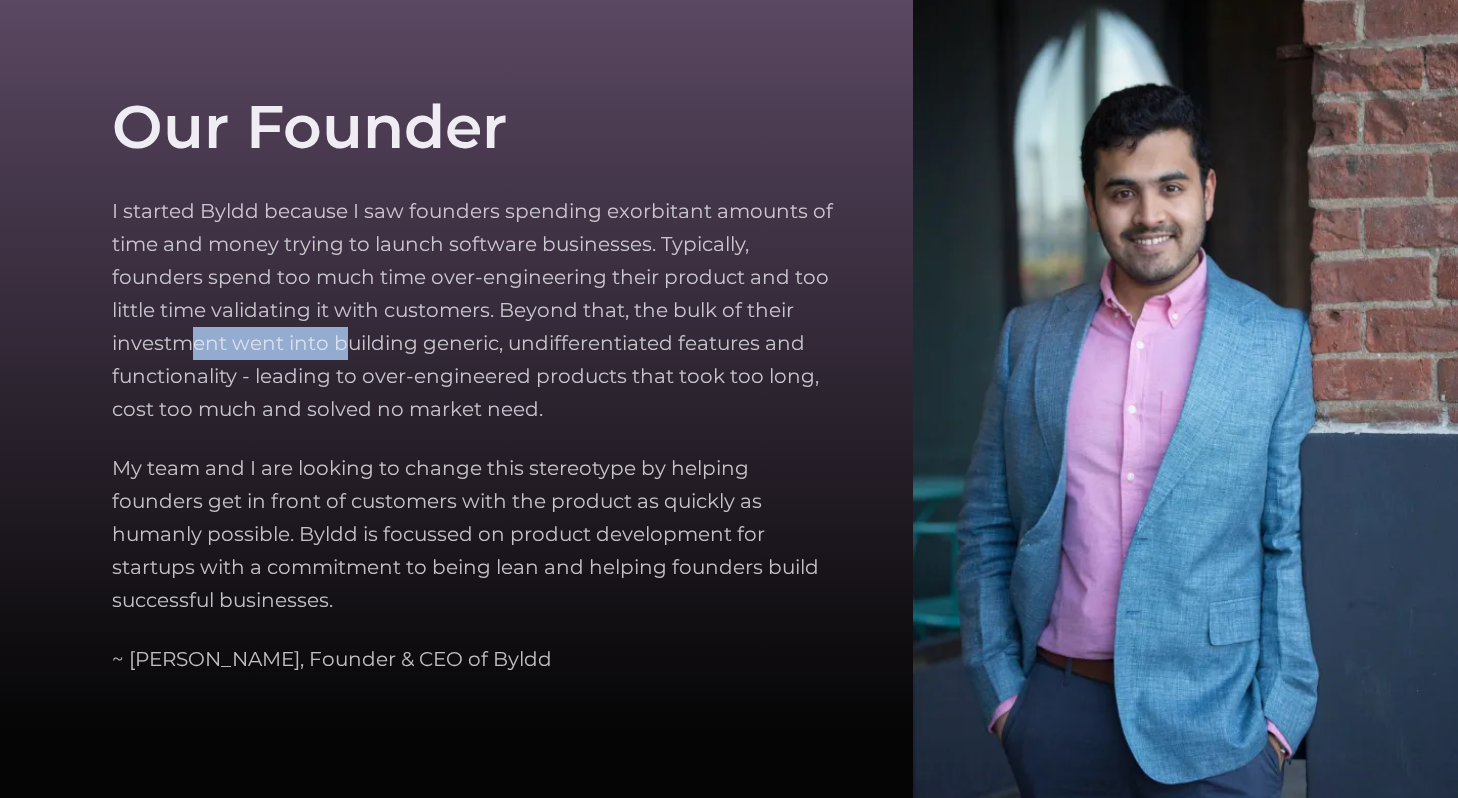 drag, startPoint x: 194, startPoint y: 345, endPoint x: 357, endPoint y: 345, distance: 163 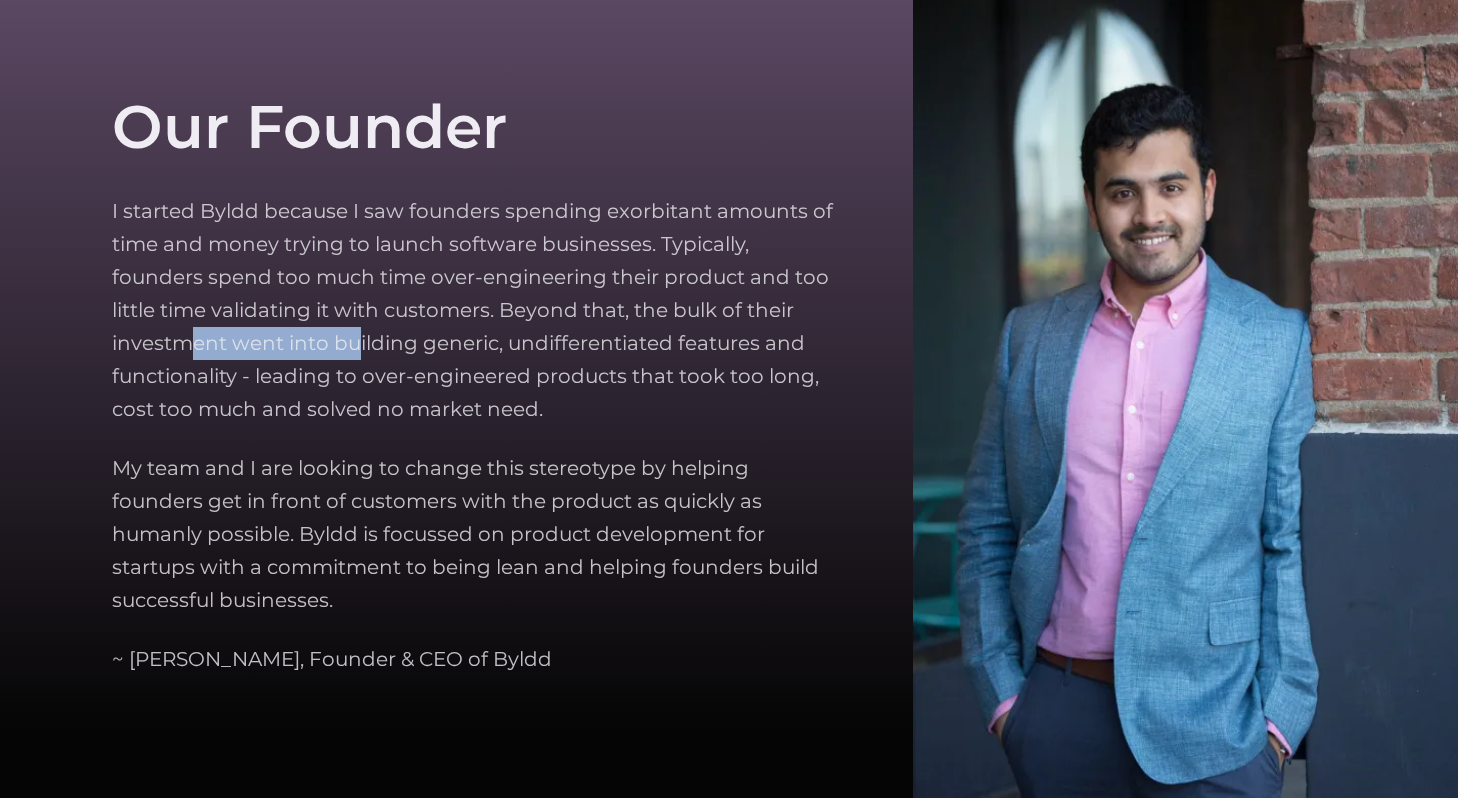 click on "I started Byldd because I saw founders spending exorbitant amounts of time and money trying to launch software businesses. Typically, founders spend too much time over-engineering their product and too little time validating it with customers. Beyond that, the bulk of their investment went into building generic, undifferentiated features and functionality - leading to over-engineered products that took too long, cost too much and solved no market need." at bounding box center (472, 310) 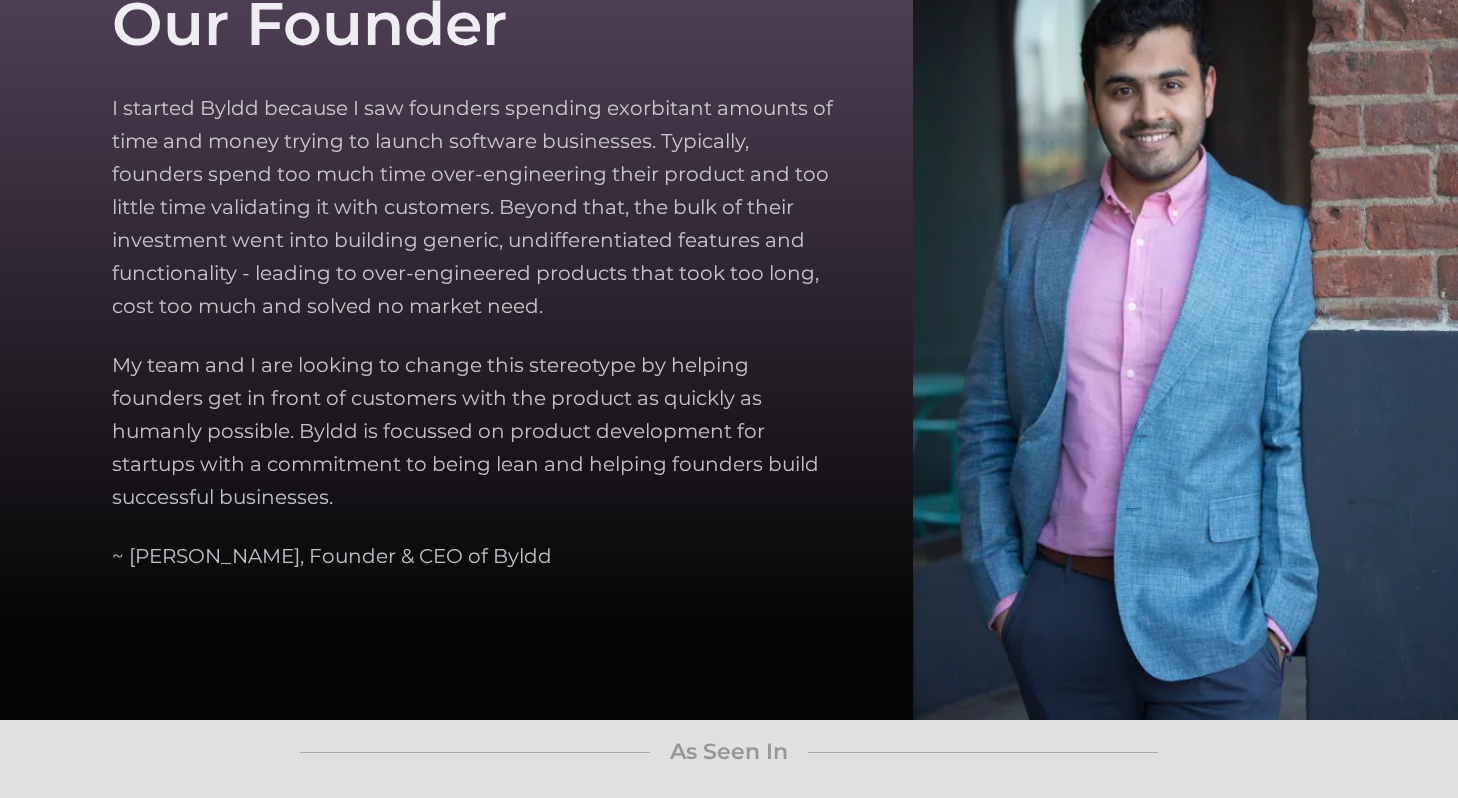 scroll, scrollTop: 11753, scrollLeft: 0, axis: vertical 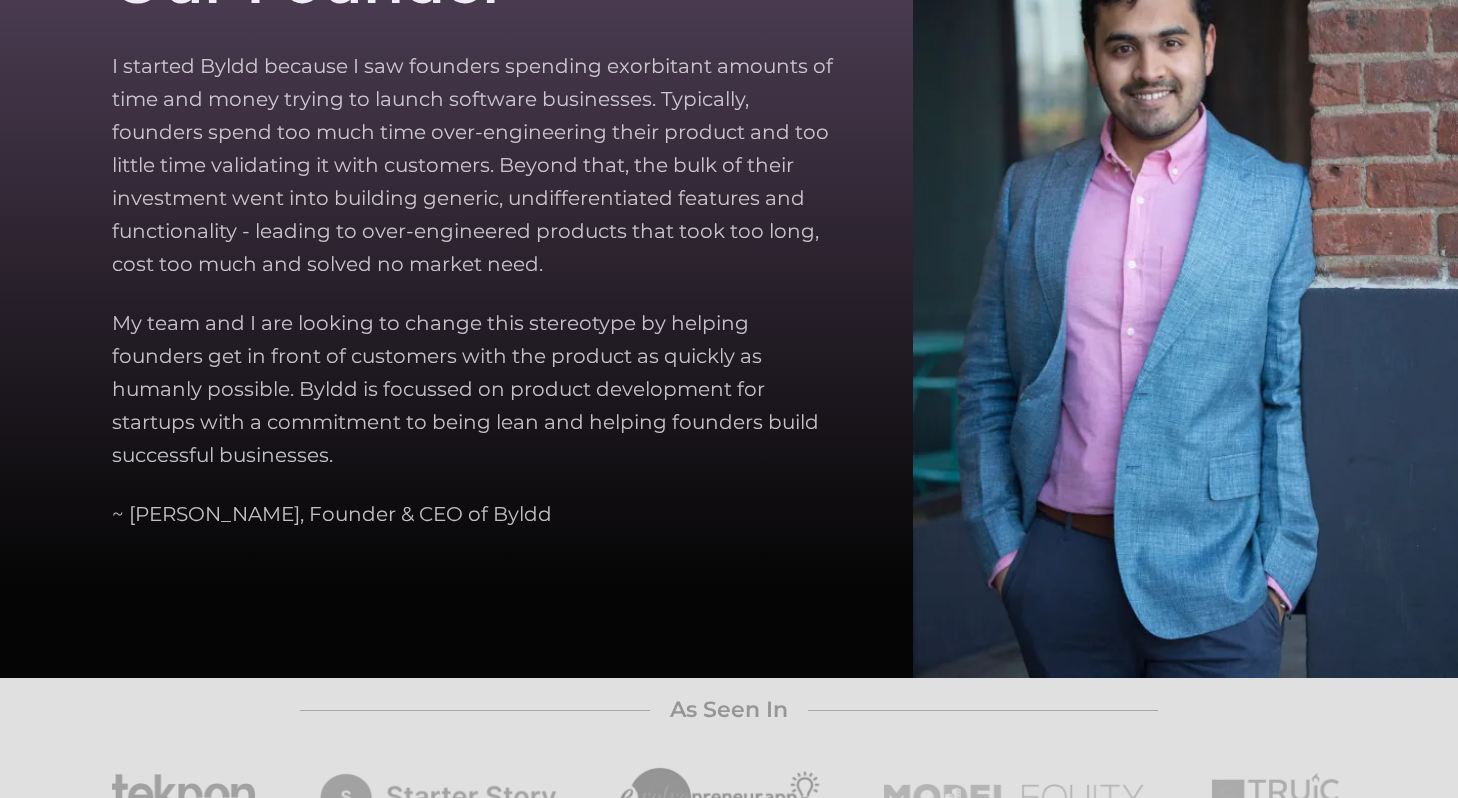 click on "My team and I are looking to change this stereotype by helping founders get in front of customers with the product as quickly as humanly possible. Byldd is focussed on product development for startups with a commitment to being lean and helping founders build successful businesses." at bounding box center (472, 389) 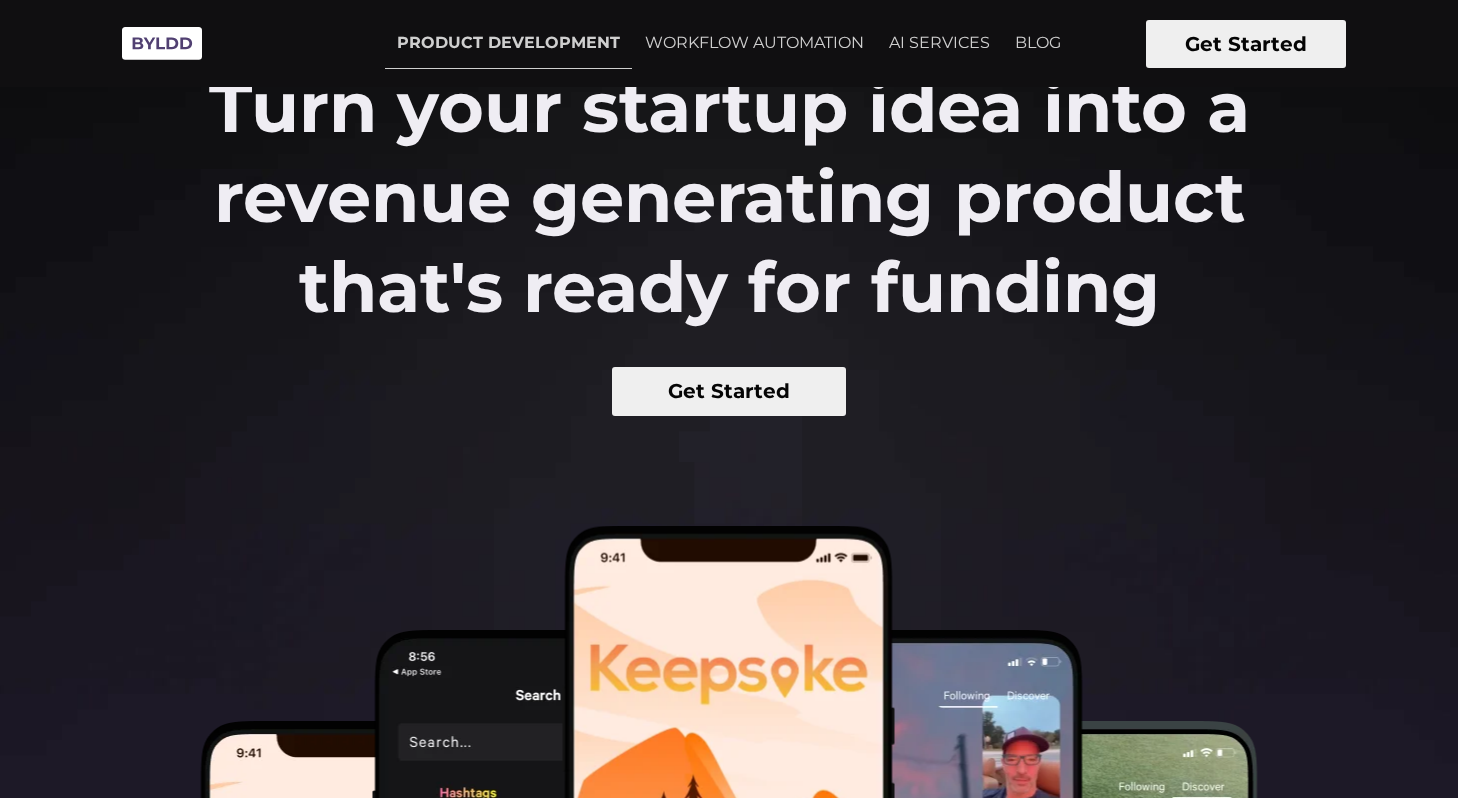 scroll, scrollTop: 0, scrollLeft: 0, axis: both 